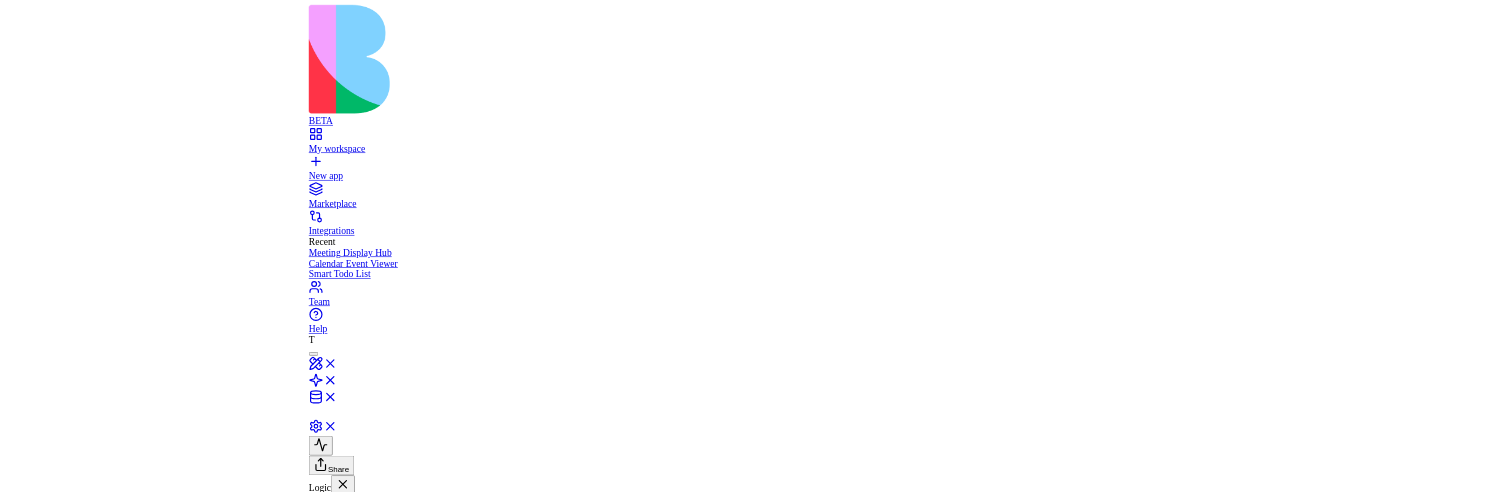 scroll, scrollTop: 0, scrollLeft: 0, axis: both 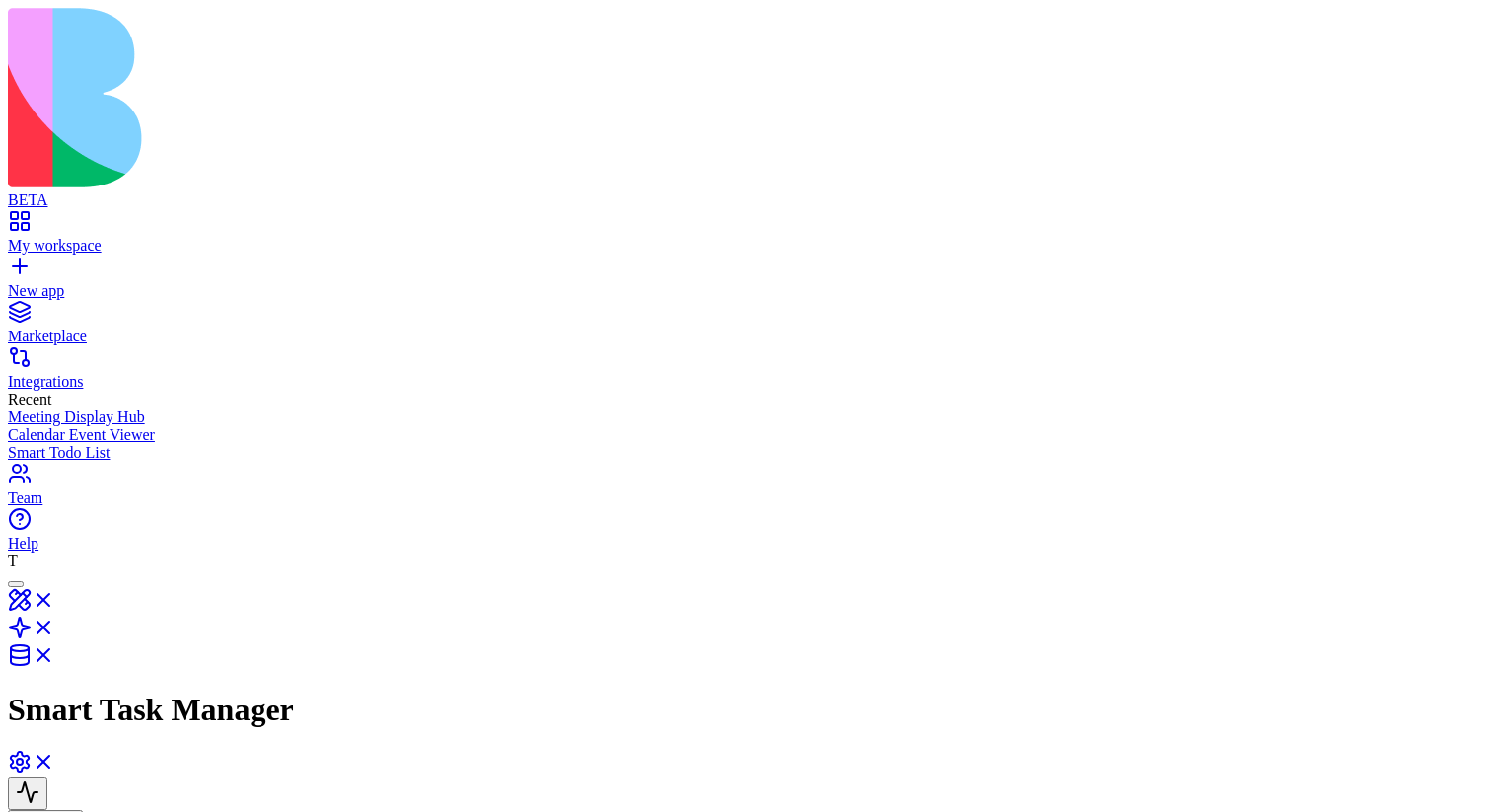 click at bounding box center [204, 1091] 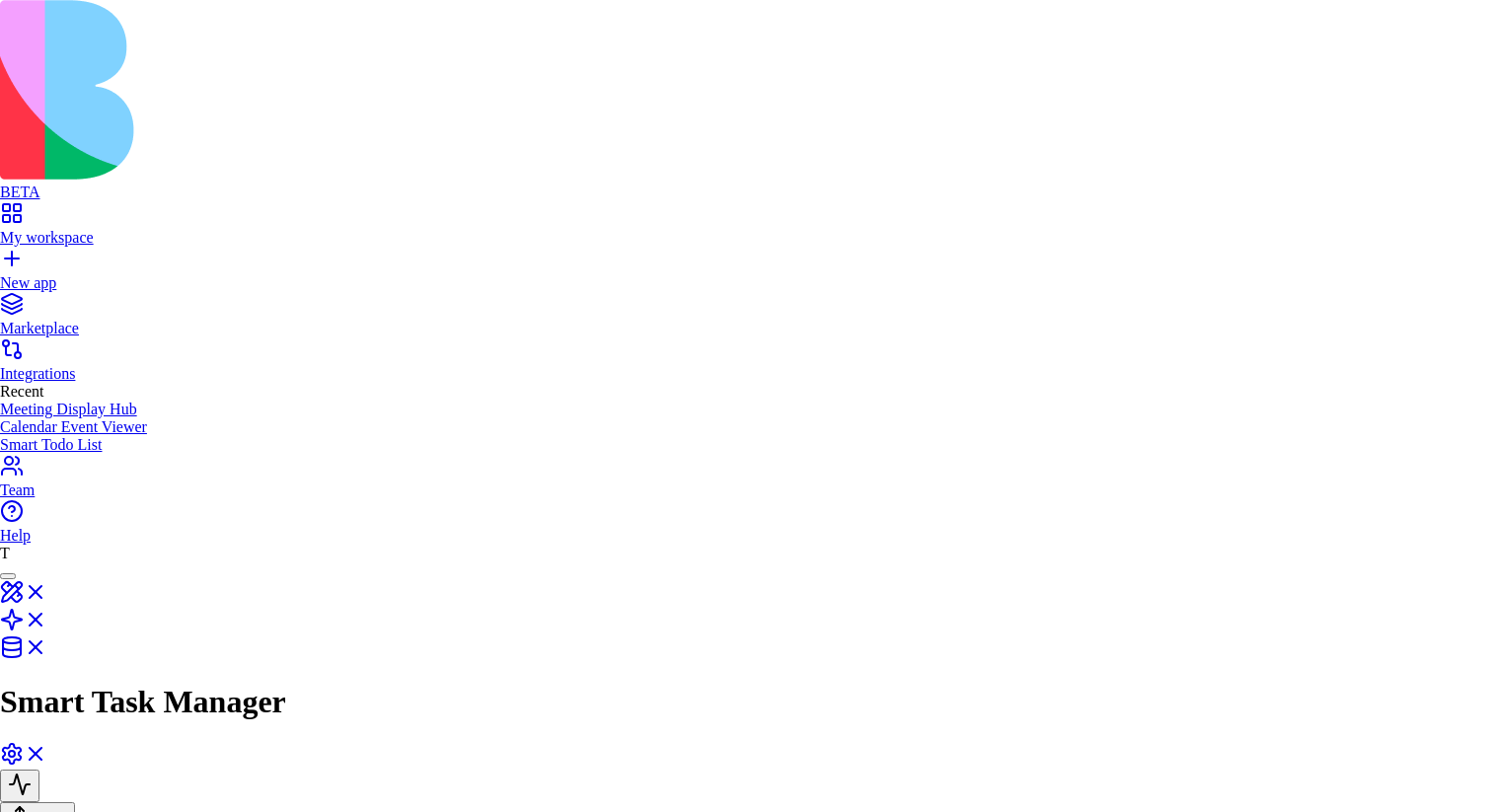 click on "Add" at bounding box center (20, 2676) 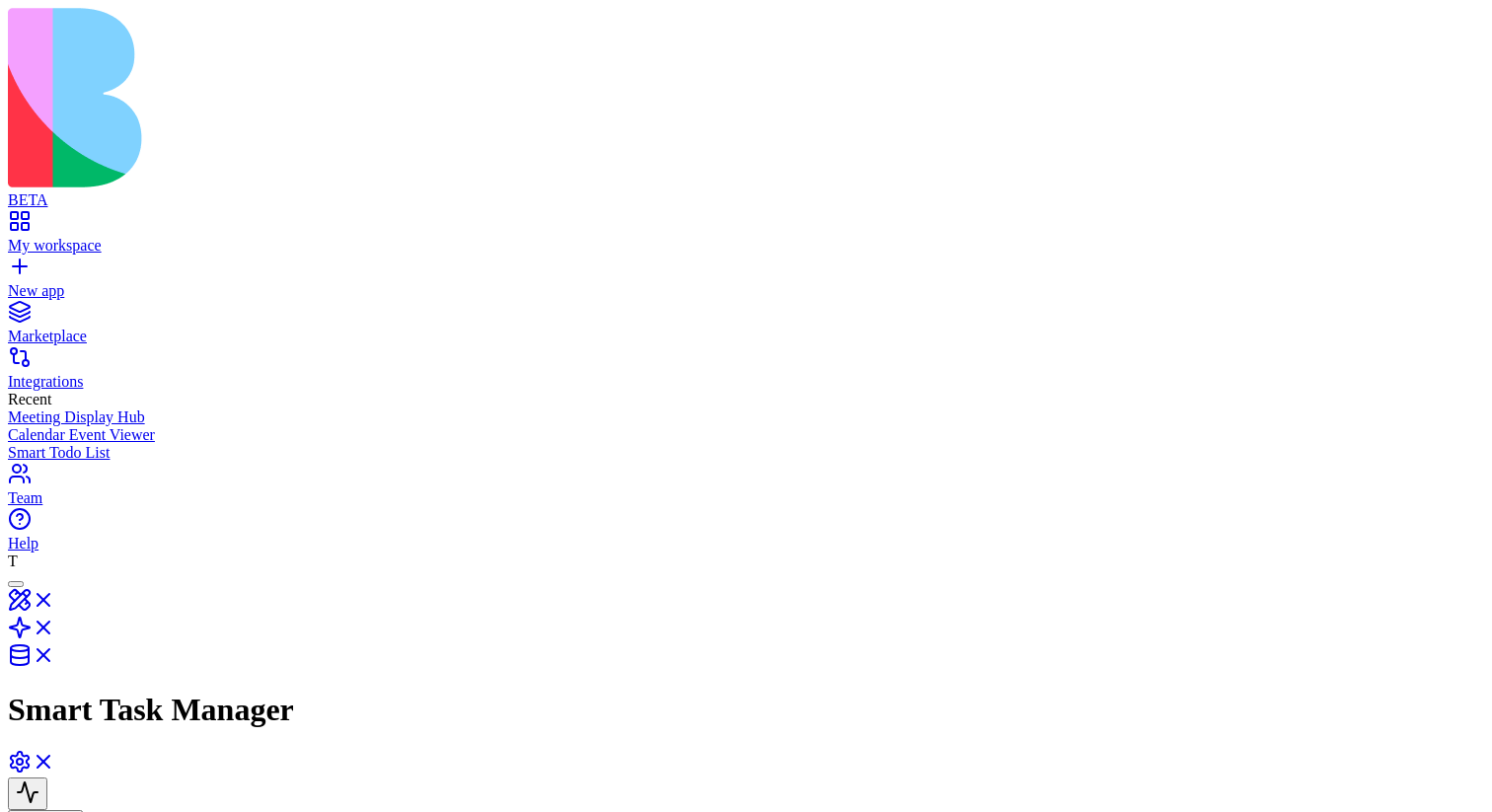 drag, startPoint x: 599, startPoint y: 392, endPoint x: 606, endPoint y: 529, distance: 137.17872 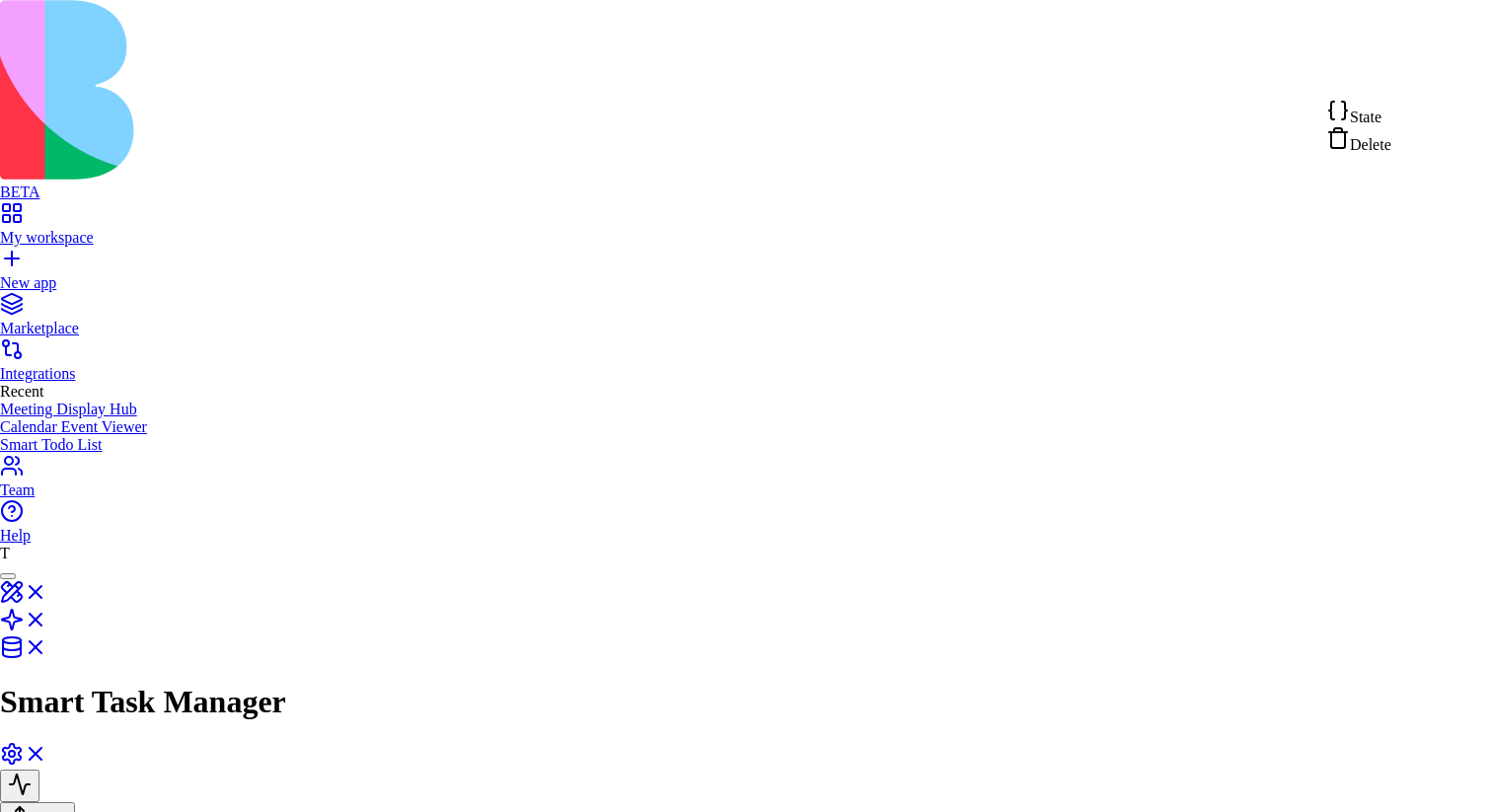 click on "State" at bounding box center [1359, 112] 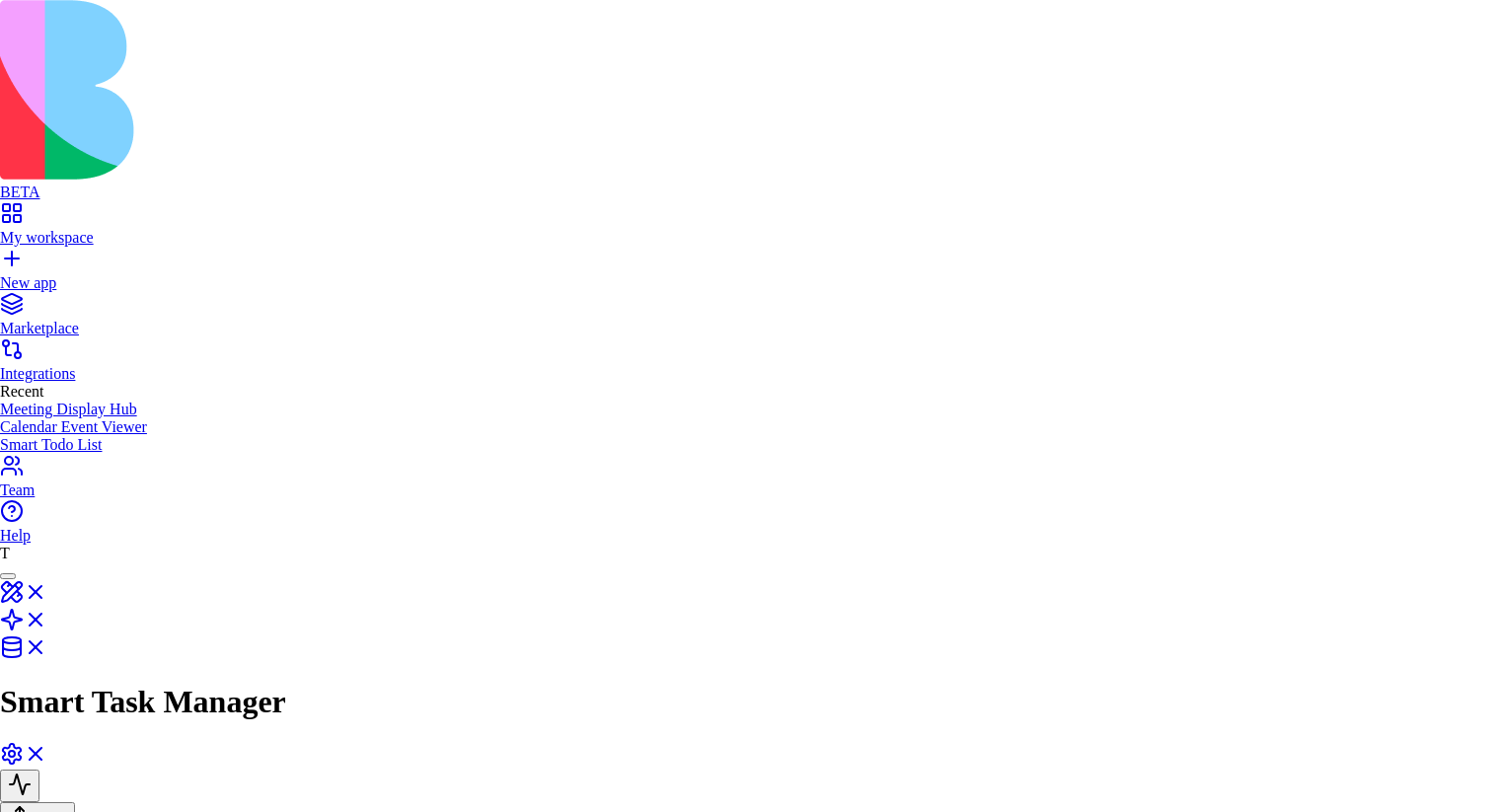 click at bounding box center [746, 2289] 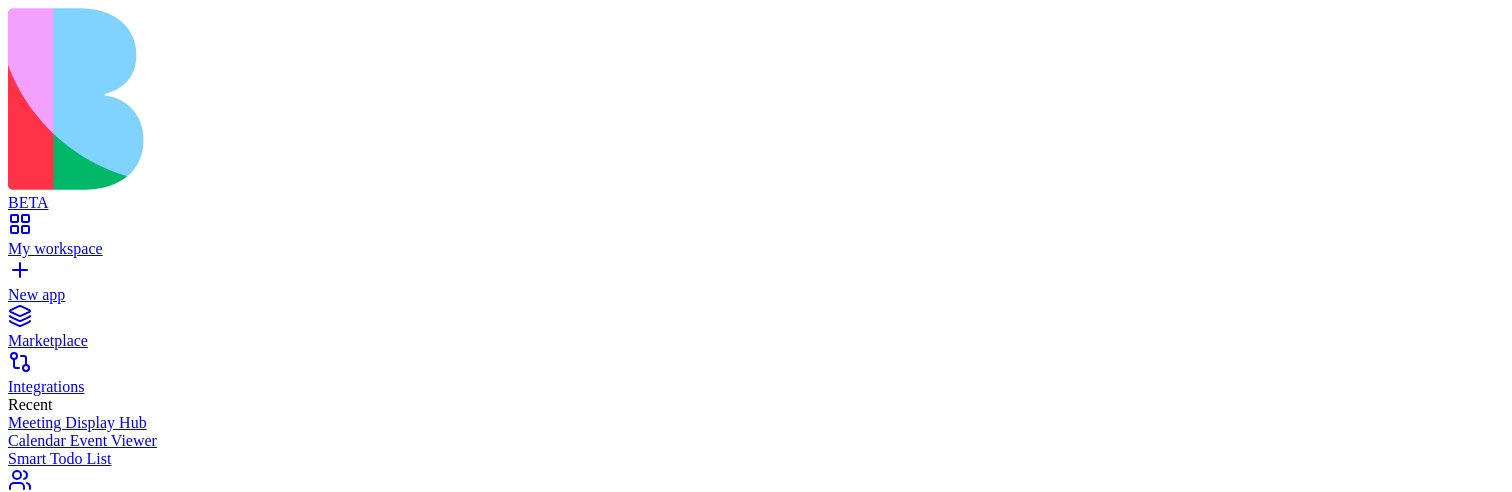 click at bounding box center (28, 988) 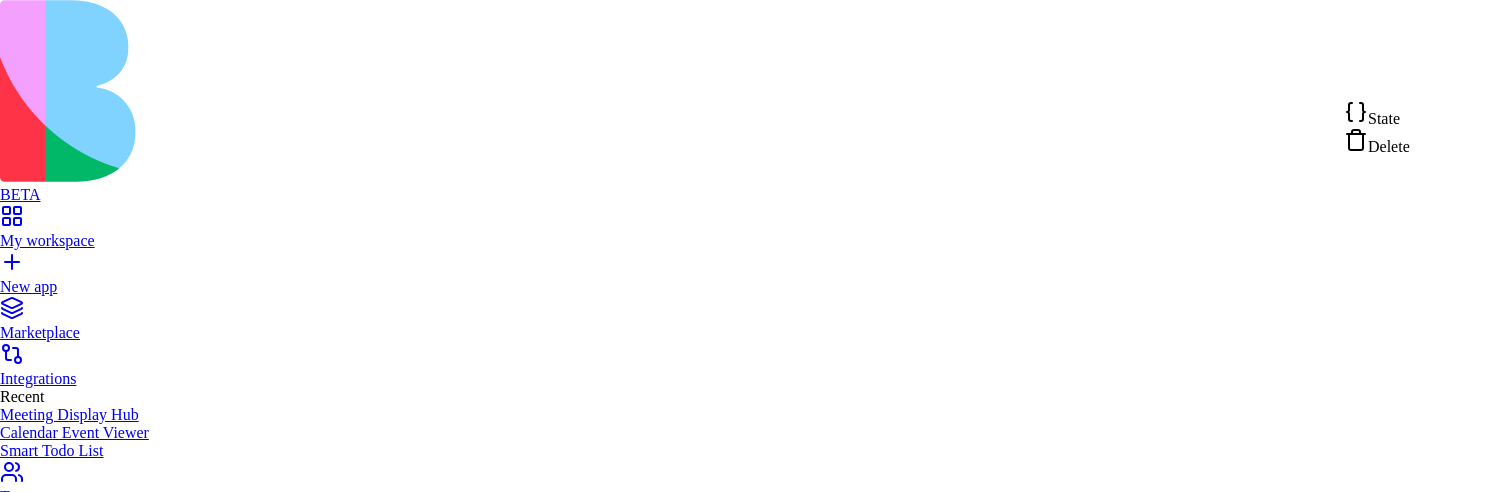 click on "State" at bounding box center (1377, 114) 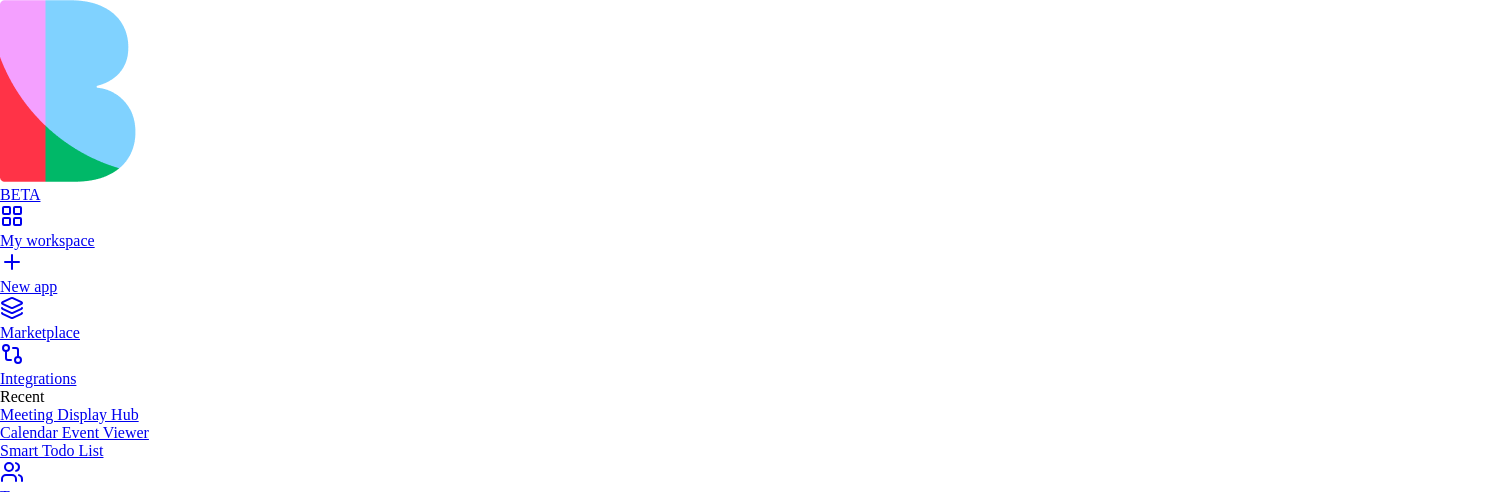 click at bounding box center (756, 2320) 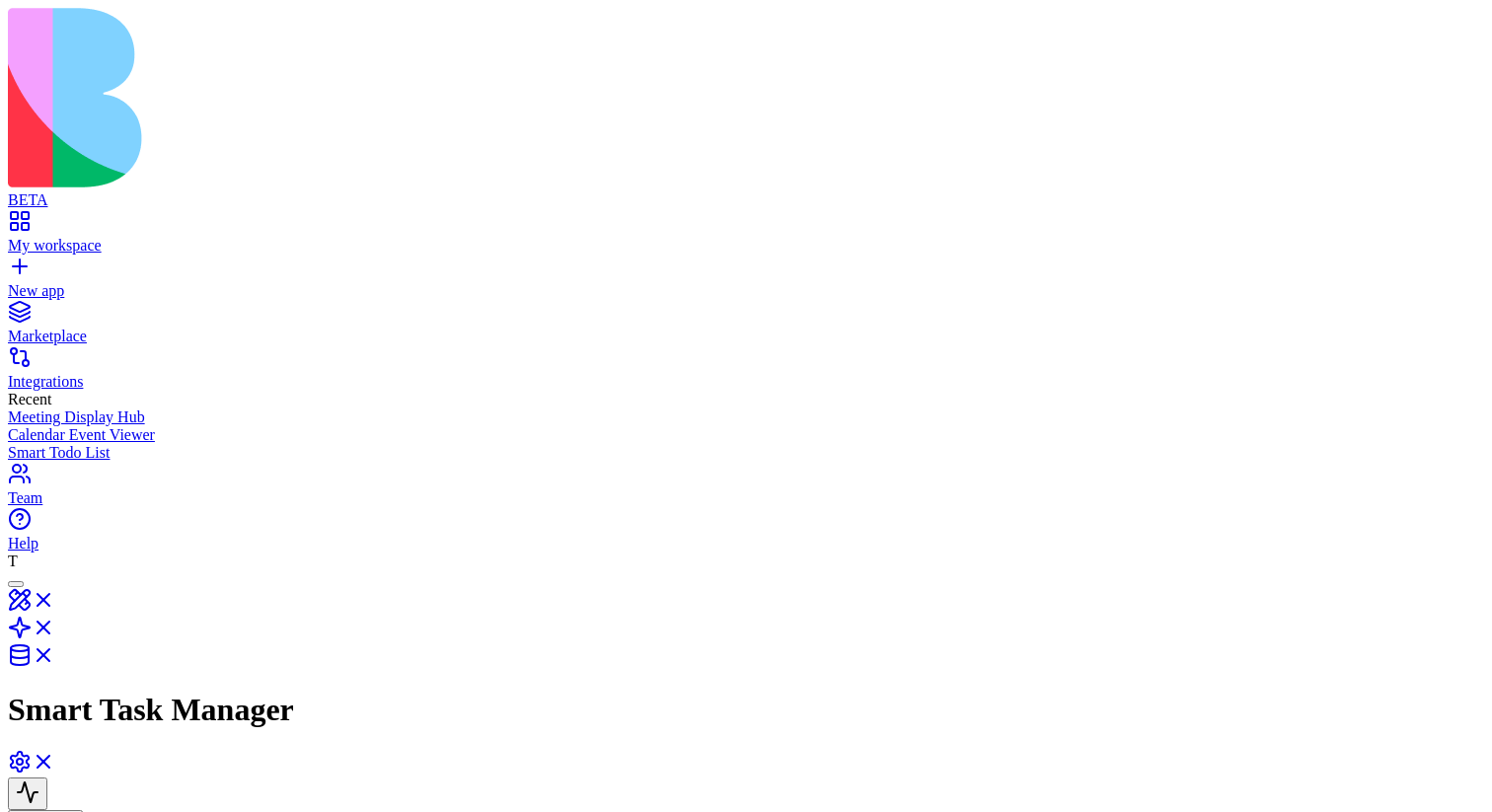 drag, startPoint x: 658, startPoint y: 333, endPoint x: 804, endPoint y: 441, distance: 181.60396 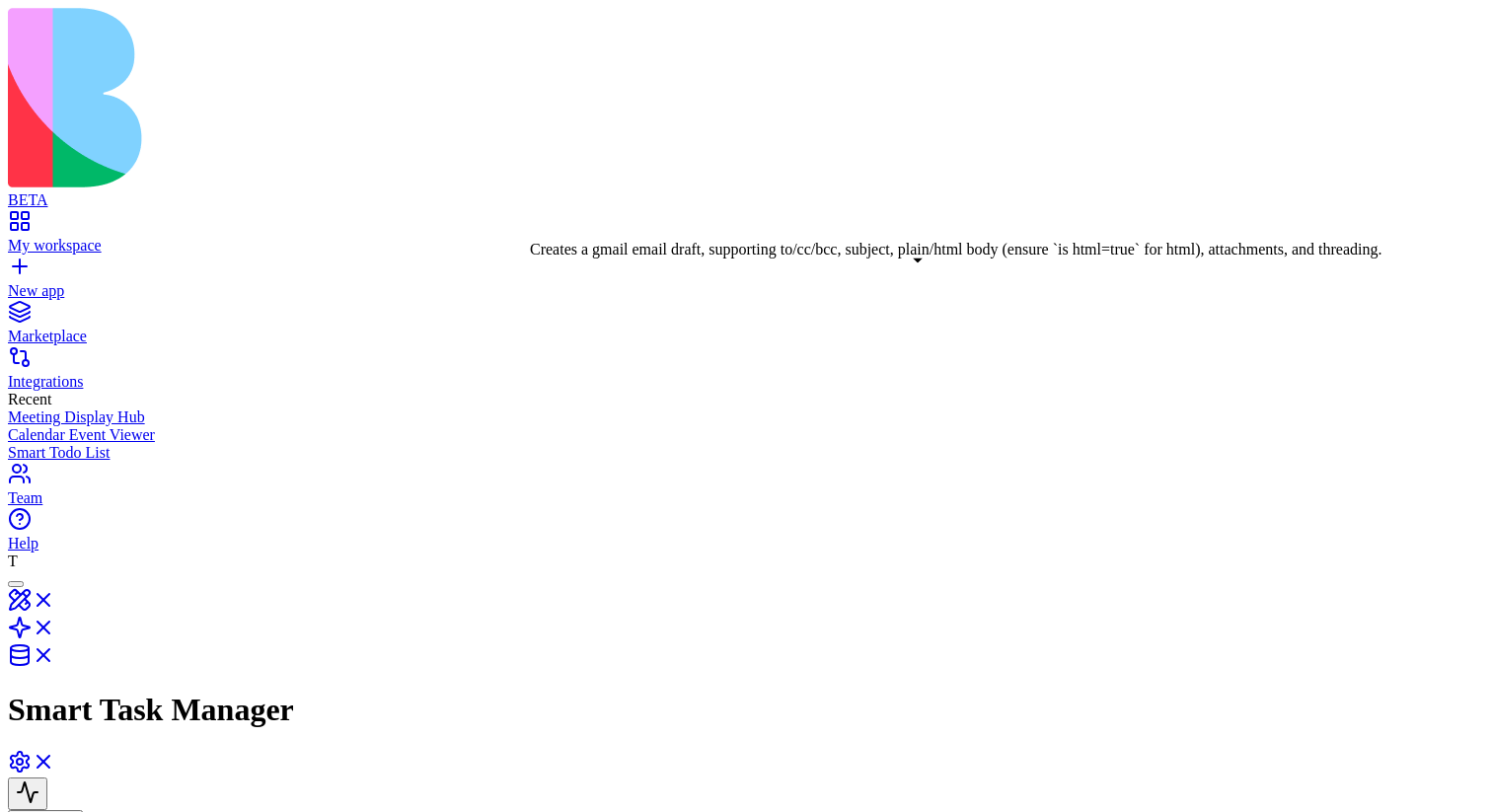 drag, startPoint x: 956, startPoint y: 261, endPoint x: 930, endPoint y: 276, distance: 30.01666 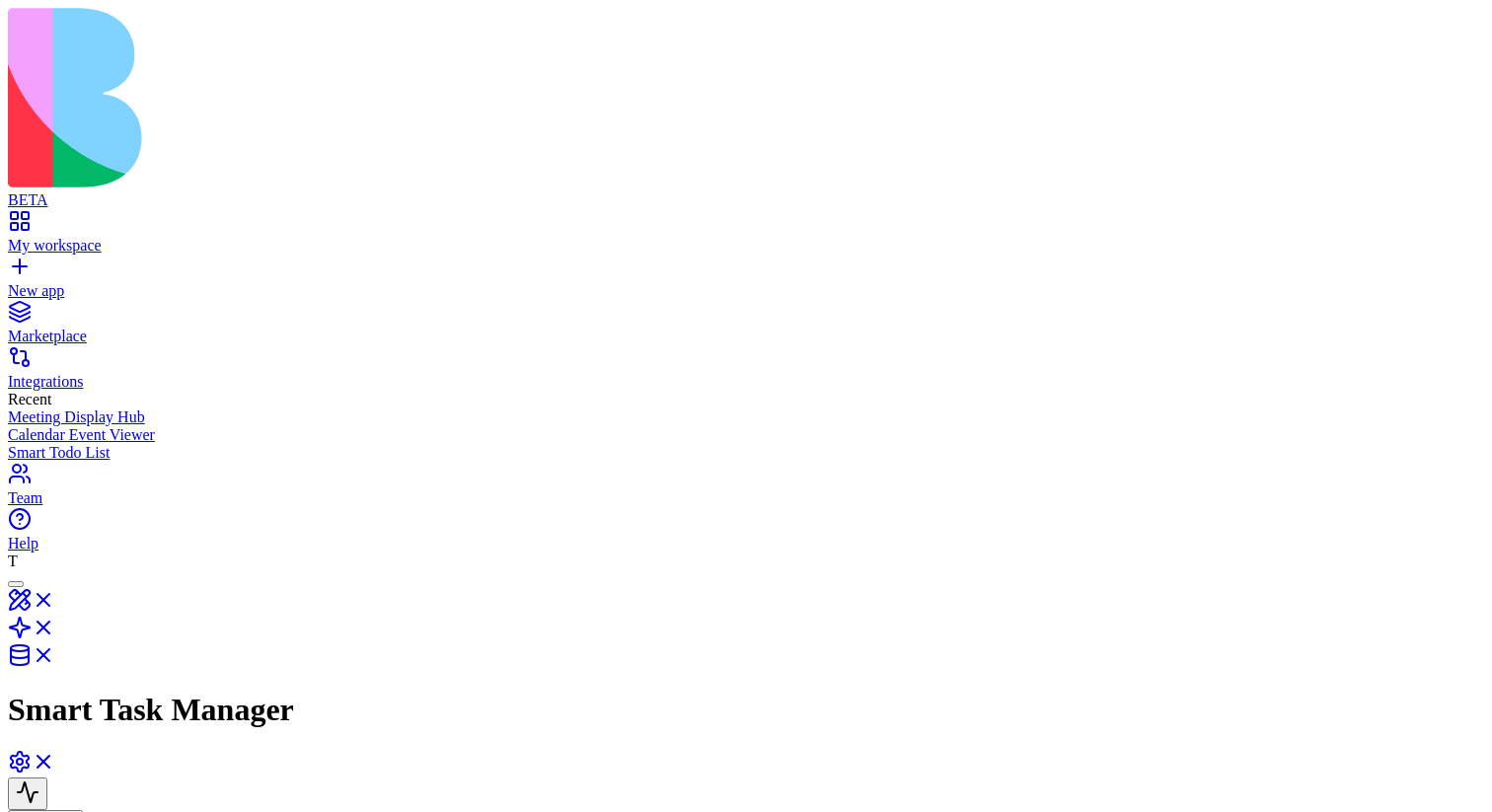 drag, startPoint x: 765, startPoint y: 214, endPoint x: 693, endPoint y: 201, distance: 73.1642 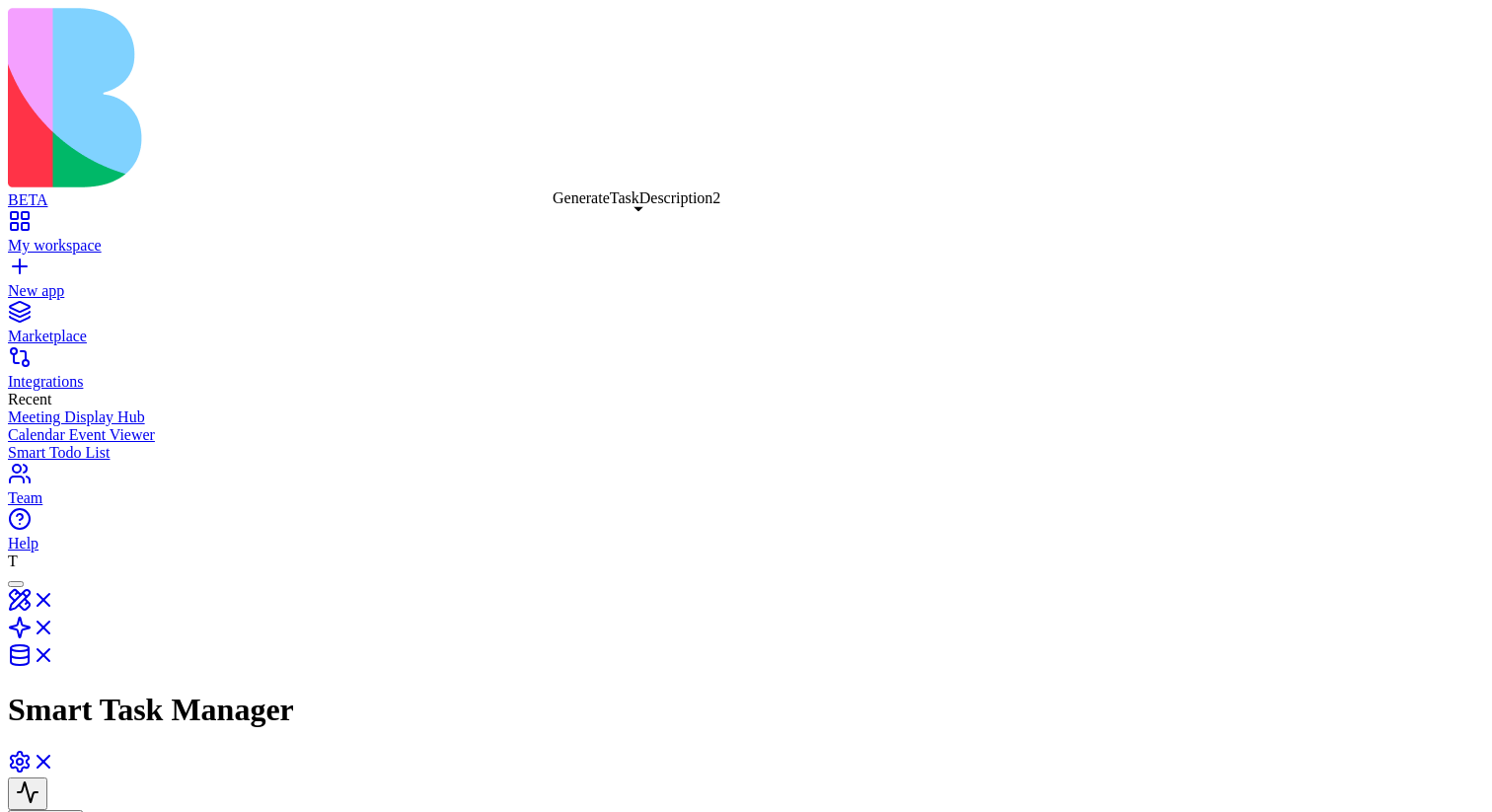 drag, startPoint x: 662, startPoint y: 249, endPoint x: 662, endPoint y: 228, distance: 21 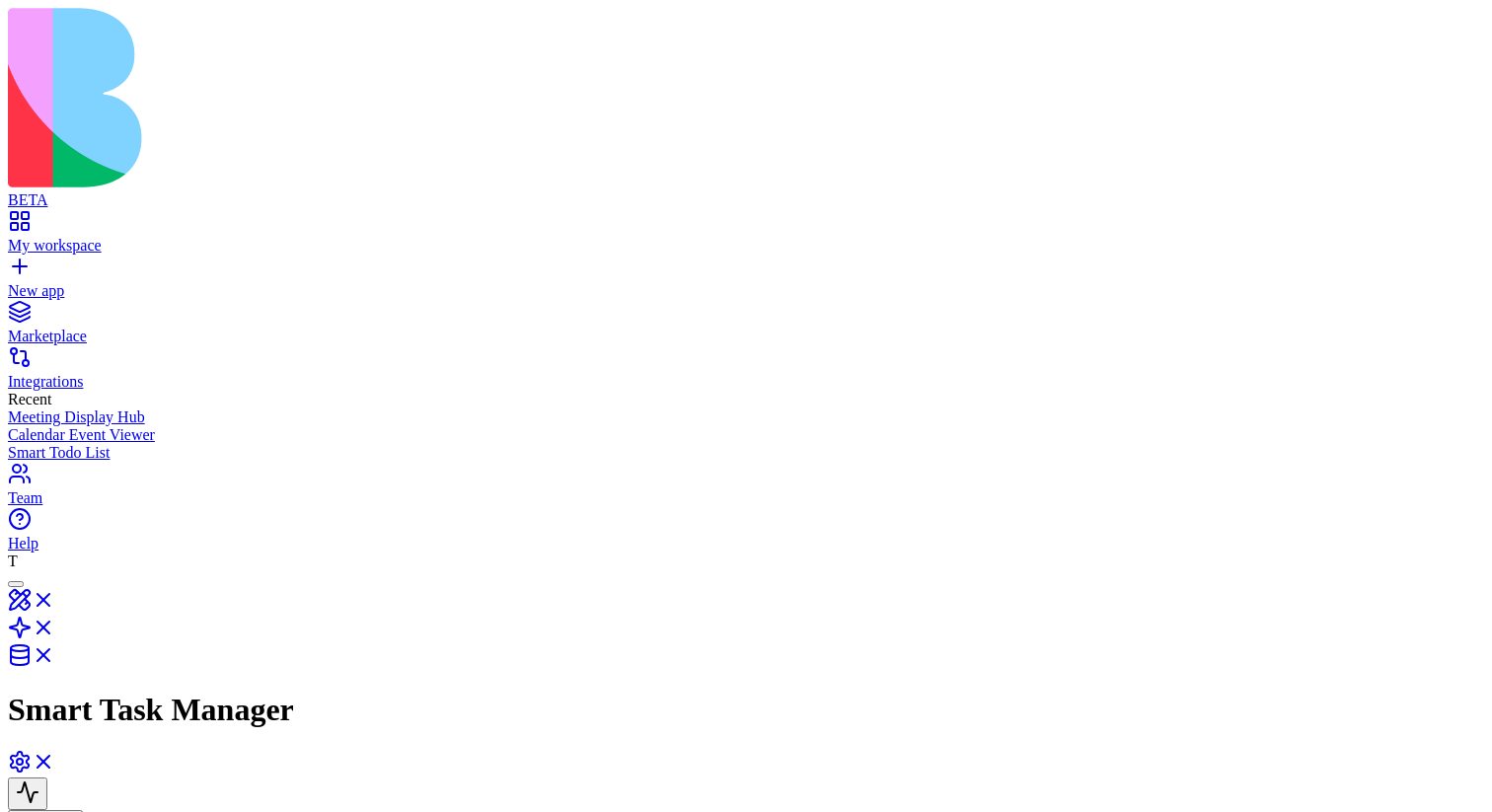 drag, startPoint x: 973, startPoint y: 168, endPoint x: 598, endPoint y: 284, distance: 392.53153 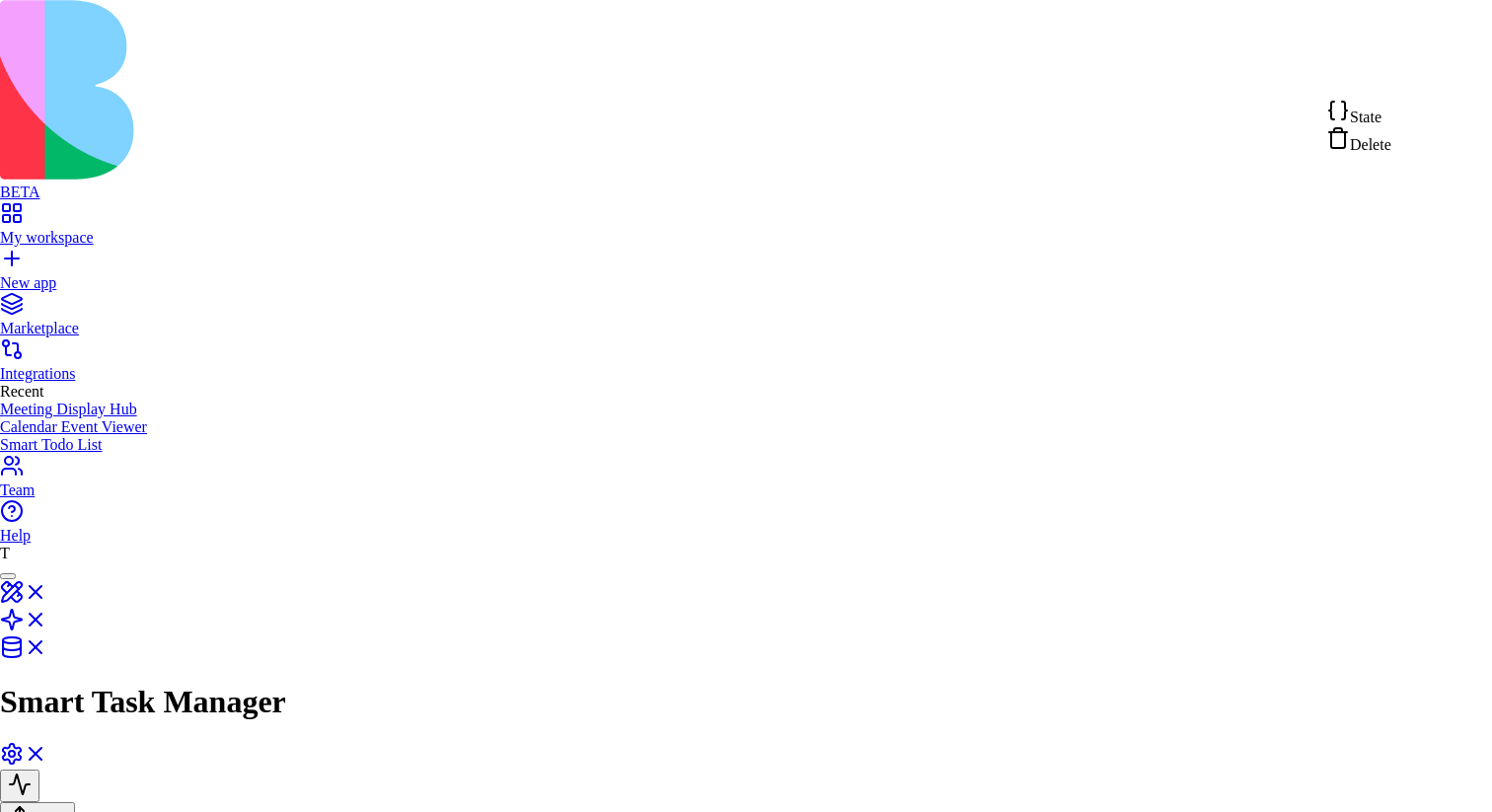 click on "Delete" at bounding box center (1359, 140) 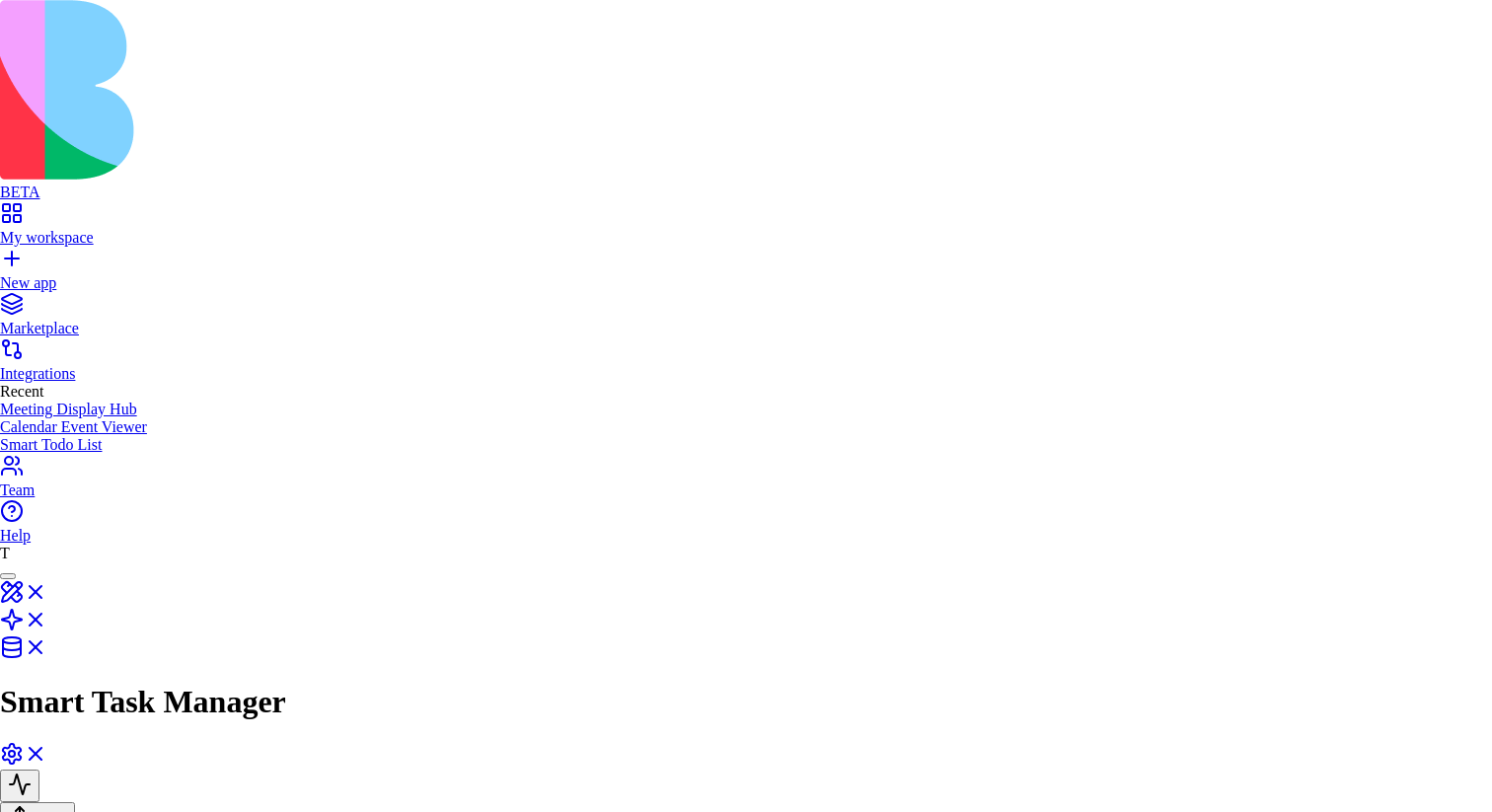 click on "Delete" at bounding box center [84, 2652] 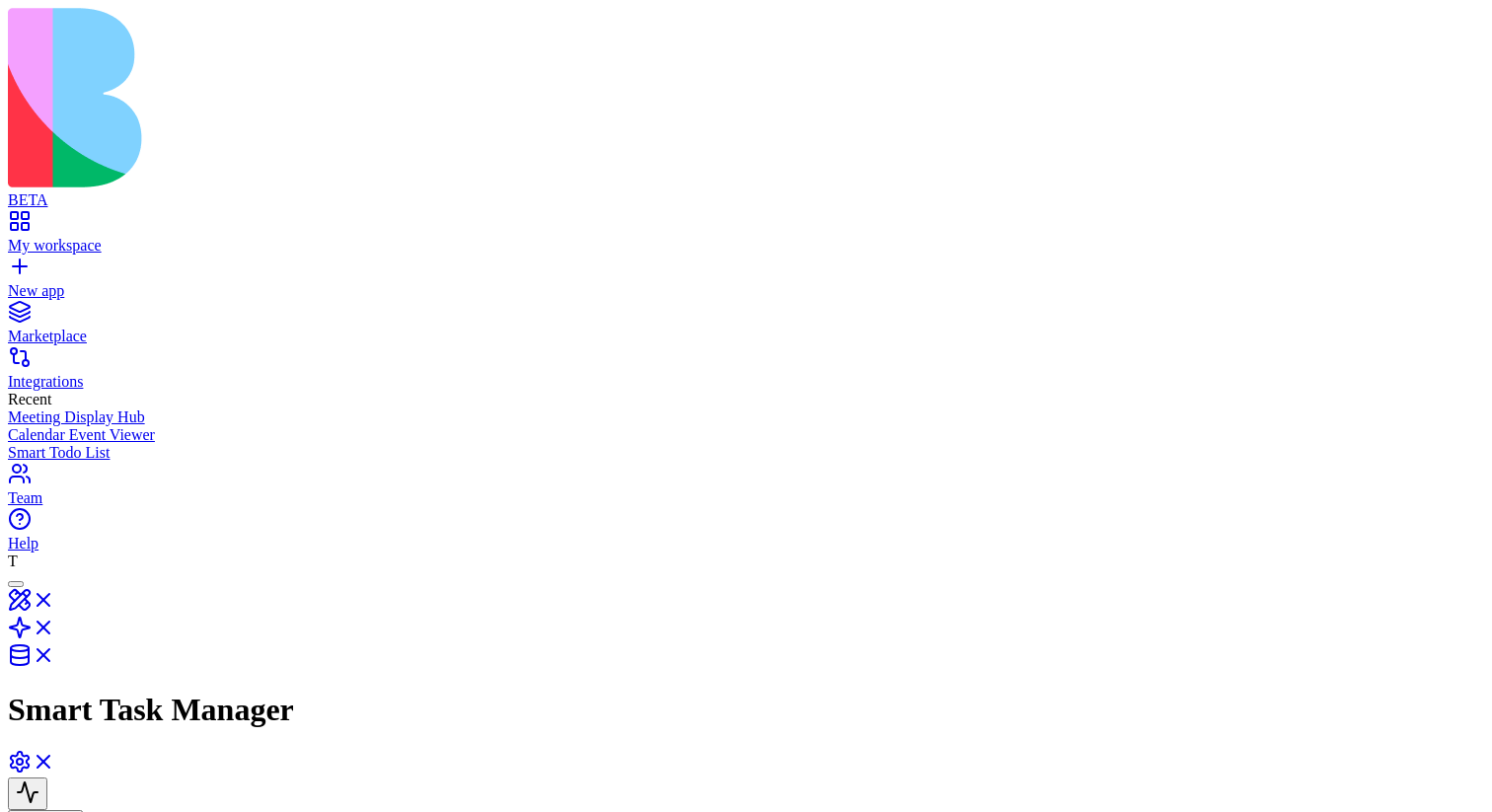 click 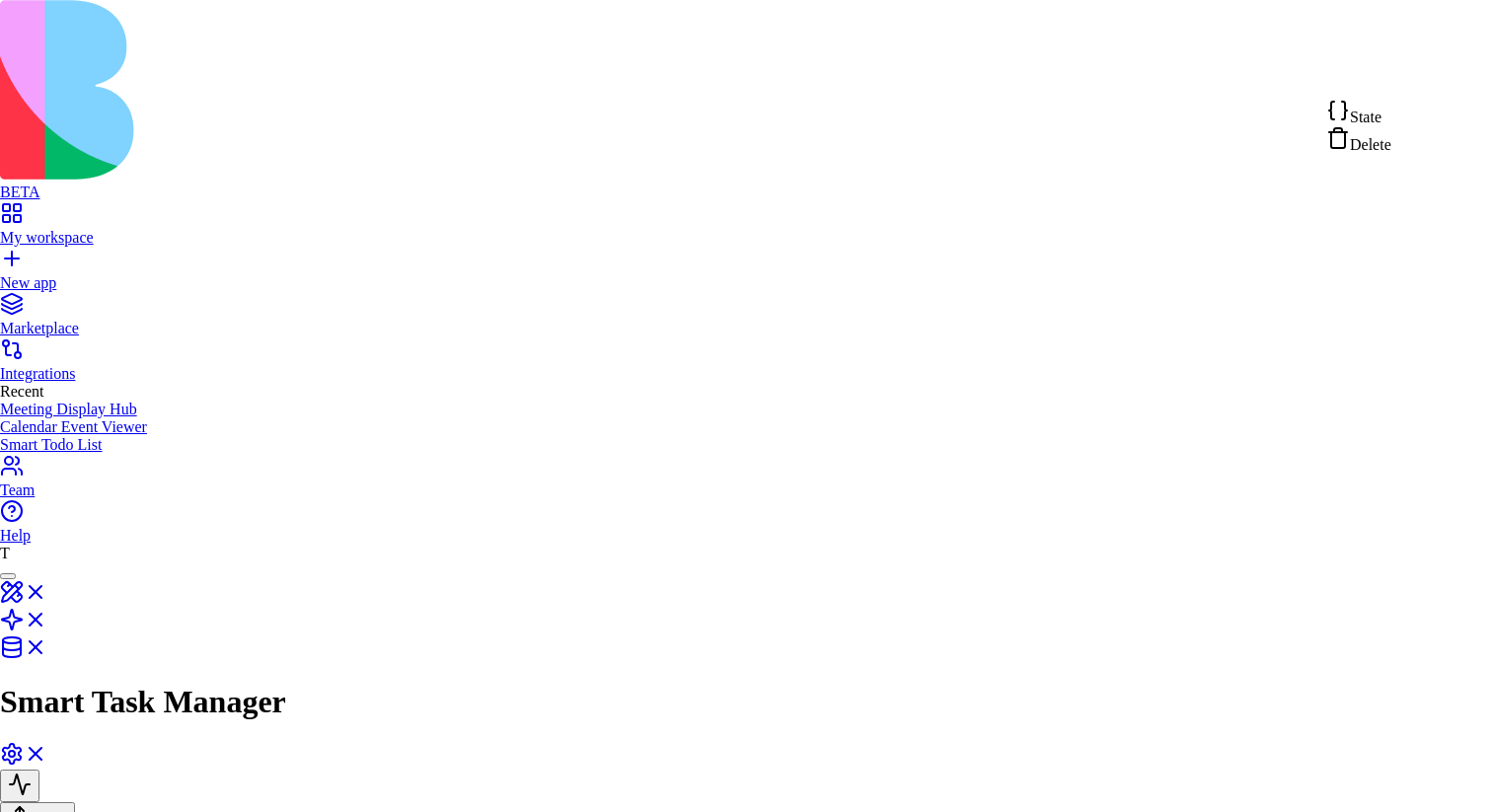 click on "Delete" at bounding box center (1371, 144) 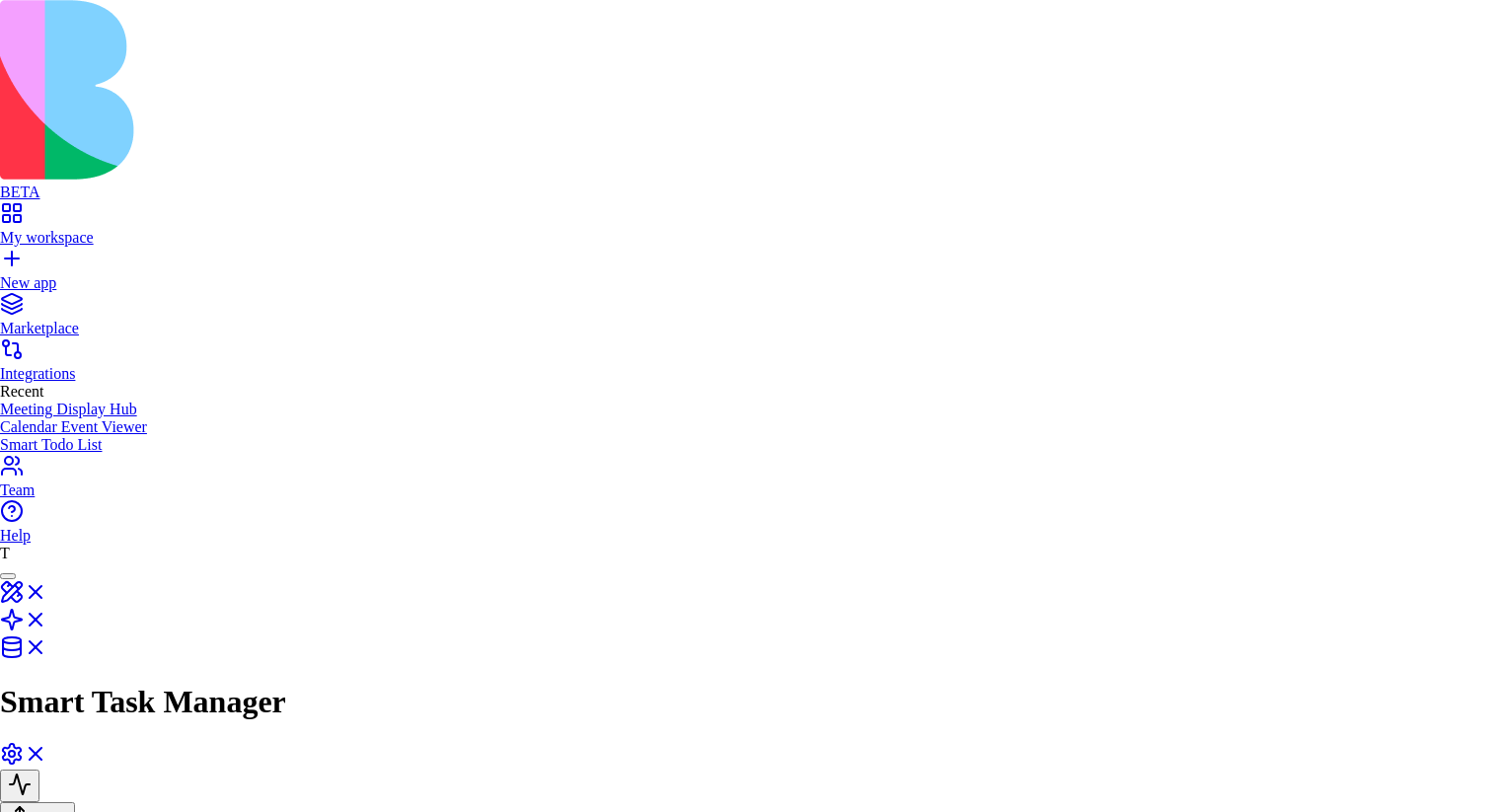 click on "Delete" at bounding box center (84, 2652) 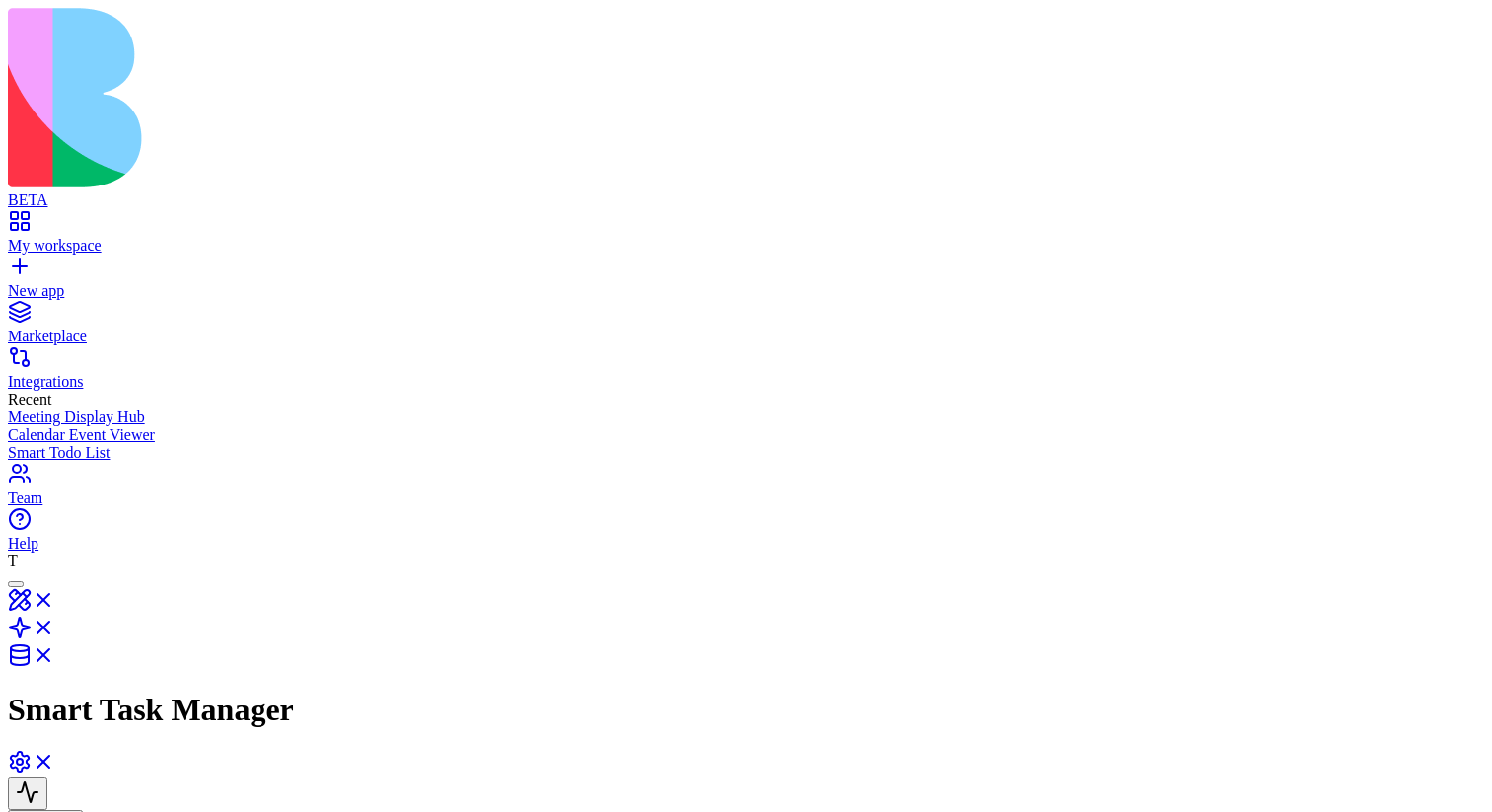 click on "Condition" at bounding box center (259, 1151) 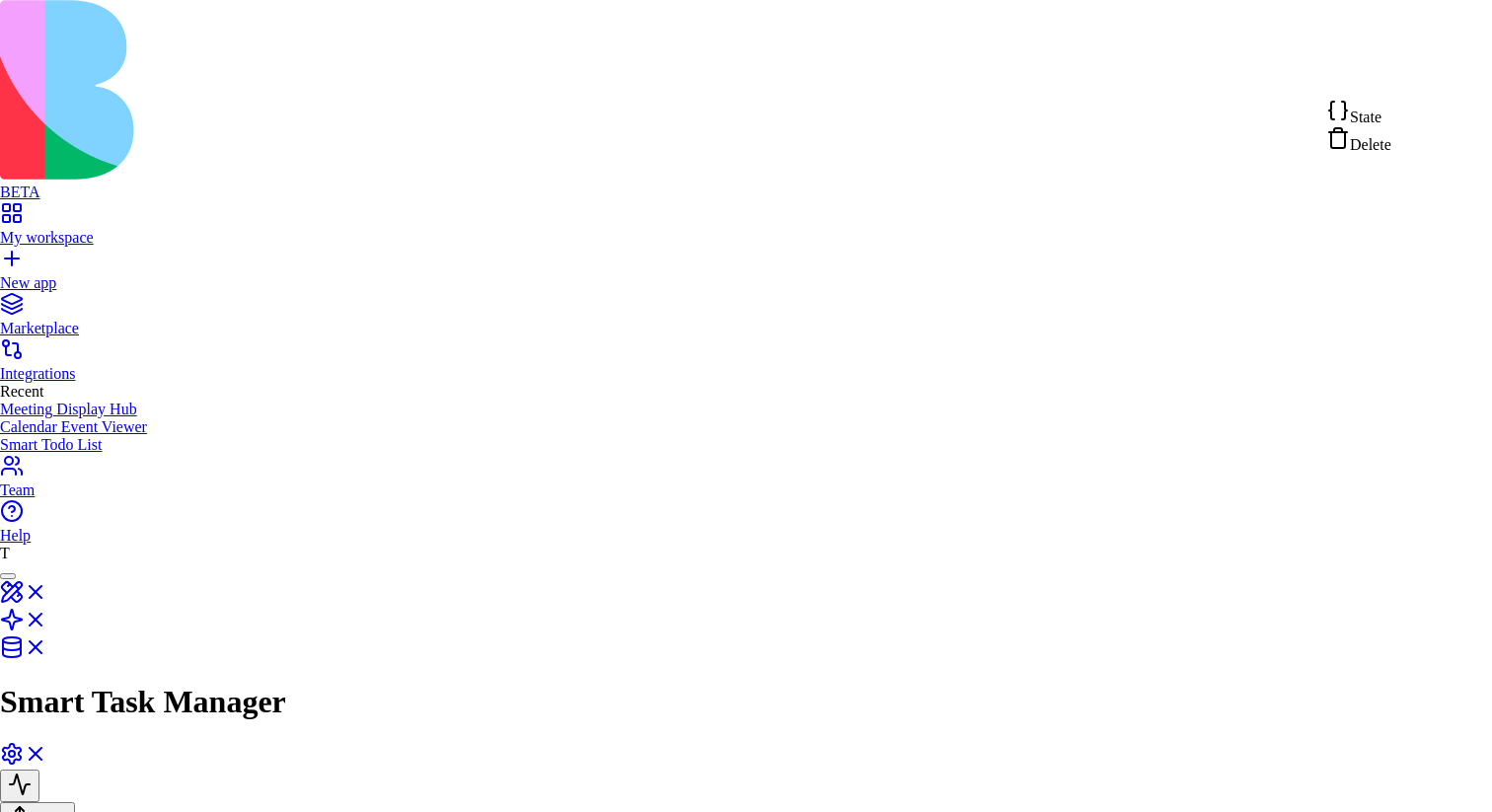 click on "BETA My workspace New app Marketplace Integrations Recent Meeting Display Hub Calendar Event Viewer Smart Todo List Team Help T Smart Task Manager Share Logic Actions GenerateTaskDescription ProcessNewTask CustomAction Triggers Item created in Tasks Scheduler New Gmail Message Received Trigger Trigger for New Gmail Message Received Trigger Input Custom Action Output GenerateTaskDescription2 AI agent that generates detailed, helpful descriptions for tasks based on the task title and context ProcessNewTask4 AI agent that processes new tasks by generating descriptions and updating the task record TextToSpeech Turn text into an audio file. Create email draft Creates a gmail email draft, supporting to/cc/bcc, subject, plain/html body (ensure `is html=true` for html), attachments, and threading. Send Email Sends an email via gmail api using the authenticated user's google profile display name, requiring `is html=true` if the body contains html and valid `s3key`, `mimetype`, `name` for any attachment. lalala   Logo" at bounding box center (746, 1135) 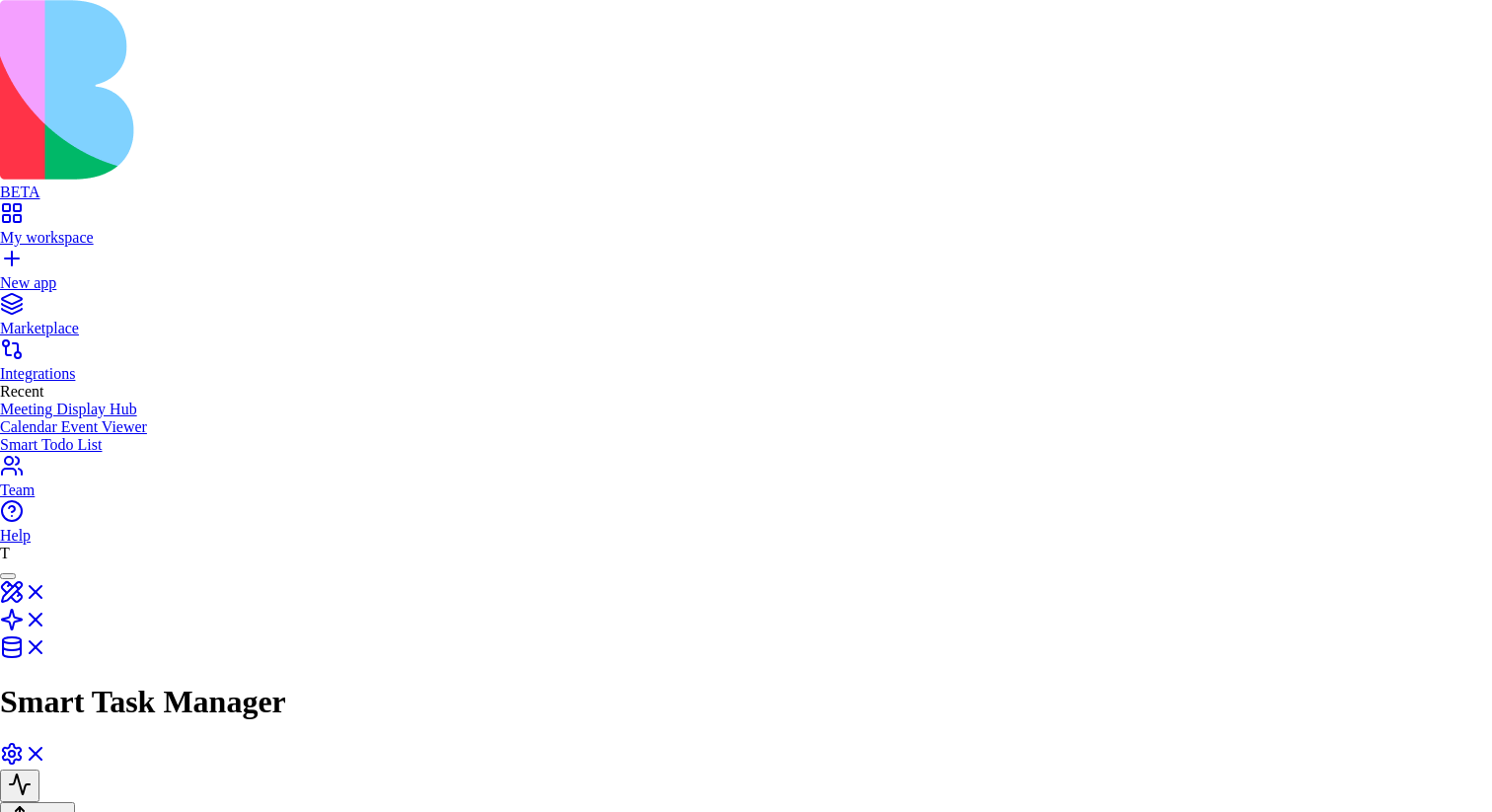 click on "Delete" at bounding box center [84, 2447] 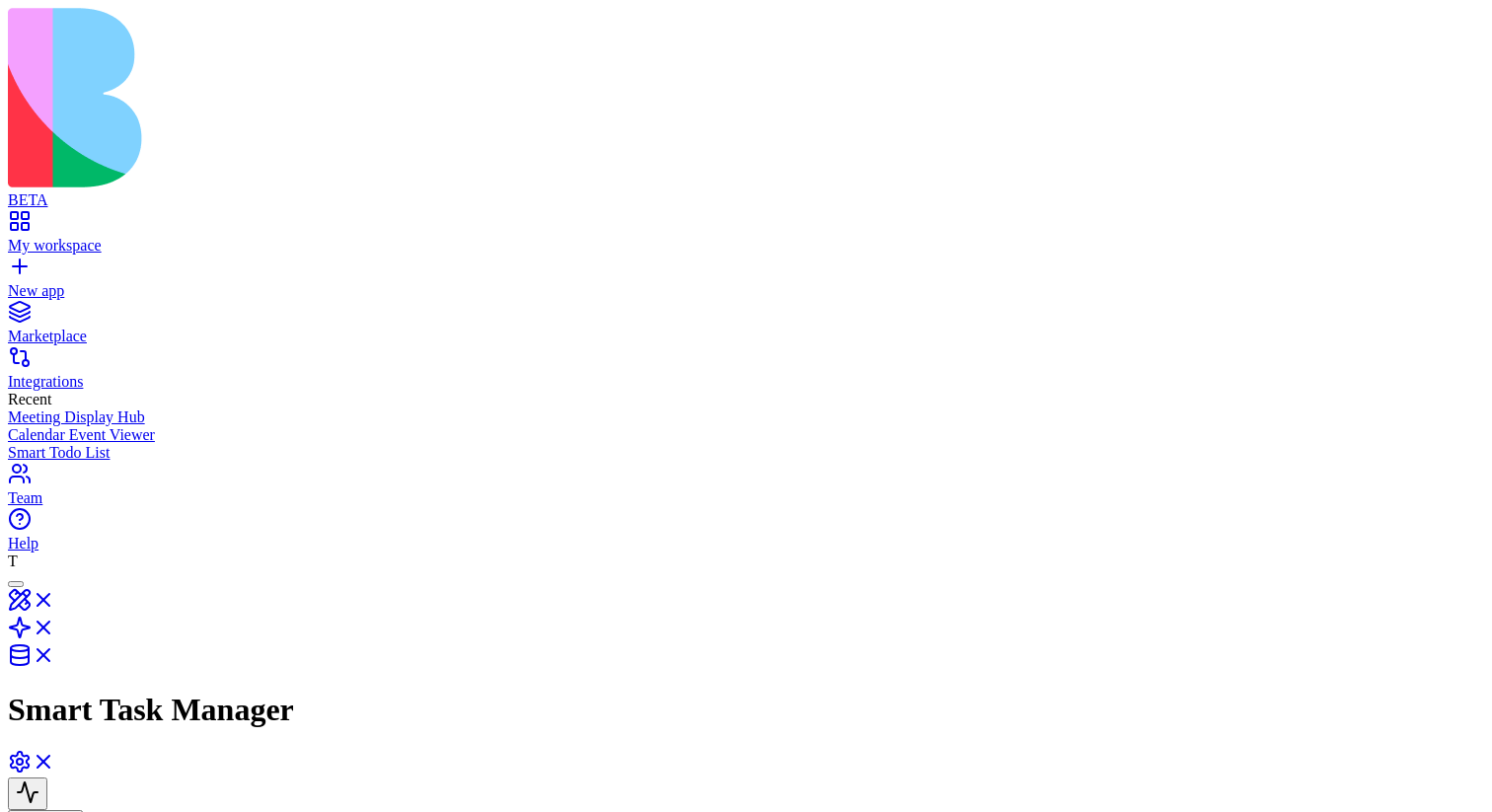 drag, startPoint x: 805, startPoint y: 199, endPoint x: 840, endPoint y: 199, distance: 35 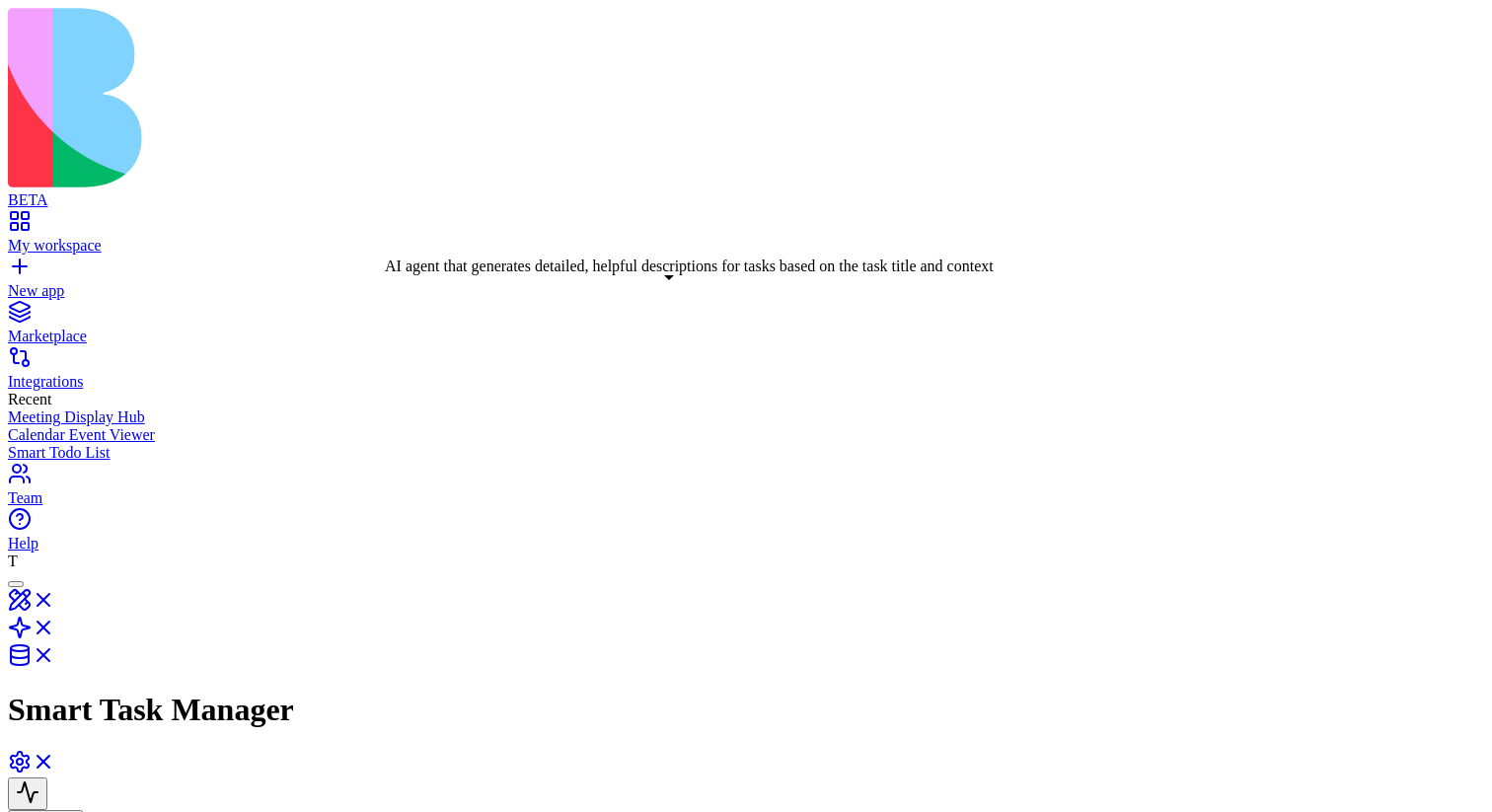 drag, startPoint x: 692, startPoint y: 229, endPoint x: 692, endPoint y: 297, distance: 68 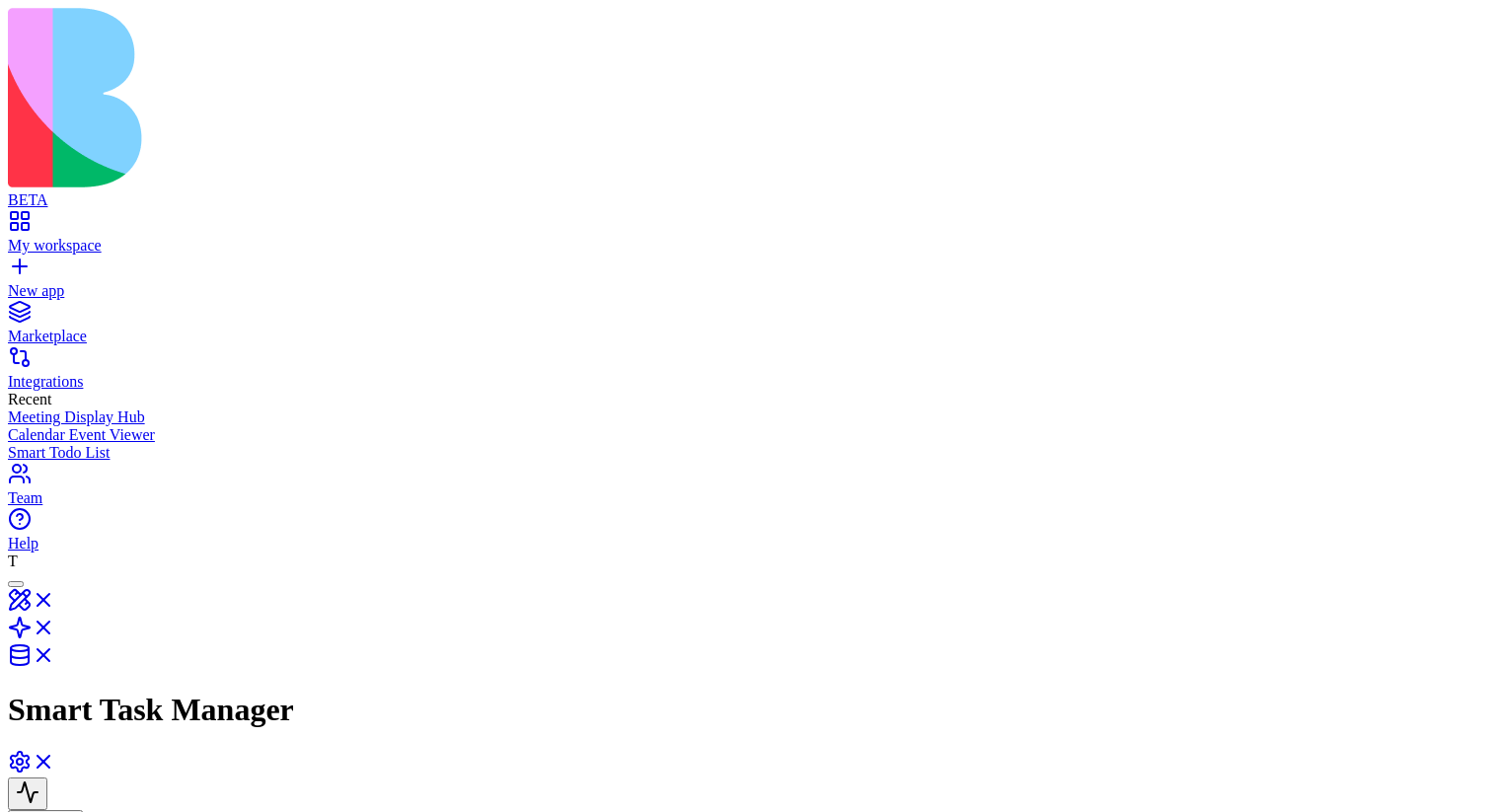 drag, startPoint x: 820, startPoint y: 345, endPoint x: 816, endPoint y: 329, distance: 16.492423 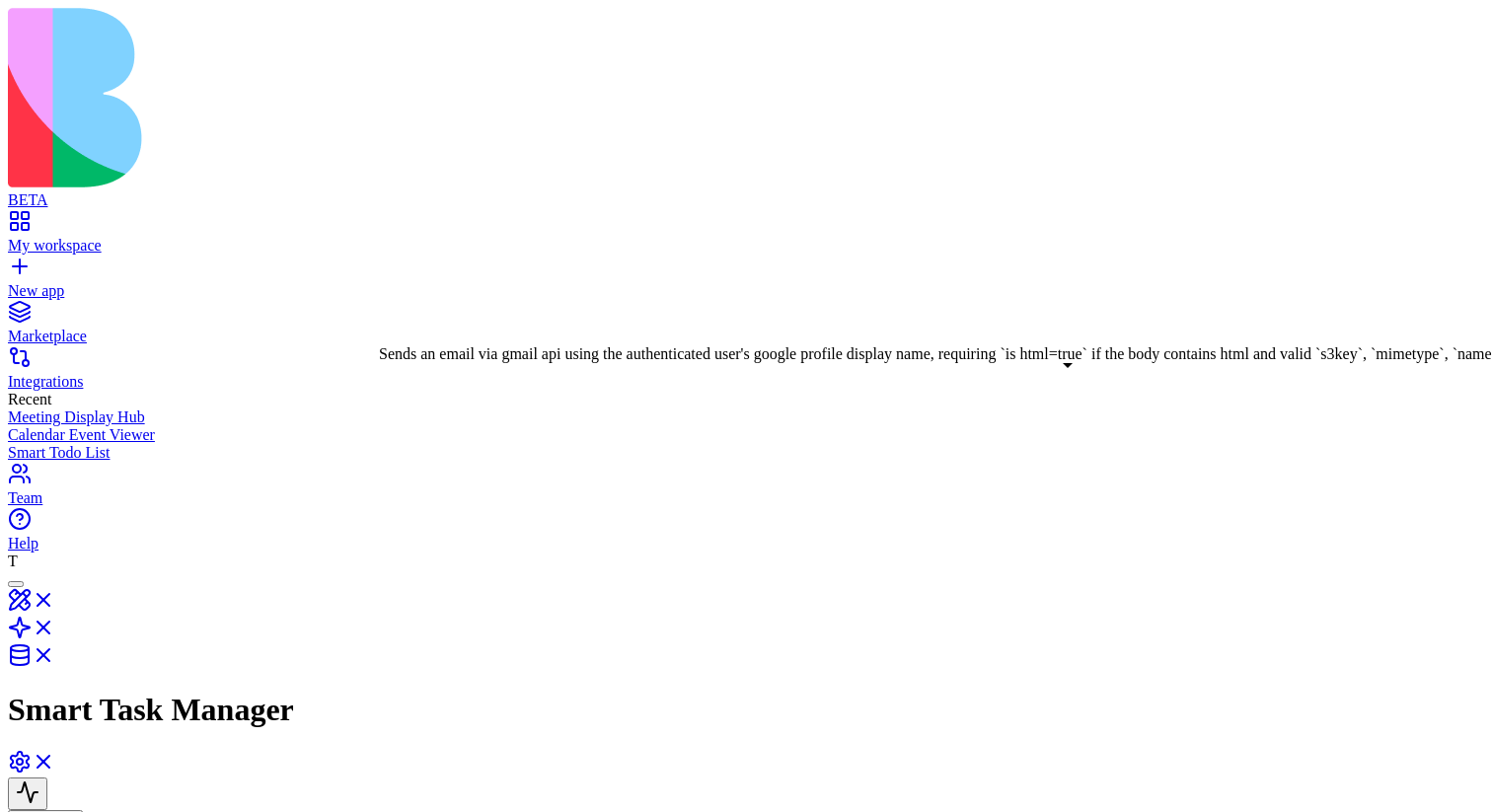 drag, startPoint x: 983, startPoint y: 334, endPoint x: 1046, endPoint y: 384, distance: 80.43009 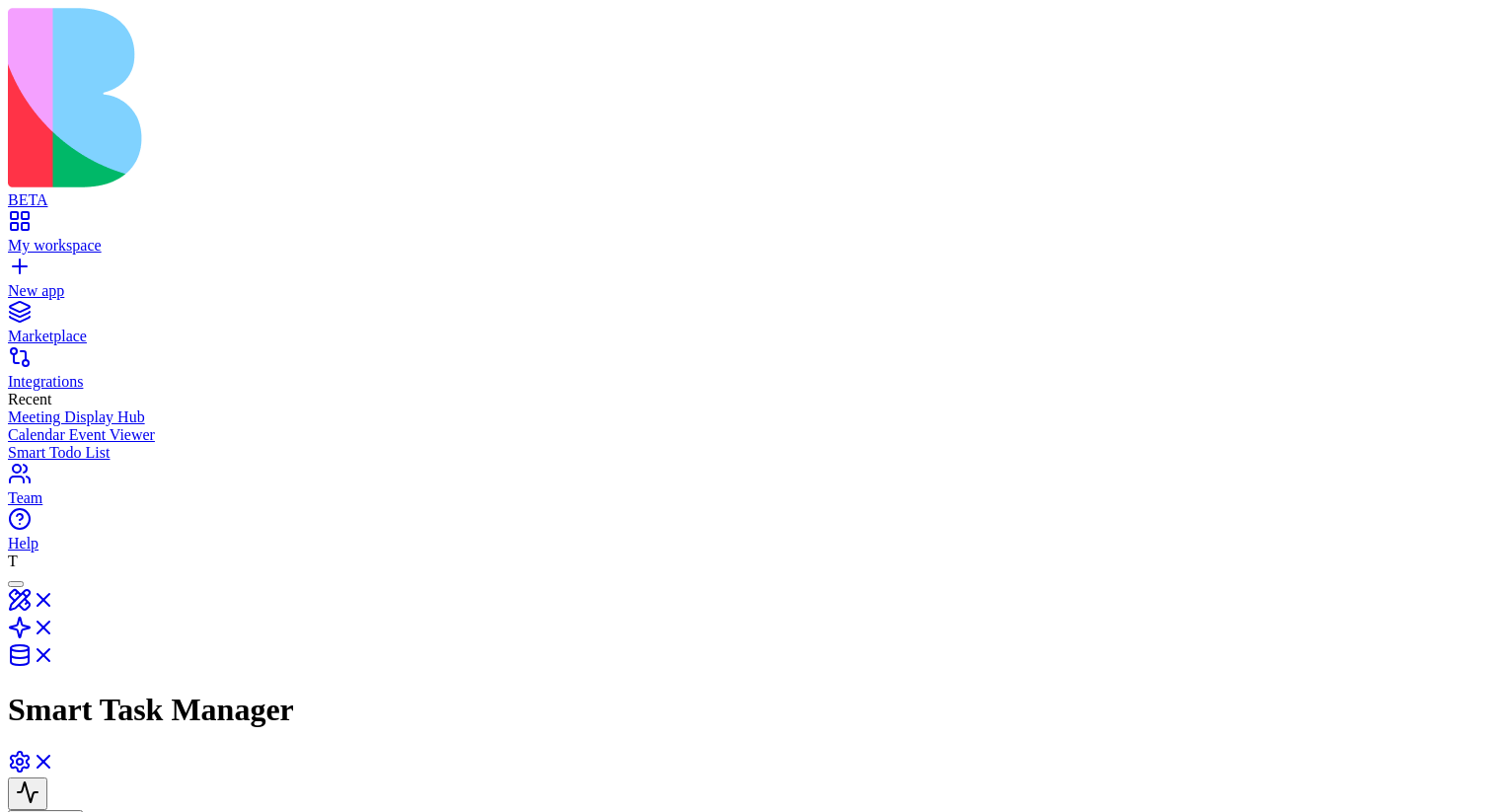 drag, startPoint x: 861, startPoint y: 472, endPoint x: 841, endPoint y: 408, distance: 67.052218 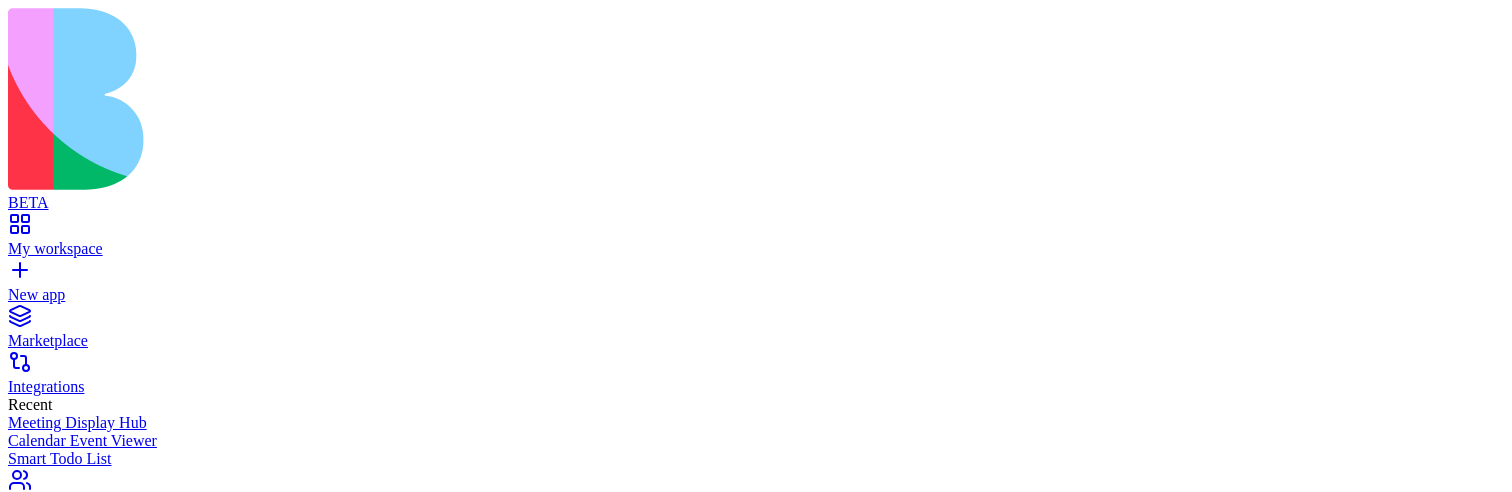click on "Insert items in Tasks lalala" at bounding box center [347, 1235] 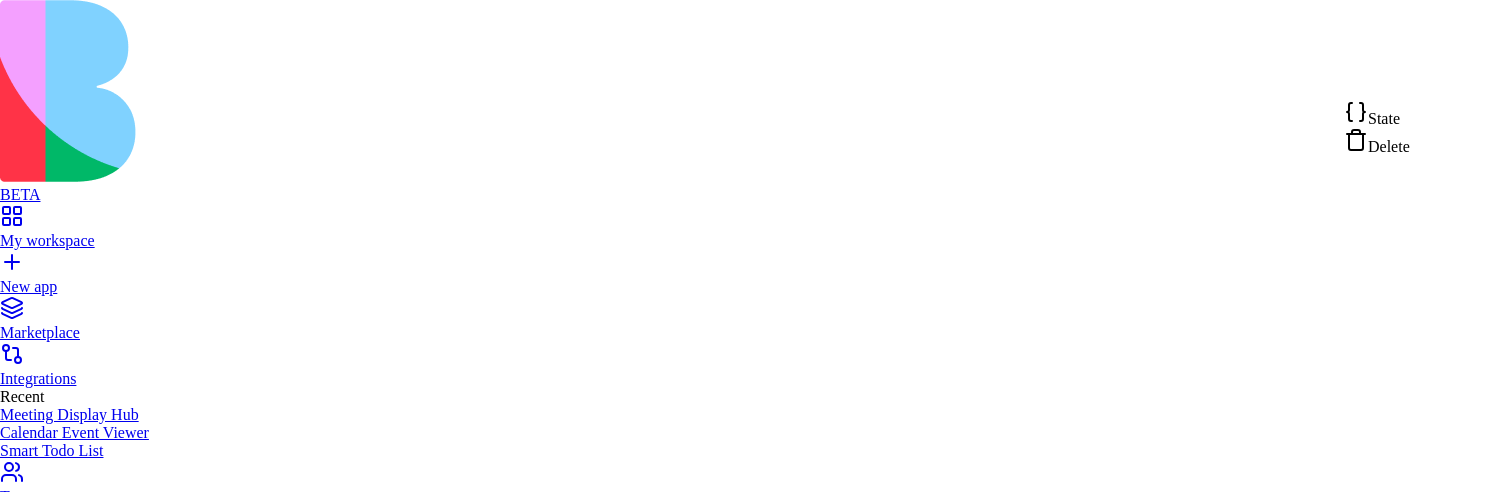 click on "State" at bounding box center (1377, 114) 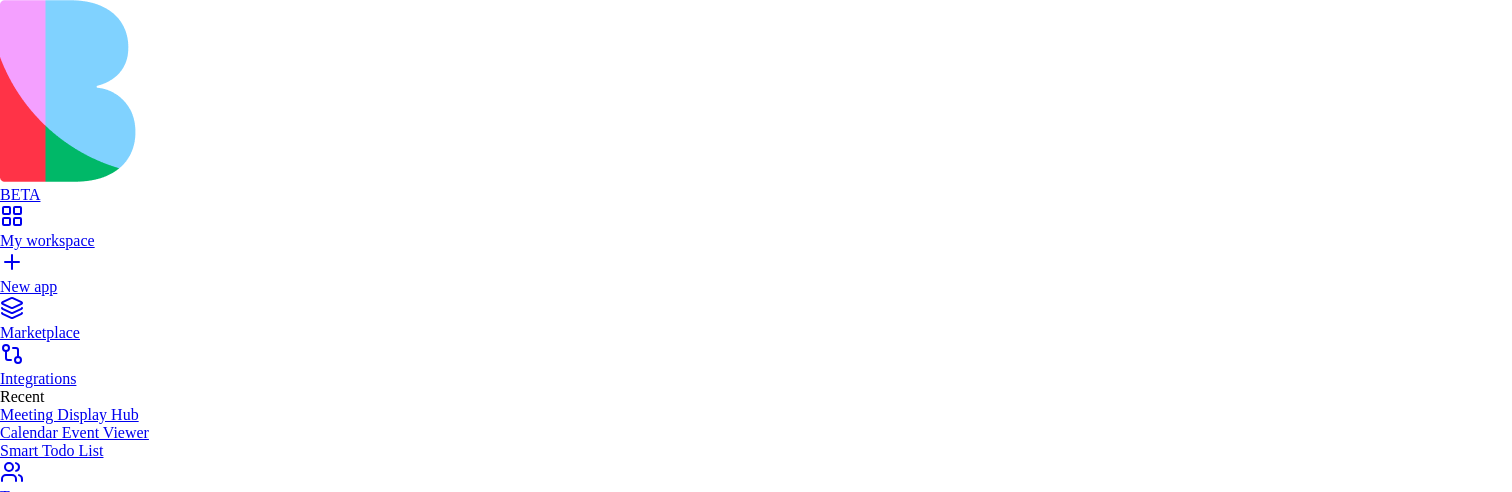 type on "**********" 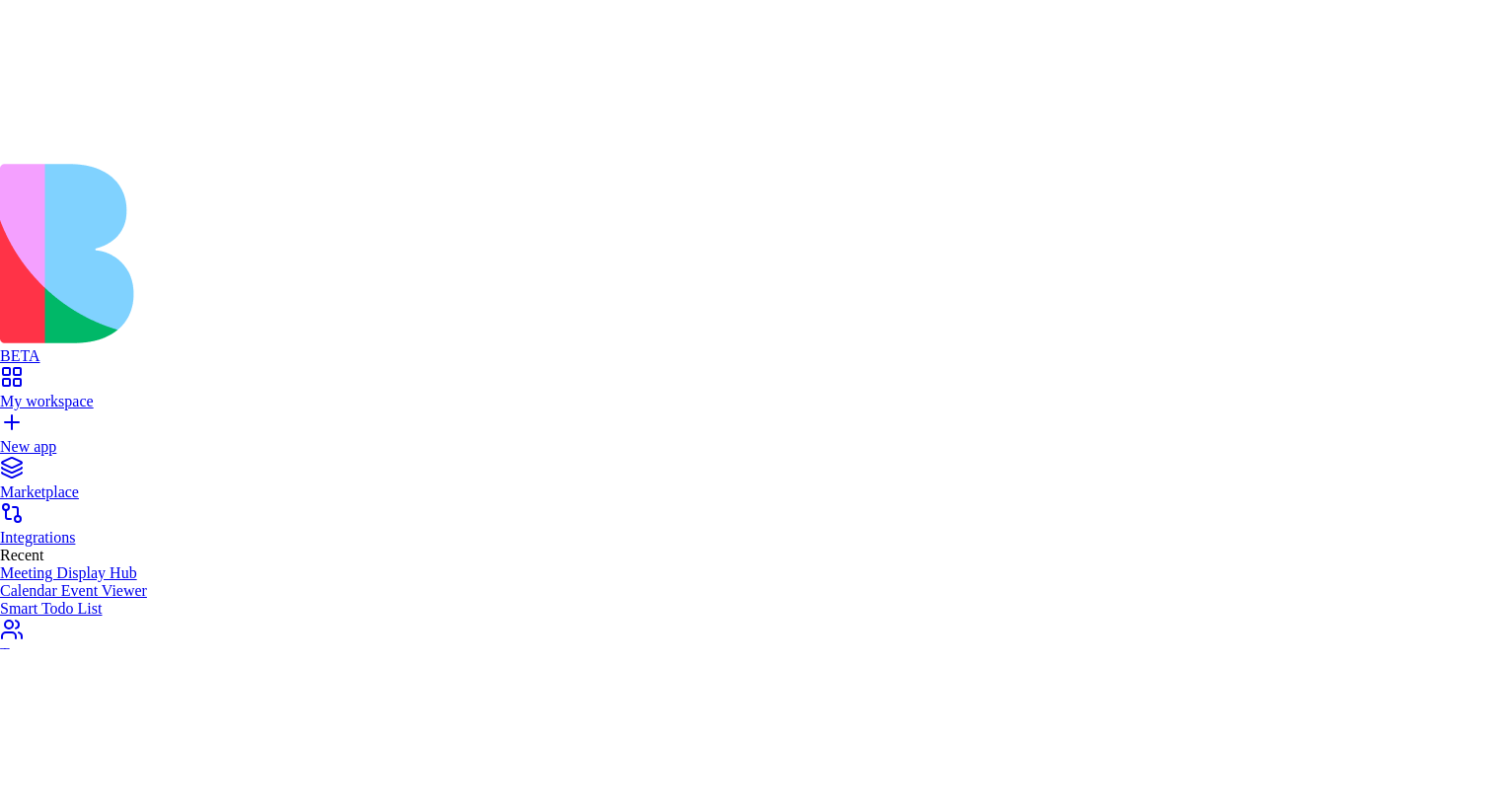 scroll, scrollTop: 89, scrollLeft: 0, axis: vertical 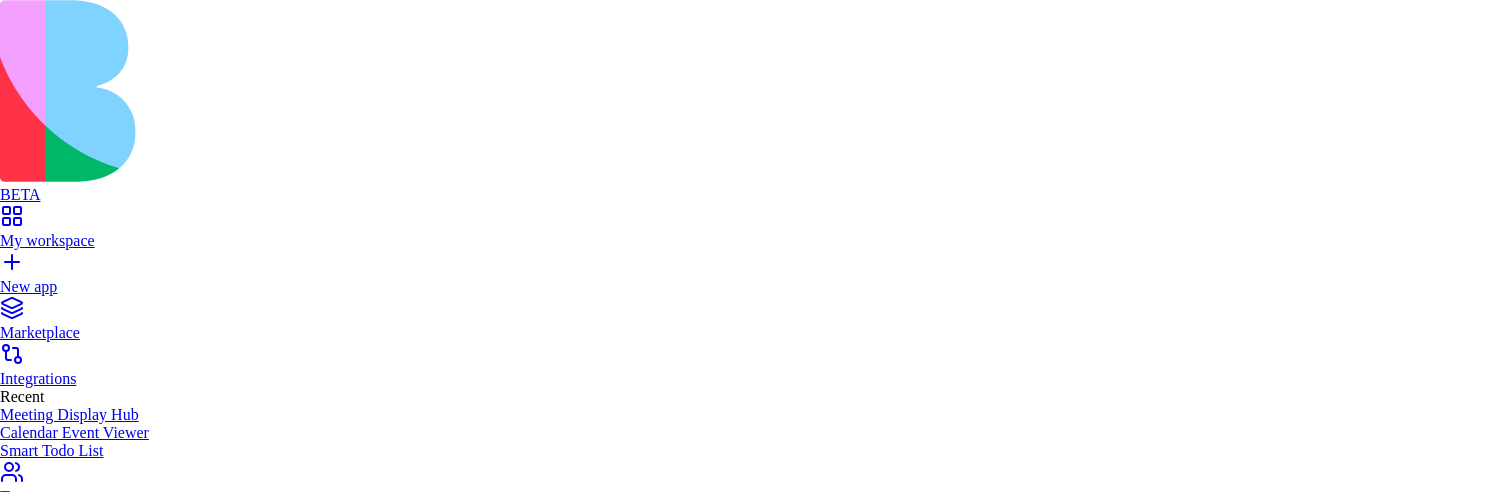 drag, startPoint x: 668, startPoint y: 268, endPoint x: 306, endPoint y: 244, distance: 362.7947 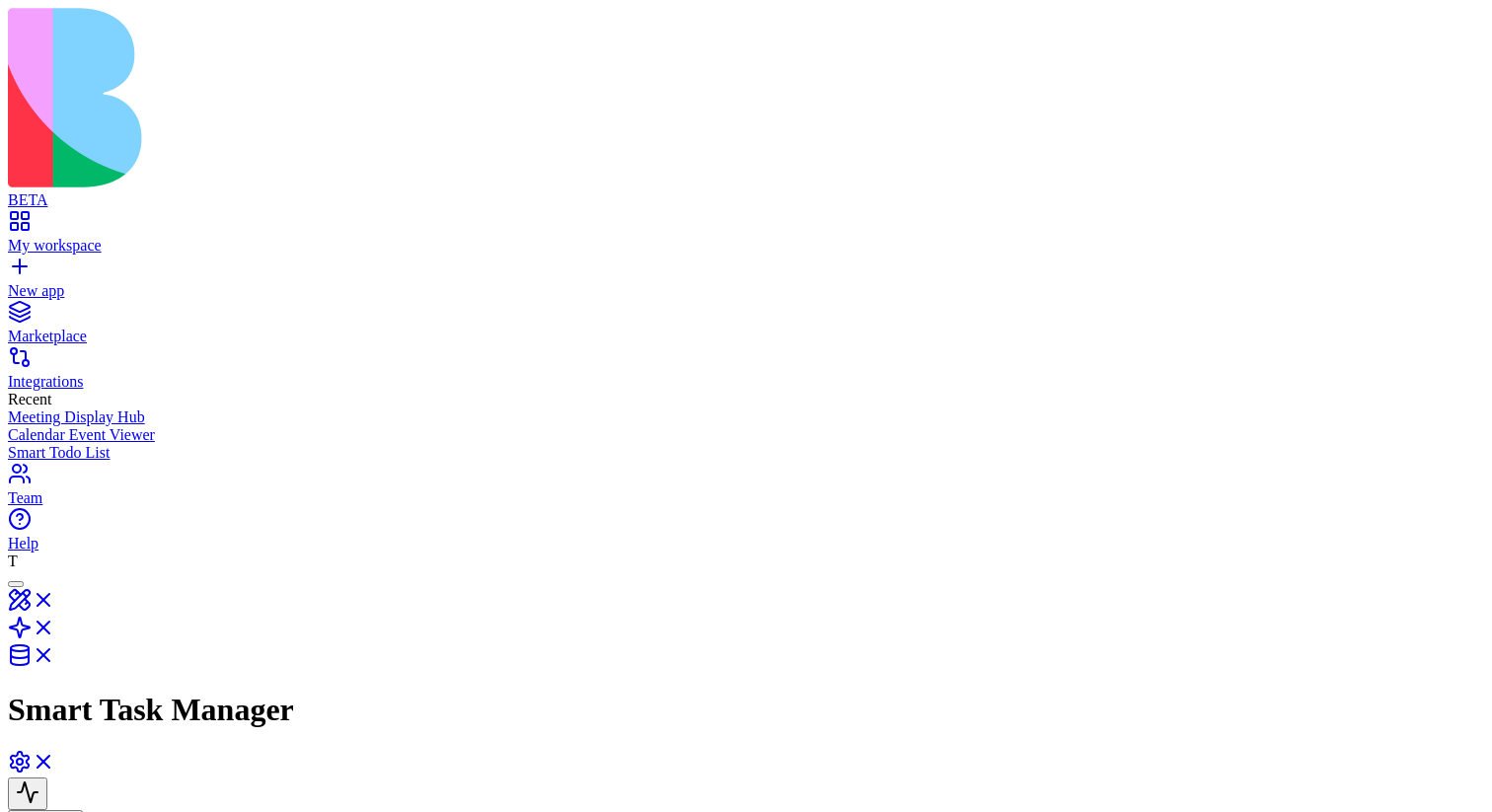 click at bounding box center (132, 990) 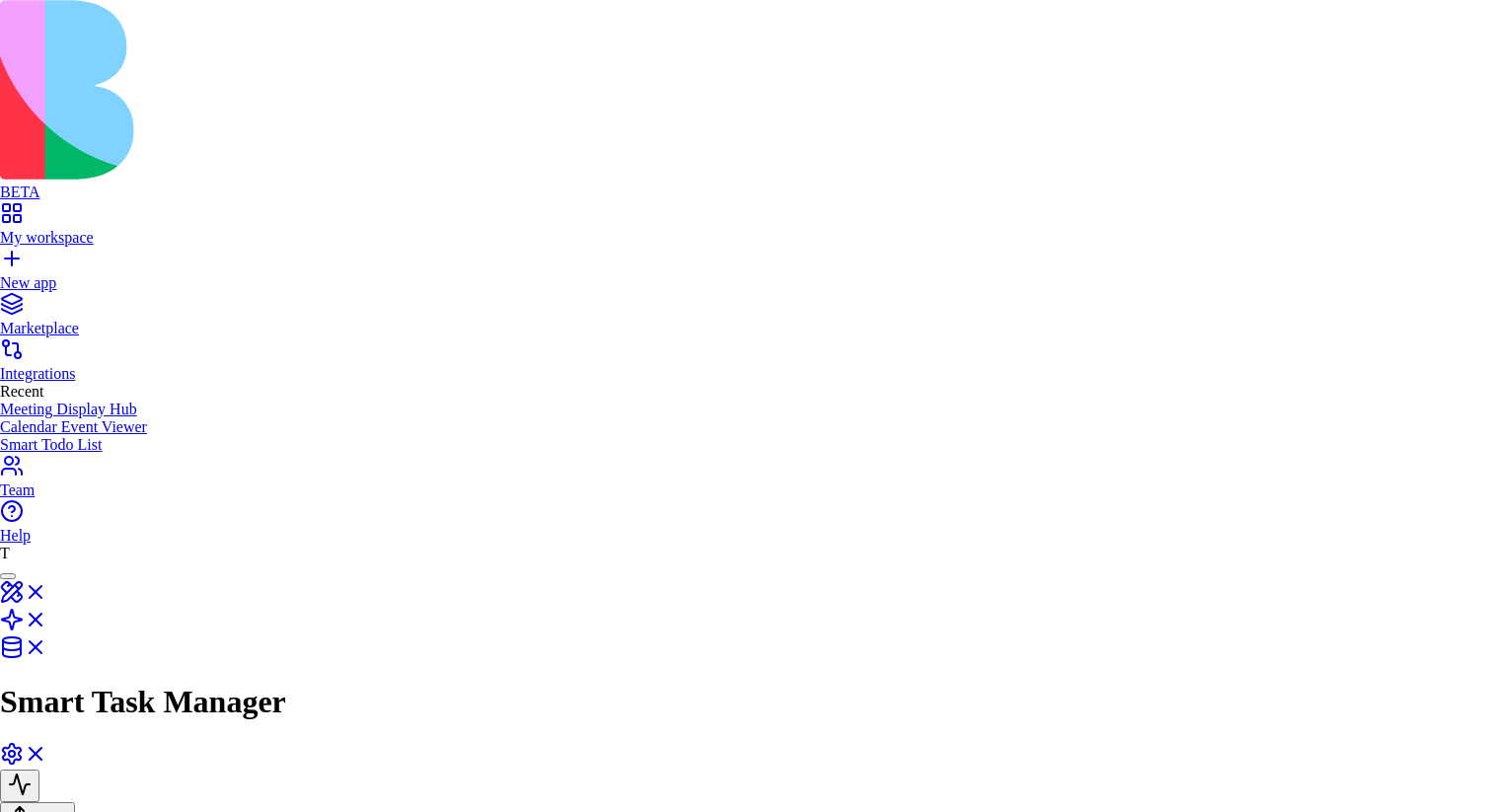 click at bounding box center [746, 2289] 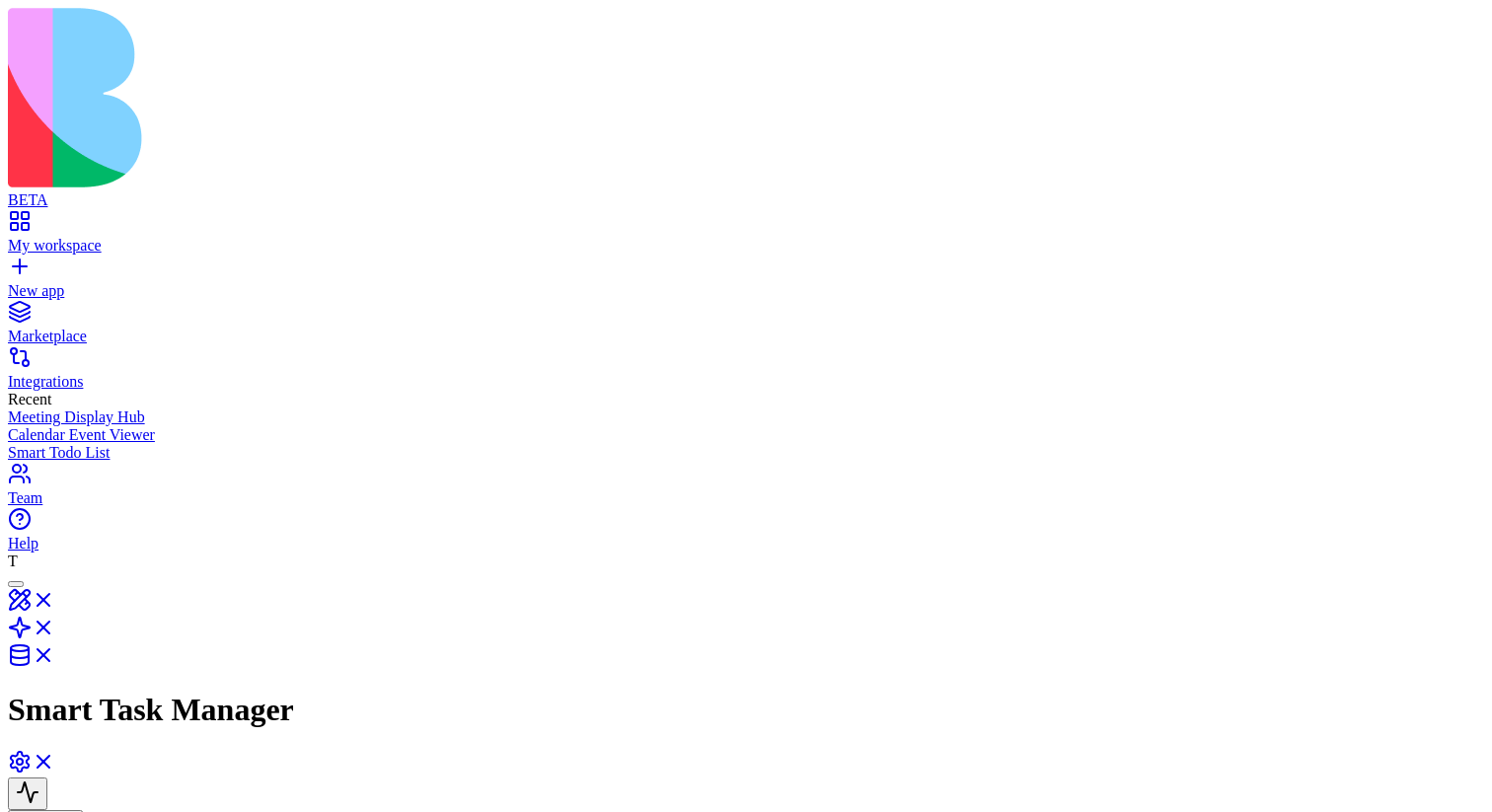 click on "Input Custom Action Output" at bounding box center (429, 970) 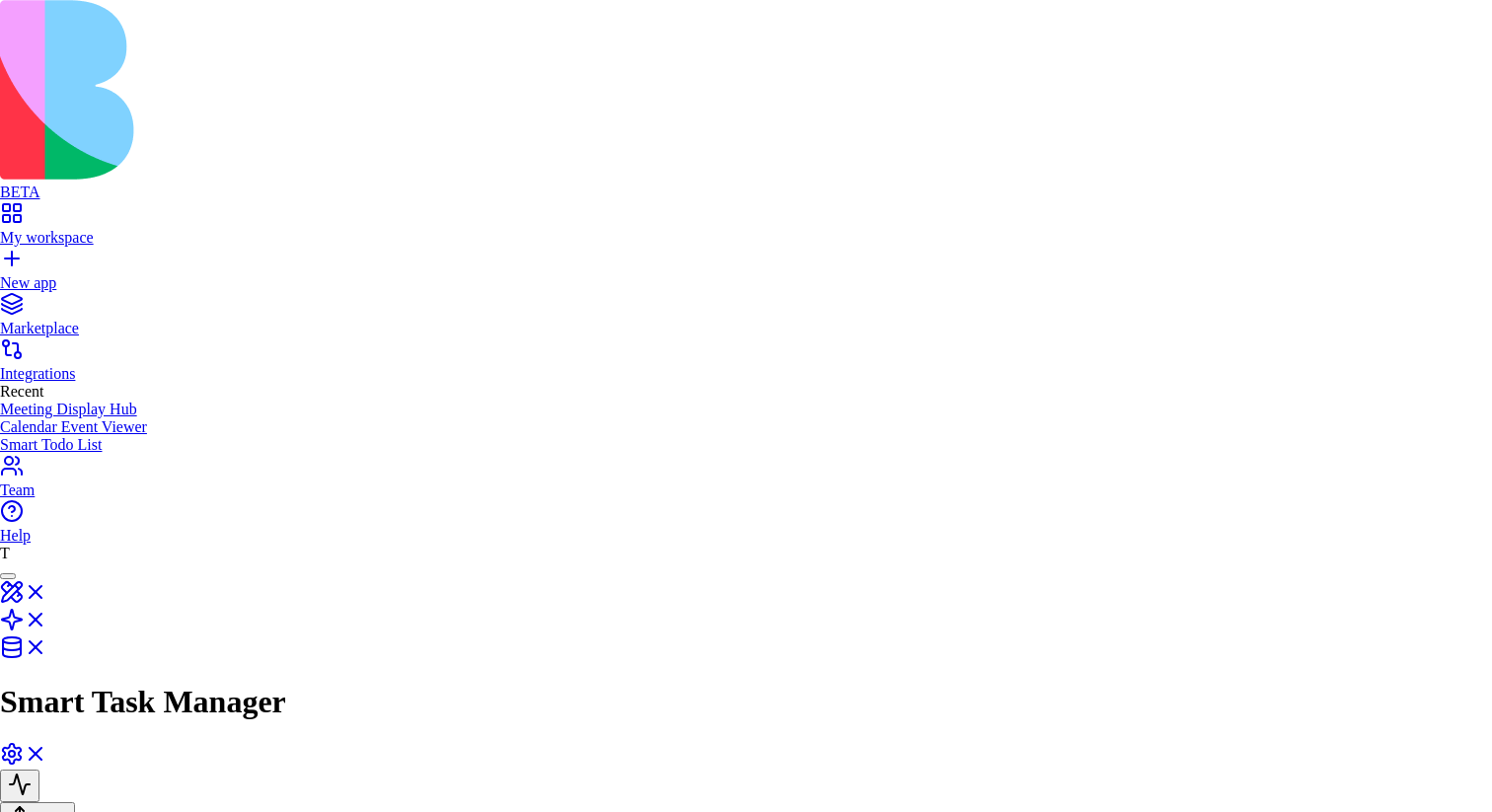 scroll, scrollTop: 112, scrollLeft: 0, axis: vertical 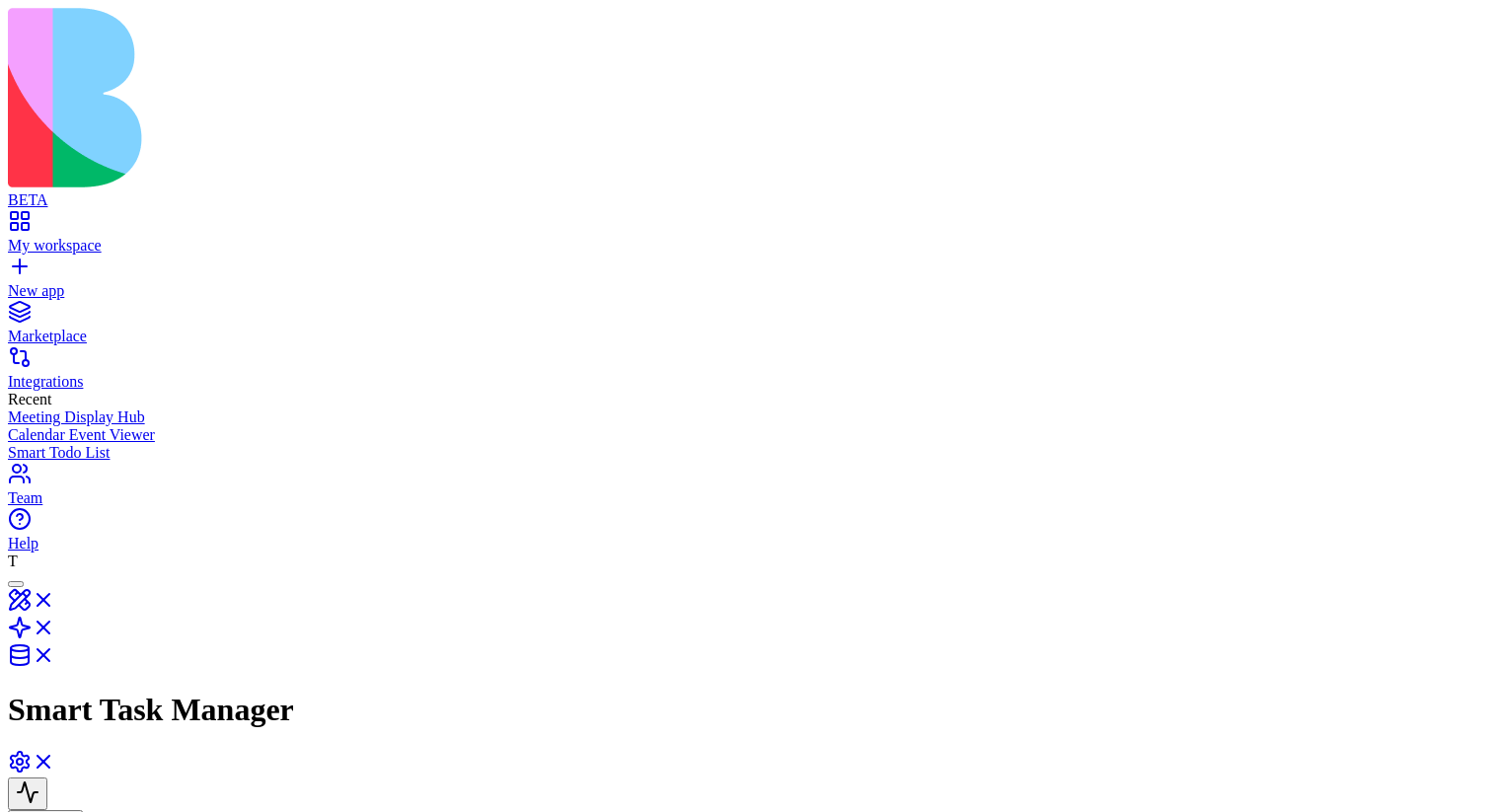 type 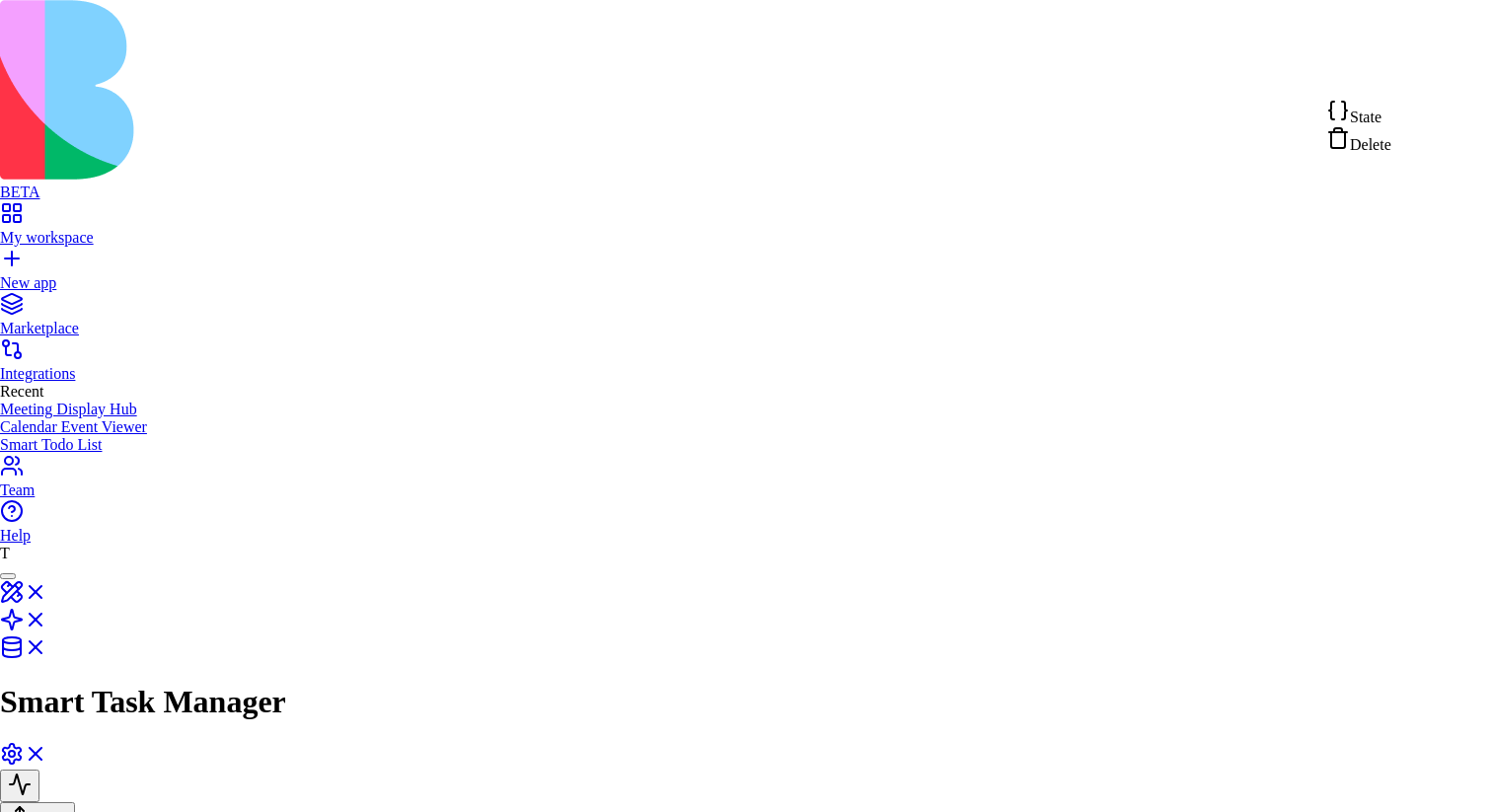 click on "State" at bounding box center (1359, 112) 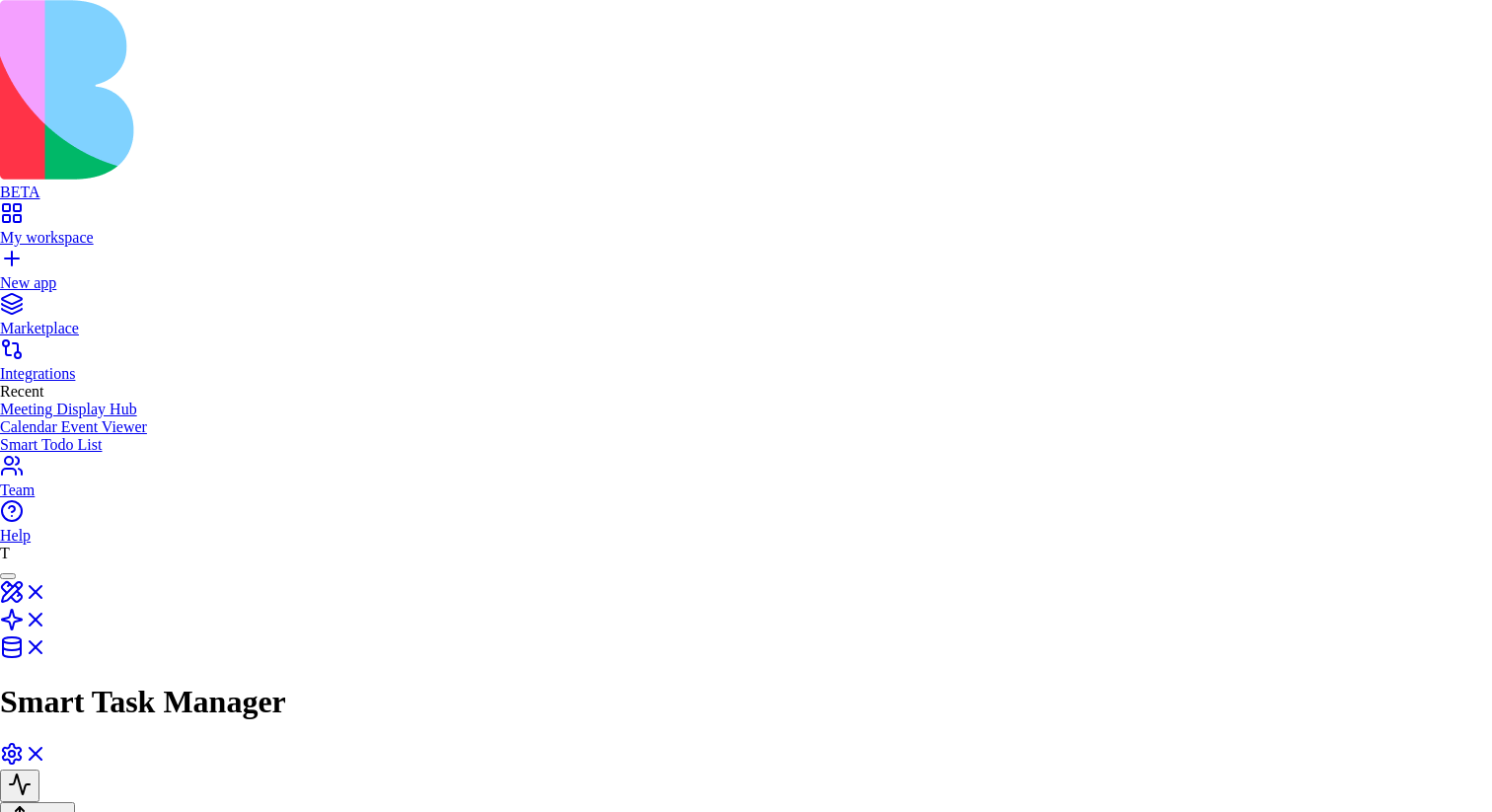 scroll, scrollTop: 0, scrollLeft: 50, axis: horizontal 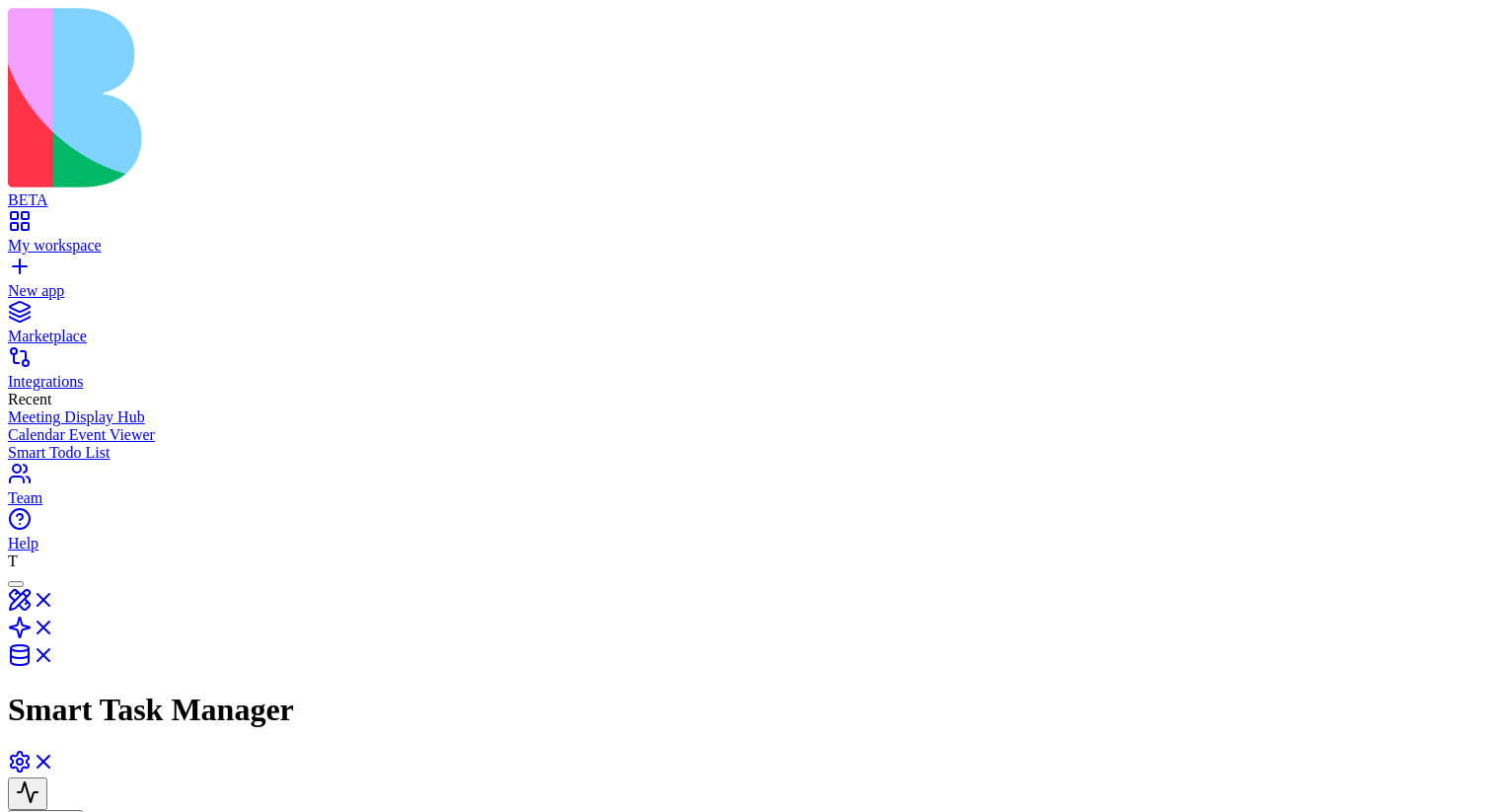 click 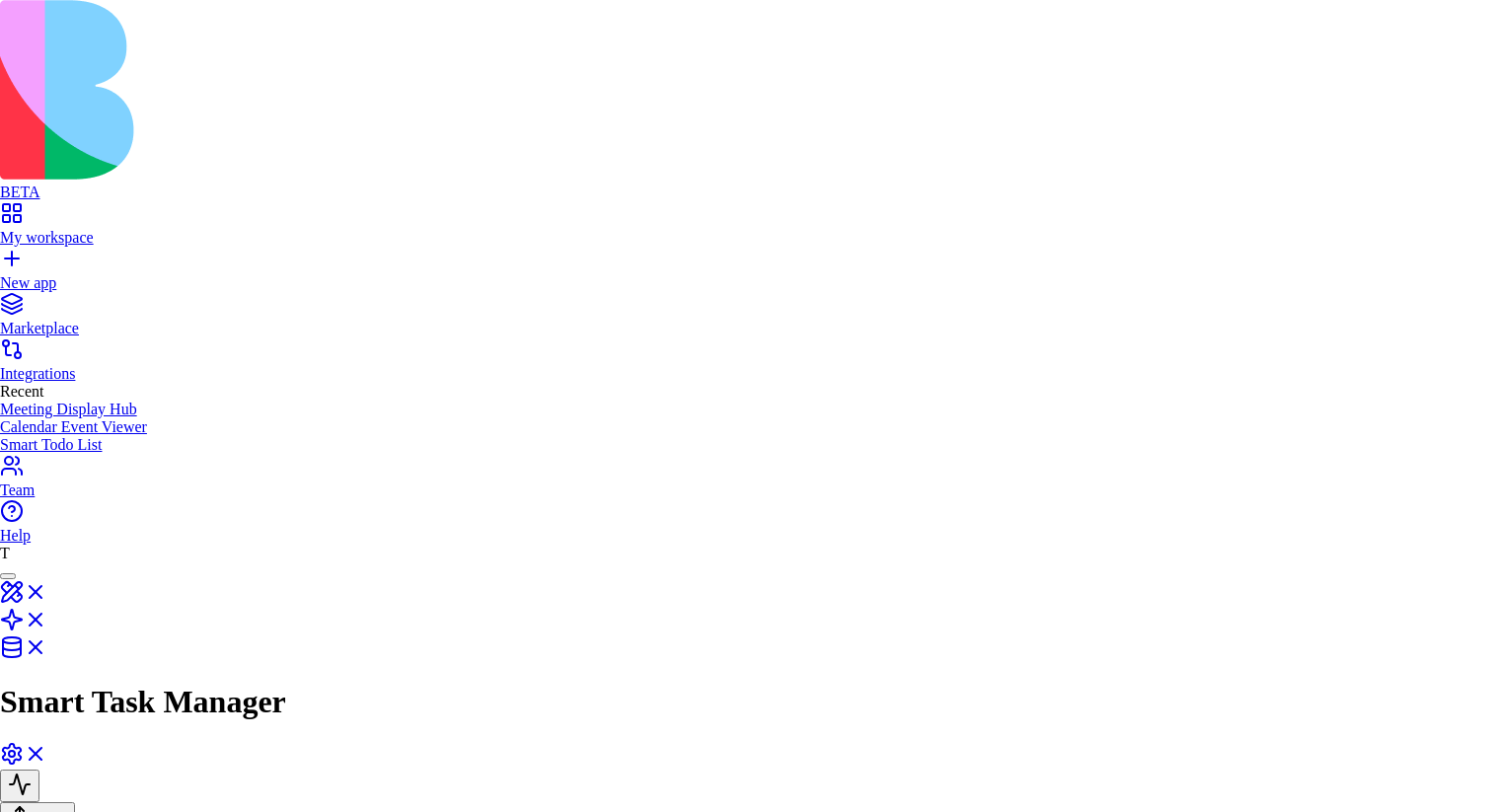click on "Add" at bounding box center (20, 3584) 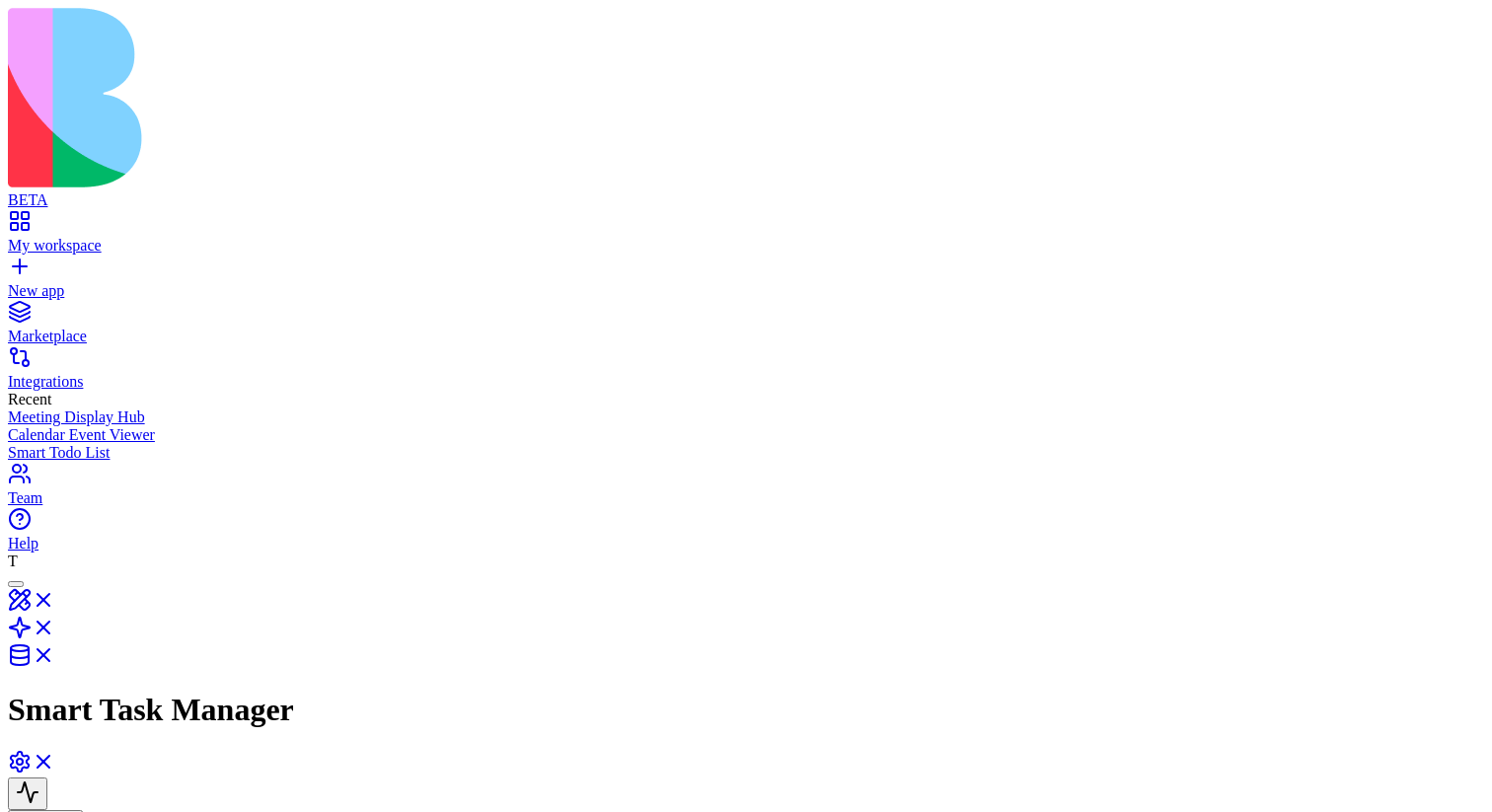 click on "Add tools" at bounding box center (55, 1486) 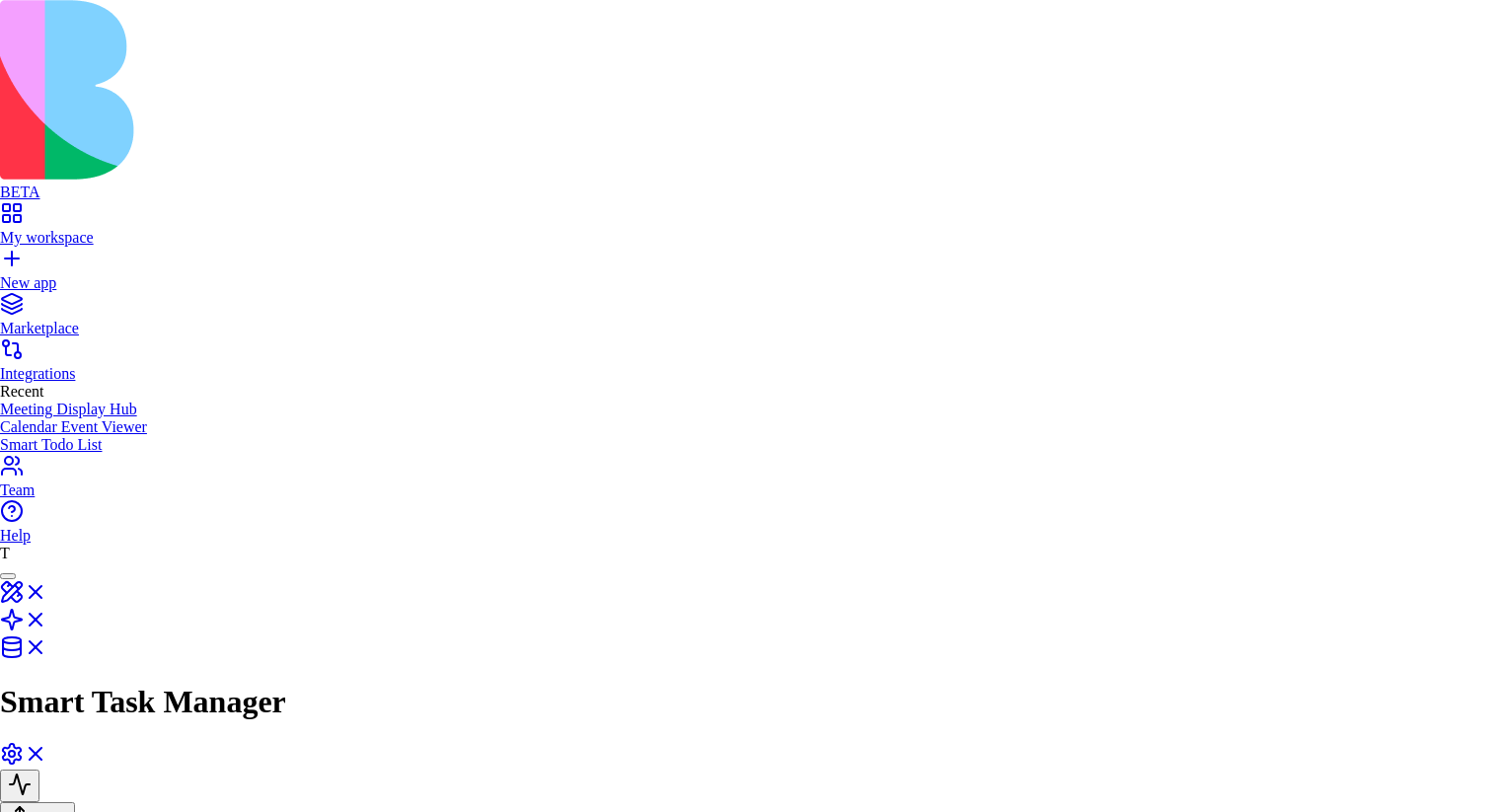 click on "Add" at bounding box center (20, 3861) 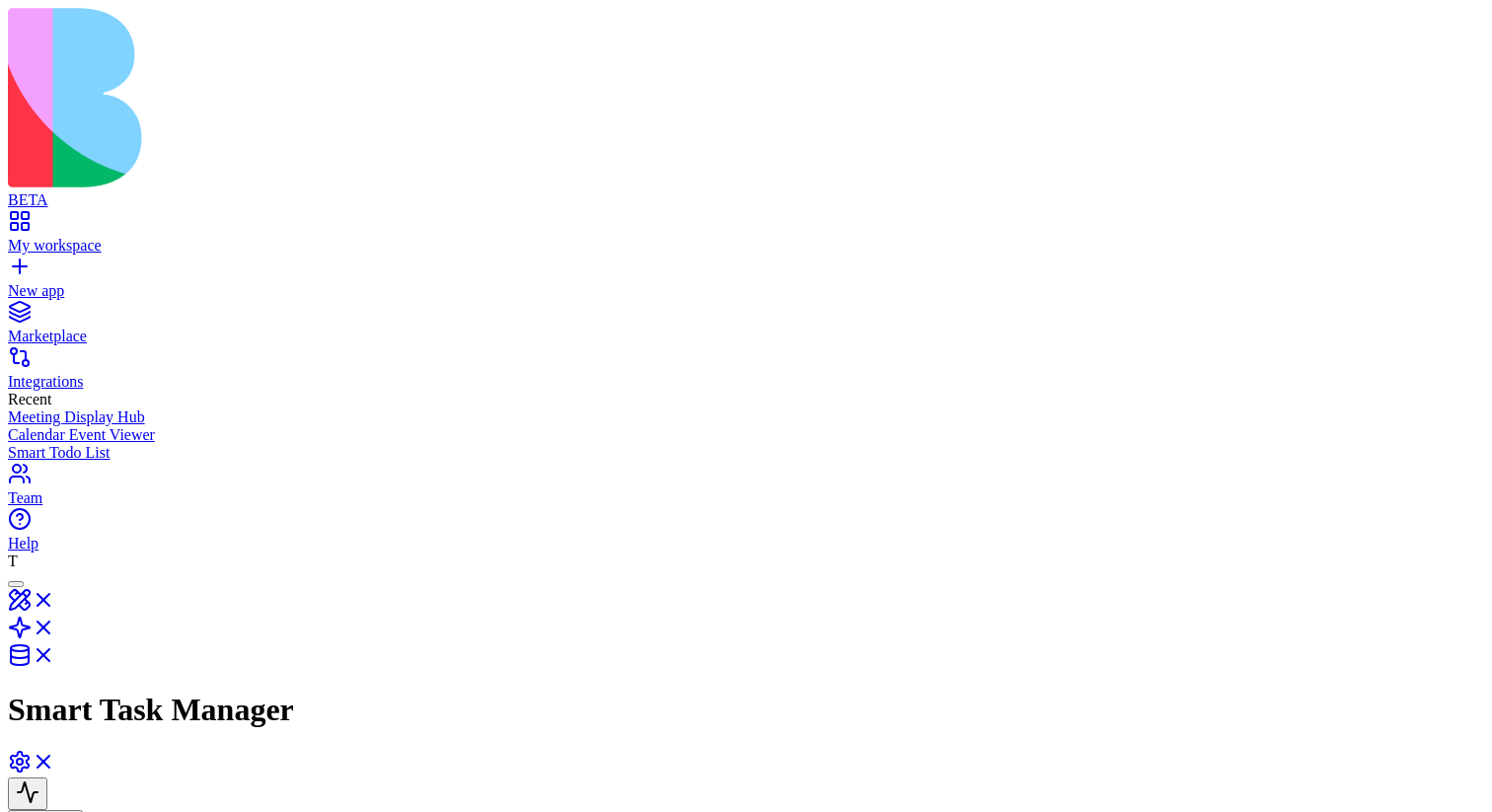 scroll, scrollTop: 184, scrollLeft: 0, axis: vertical 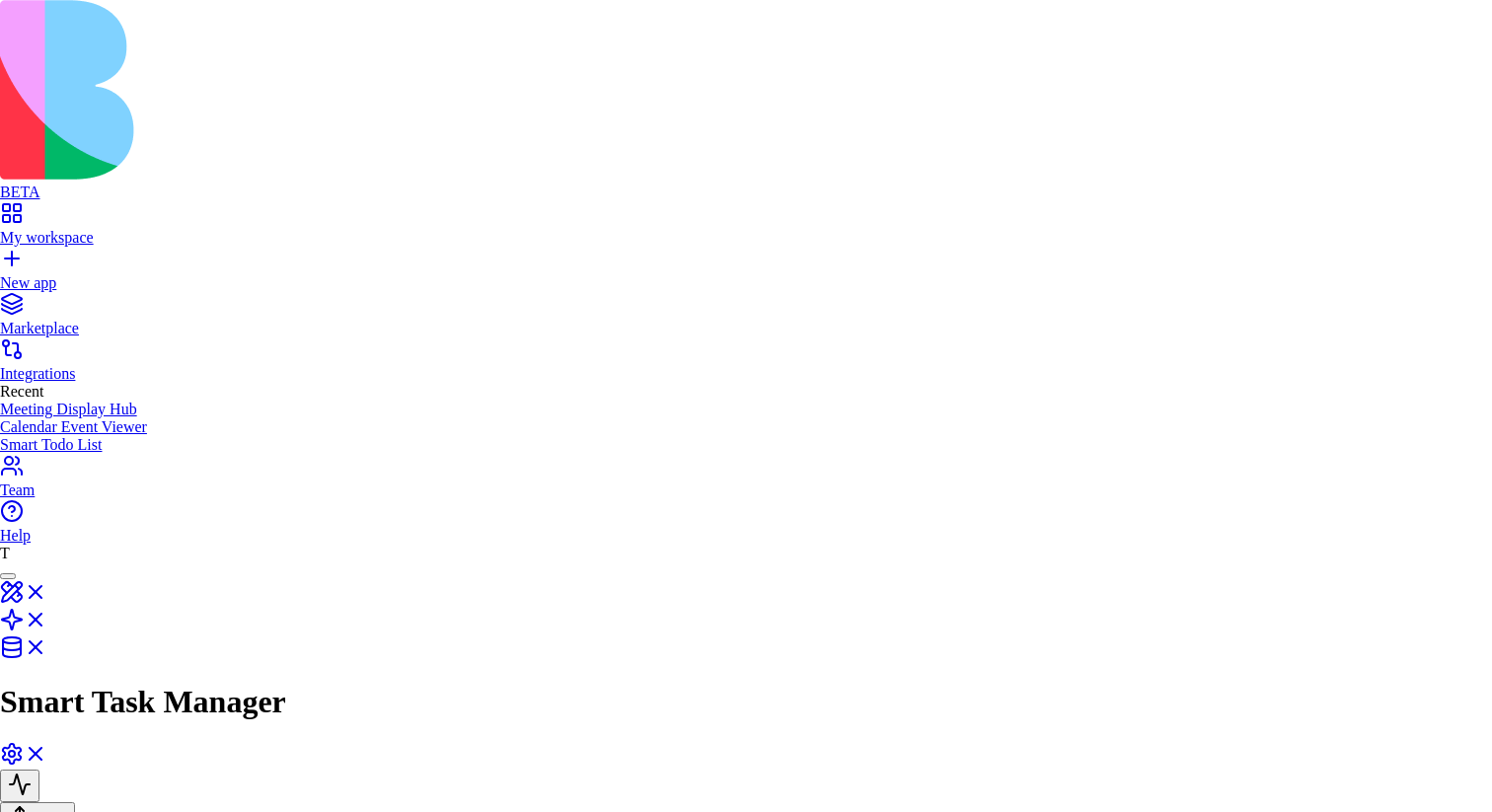 click on "Add" at bounding box center [20, 3518] 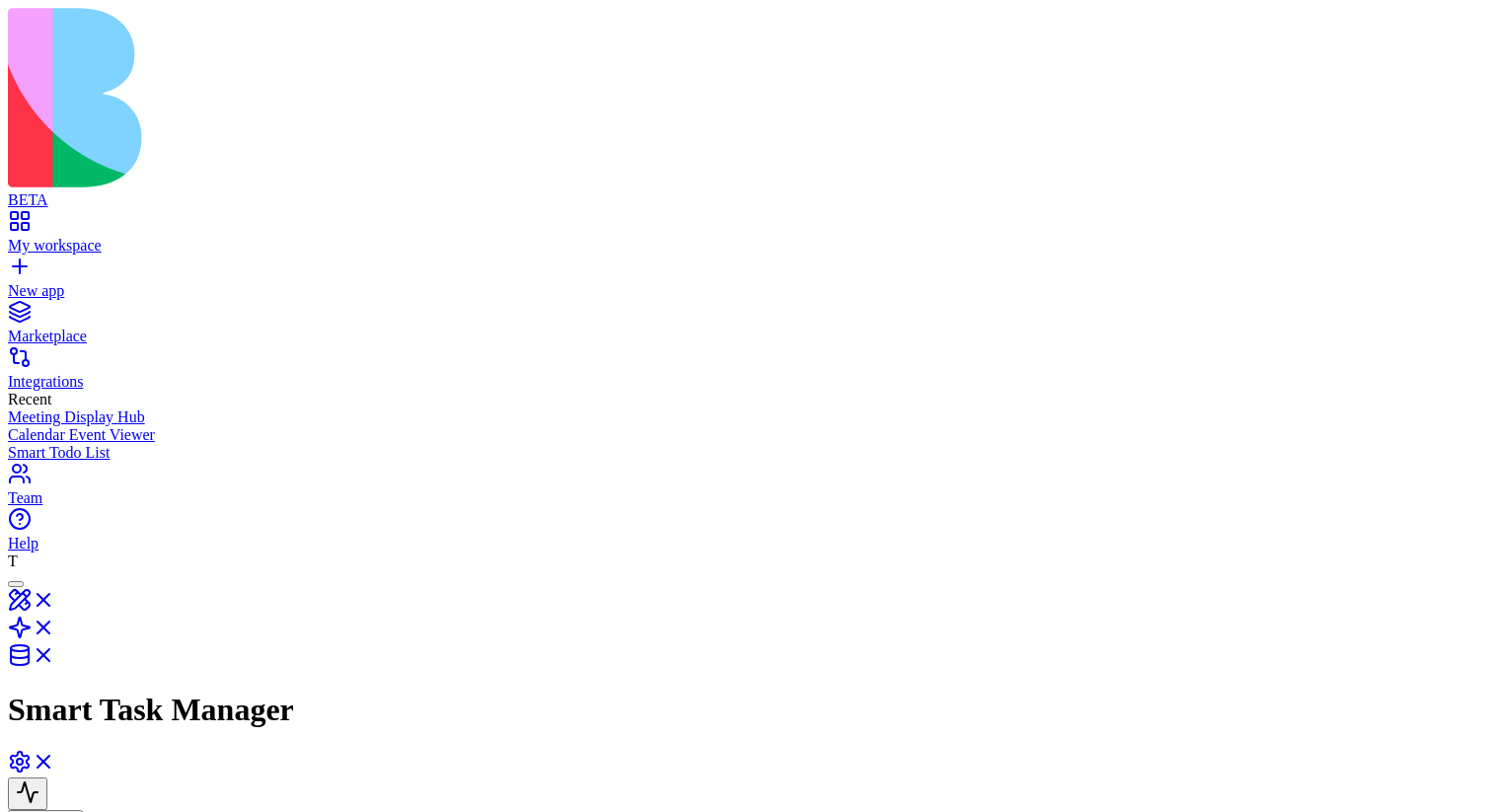 click on "Add tools" at bounding box center (55, 1486) 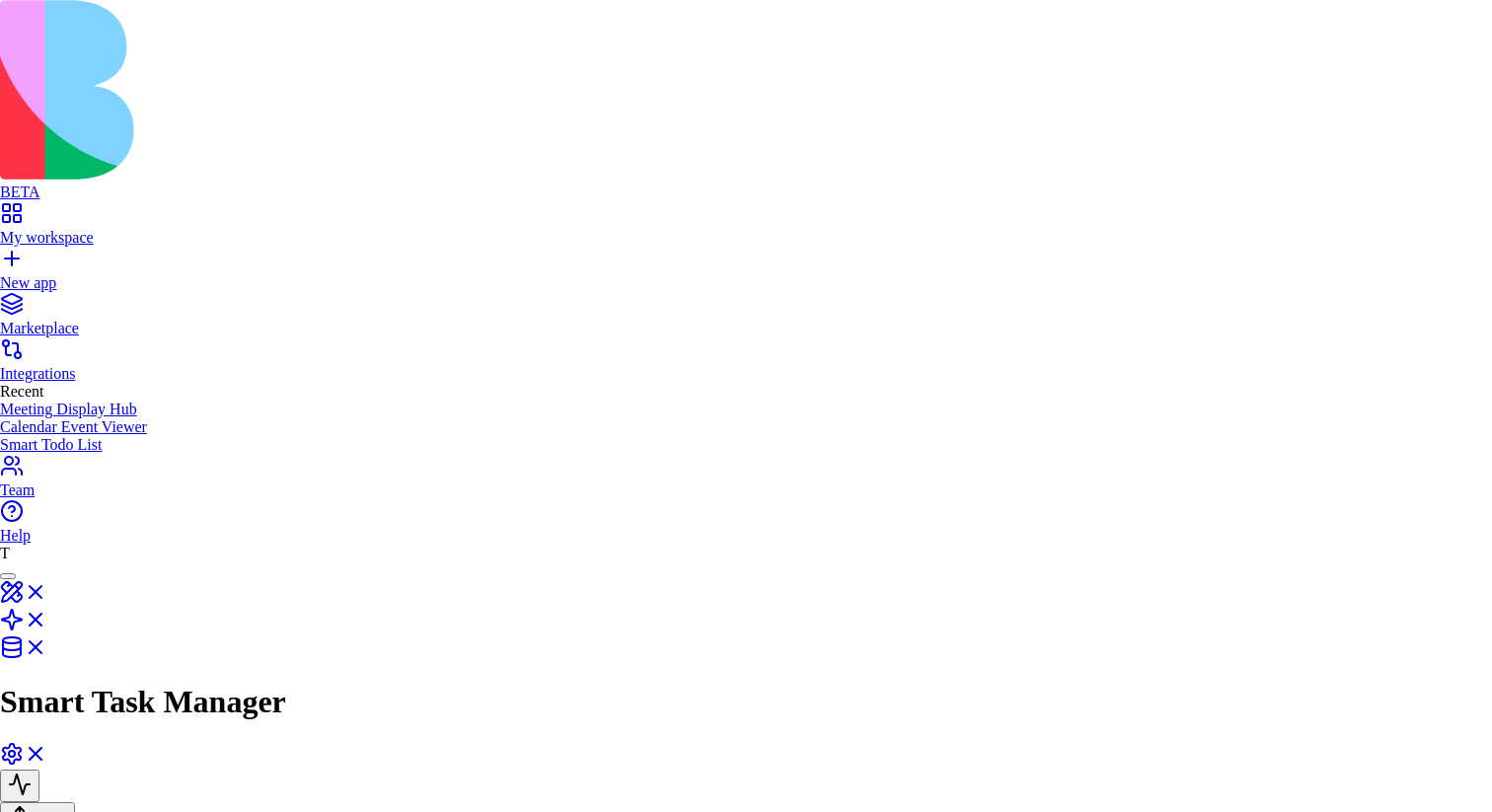 click on "Add" at bounding box center (20, 3530) 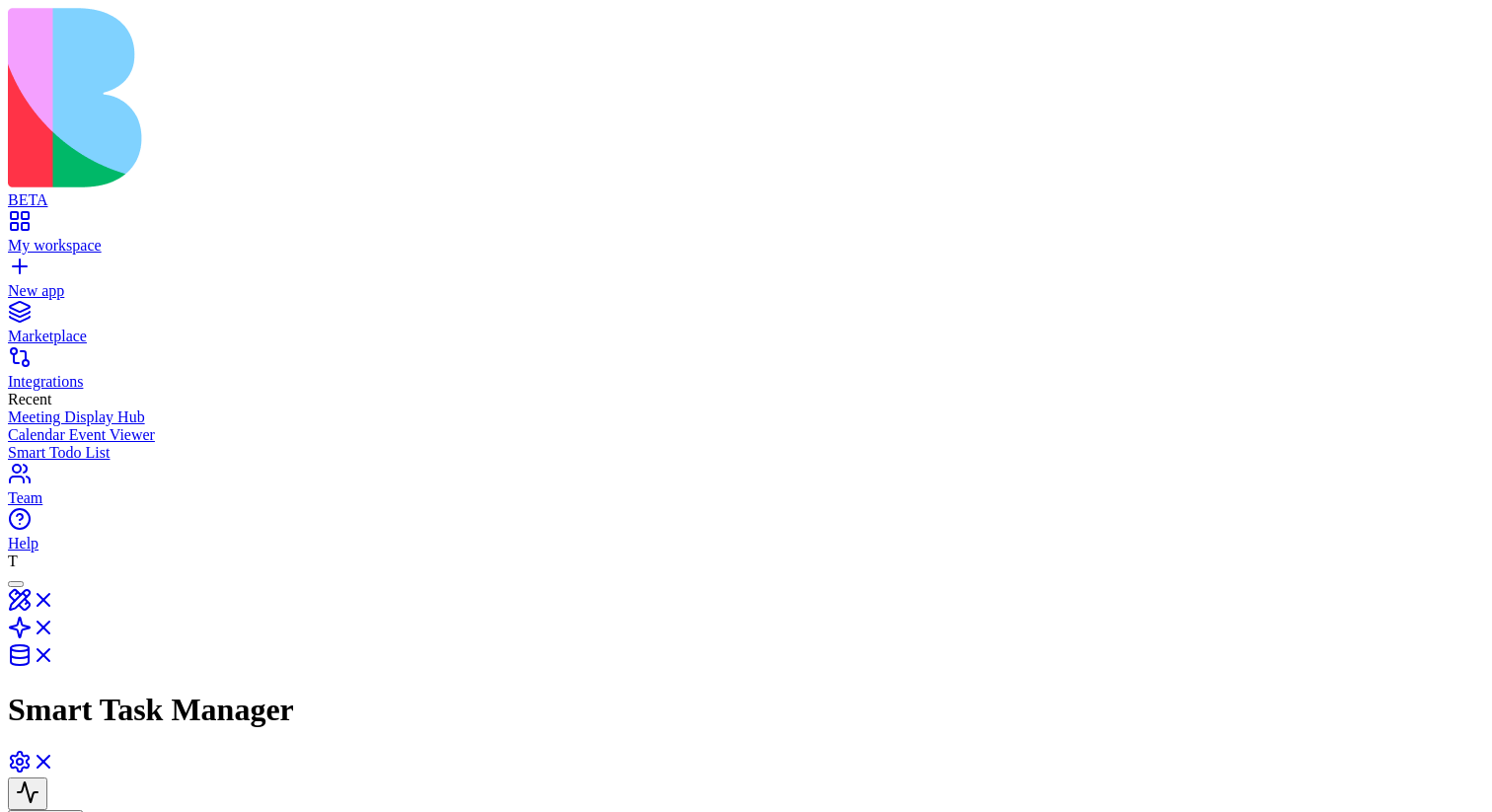 click on "Add tools" at bounding box center (55, 1486) 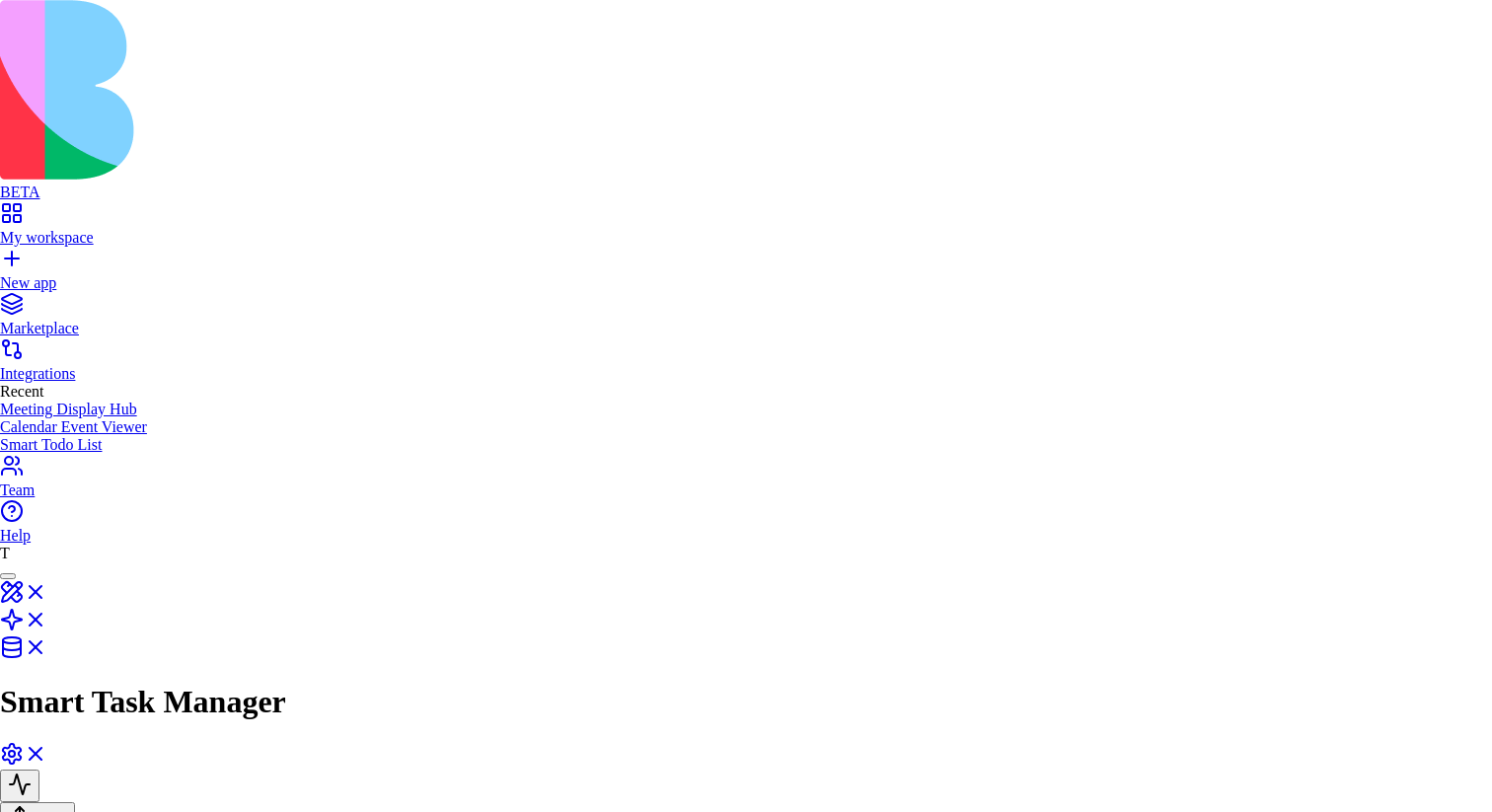 click on "Add" at bounding box center (20, 3662) 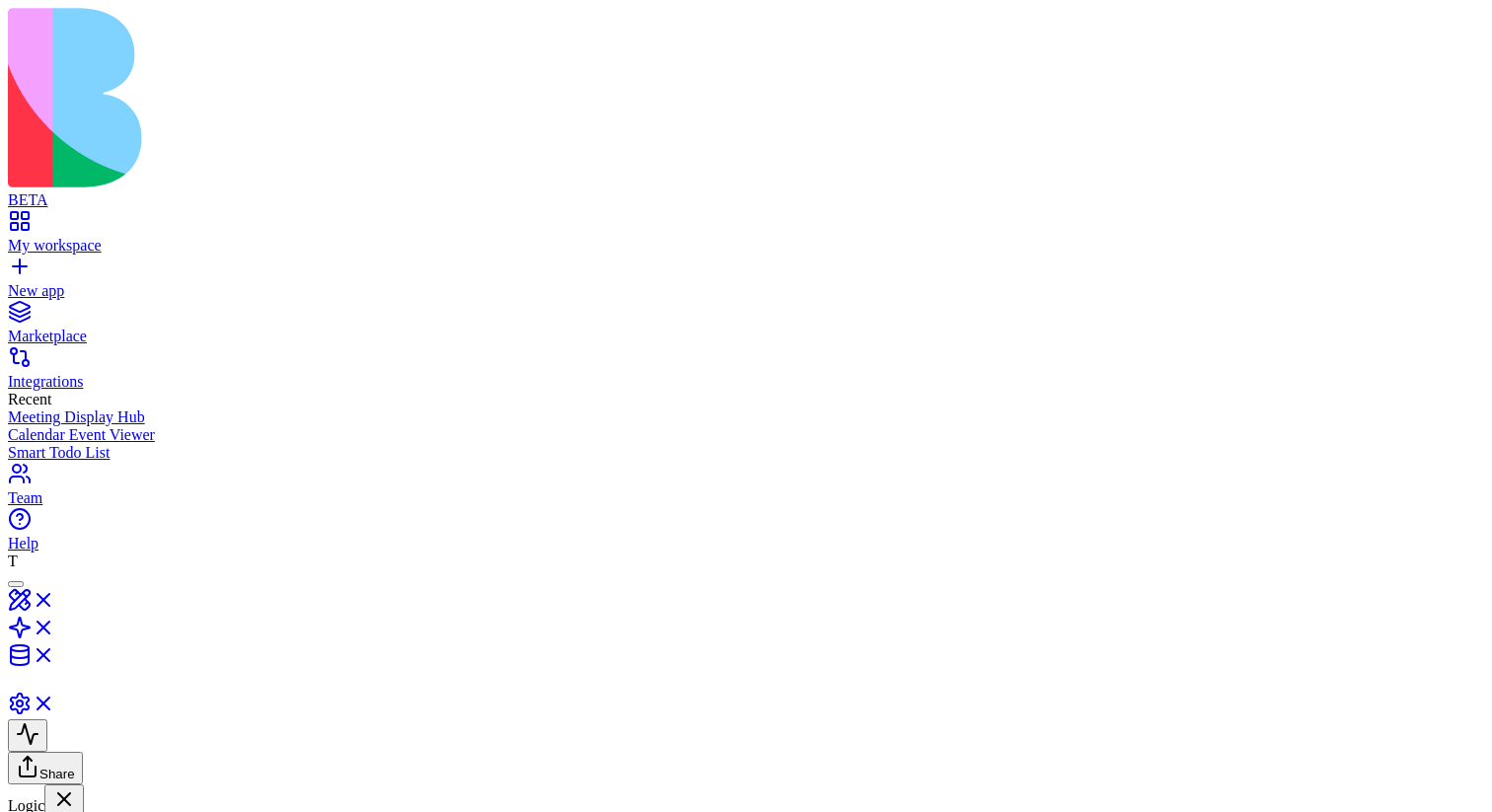 scroll, scrollTop: 0, scrollLeft: 0, axis: both 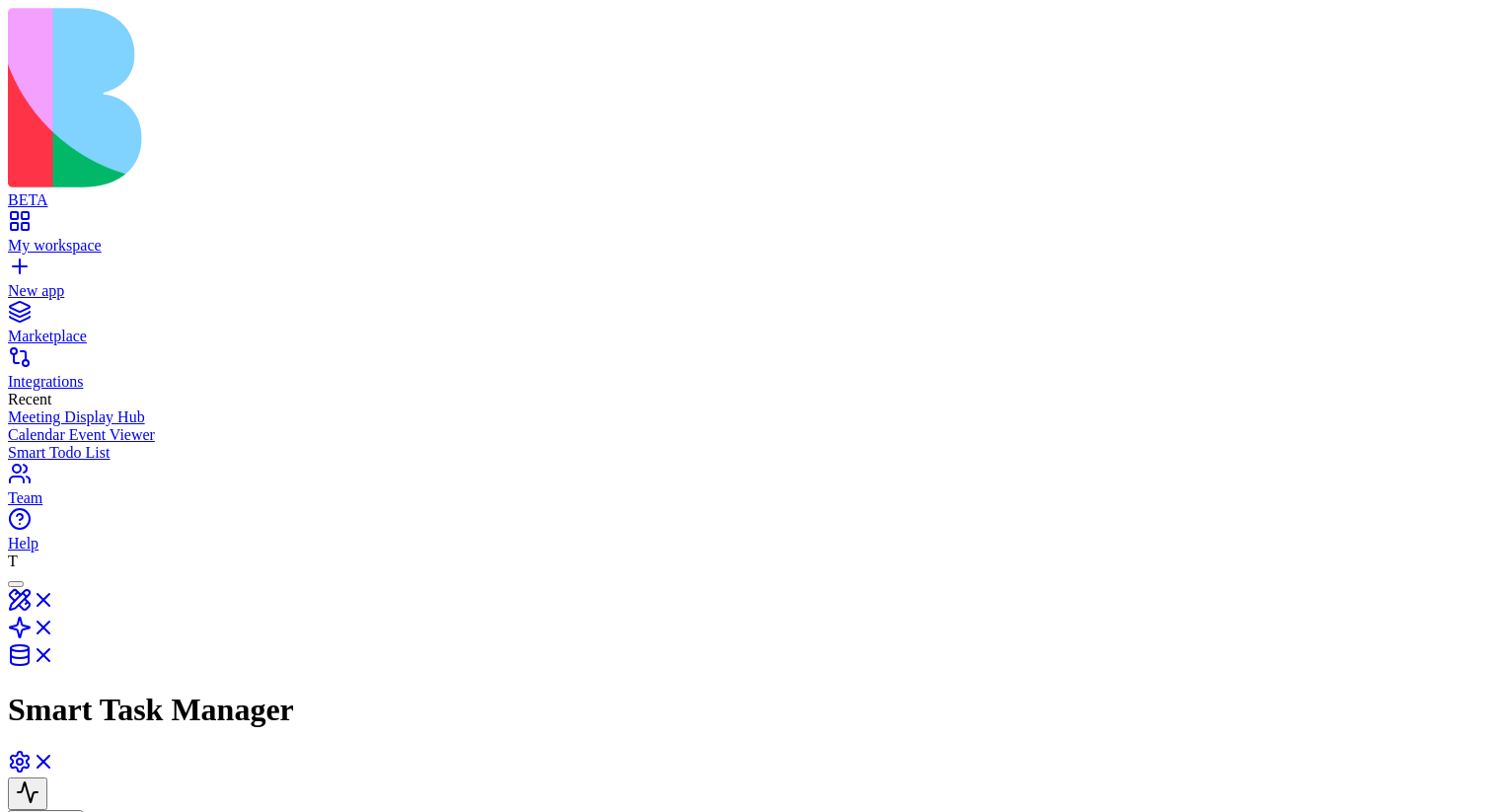 click on "Tools" at bounding box center (606, 1208) 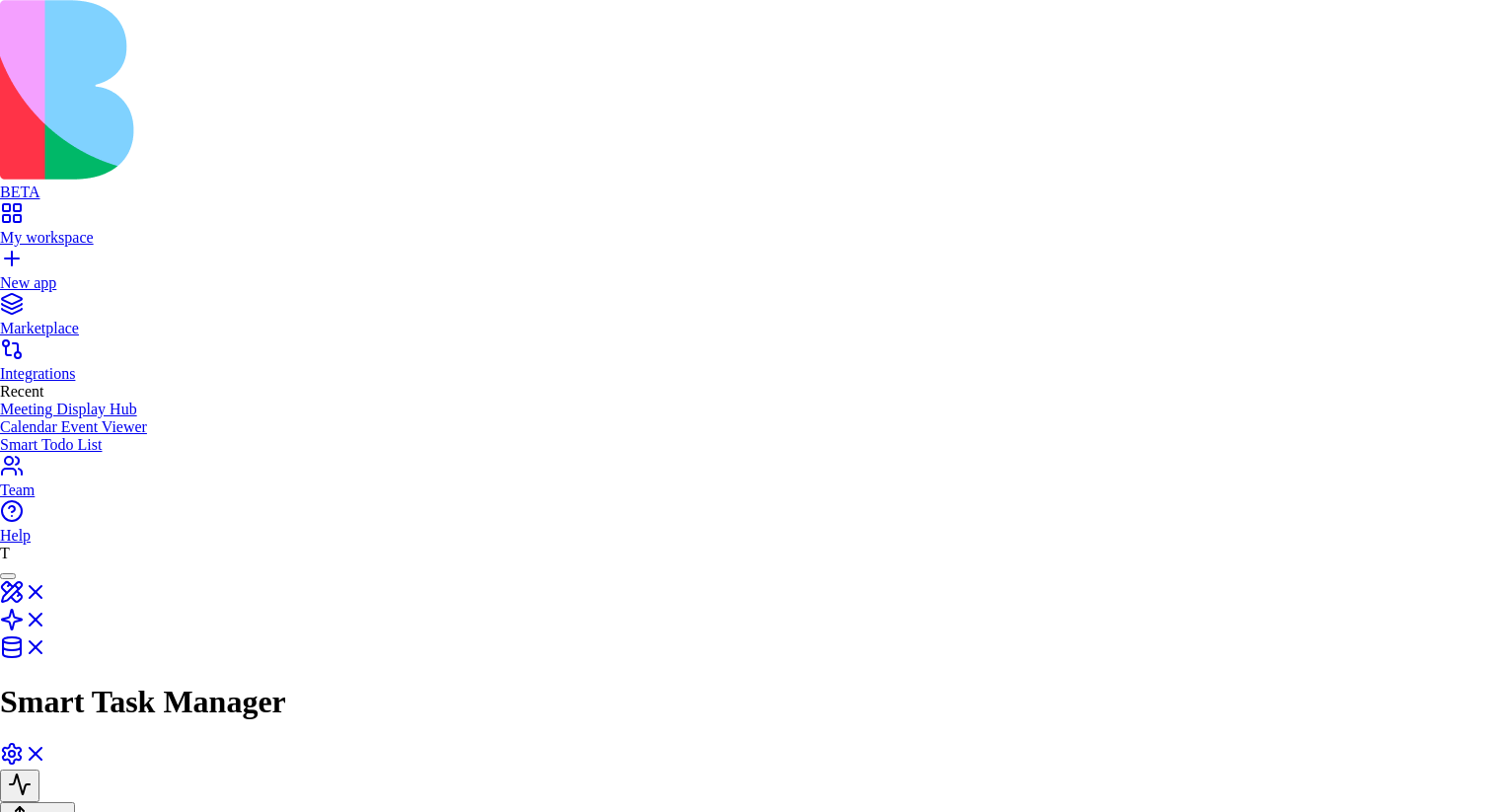 click on "Add" at bounding box center [20, 3506] 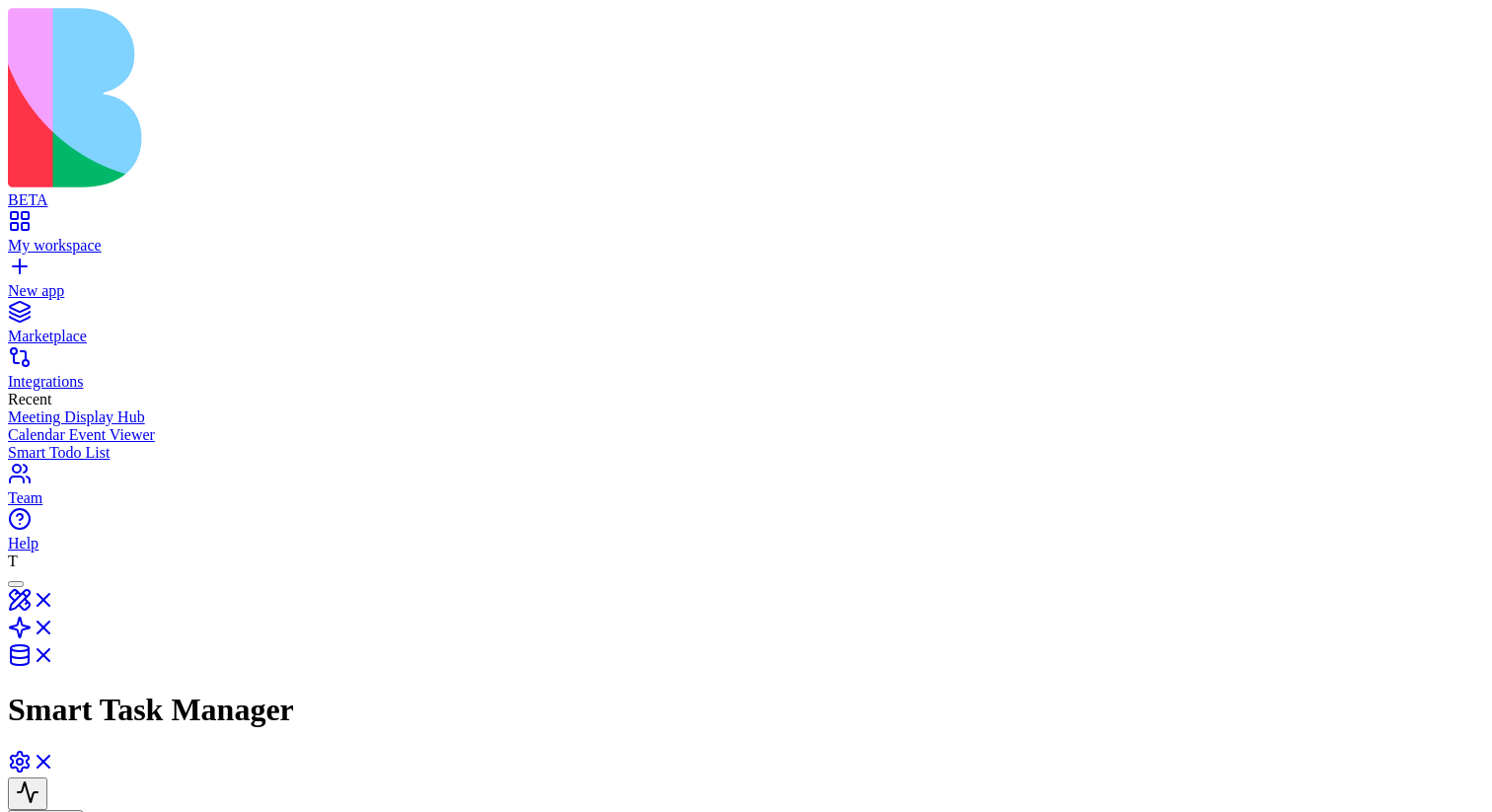click on "Add tools" at bounding box center [55, 1408] 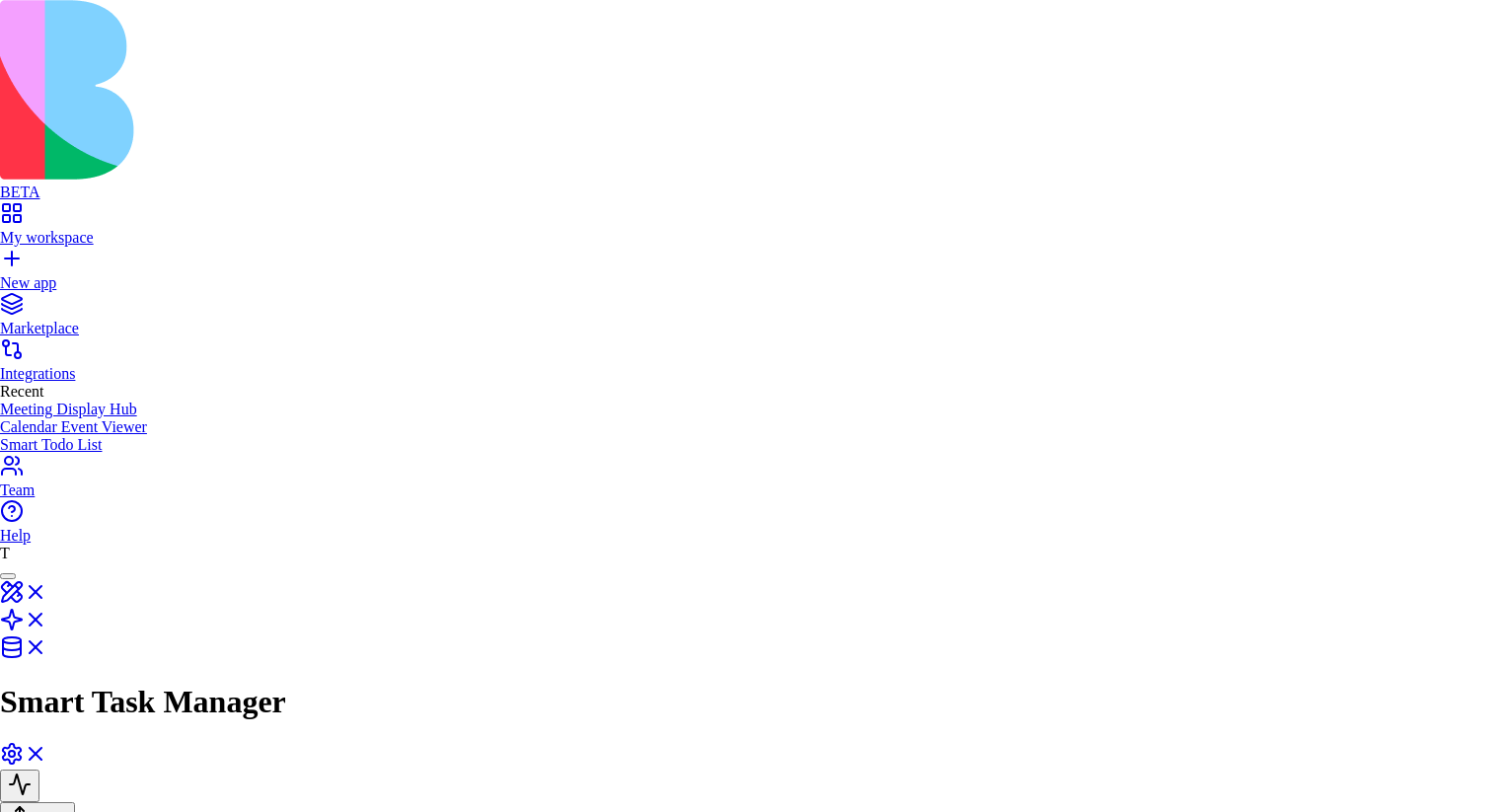 click on "Add" at bounding box center (20, 3783) 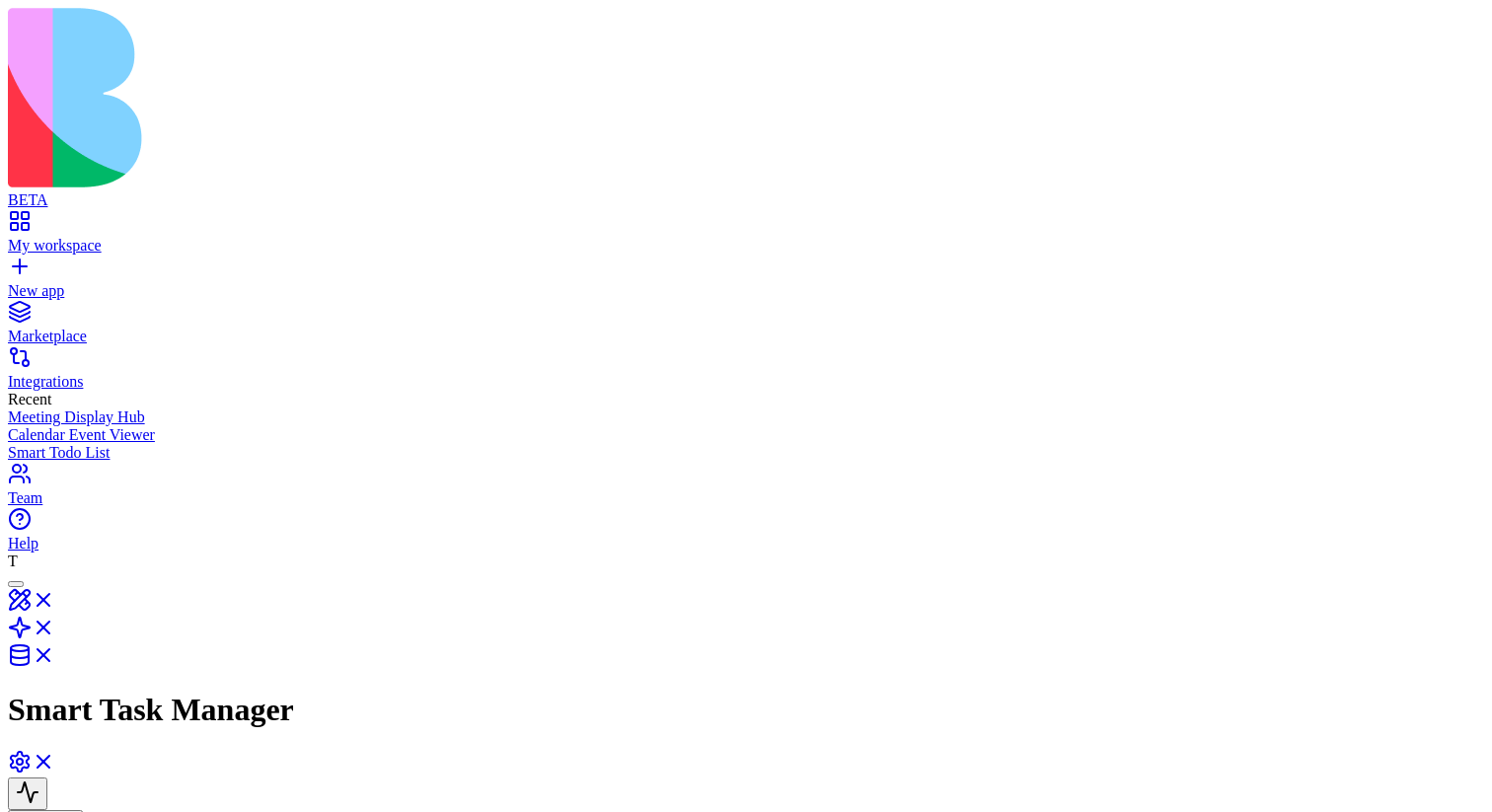 type 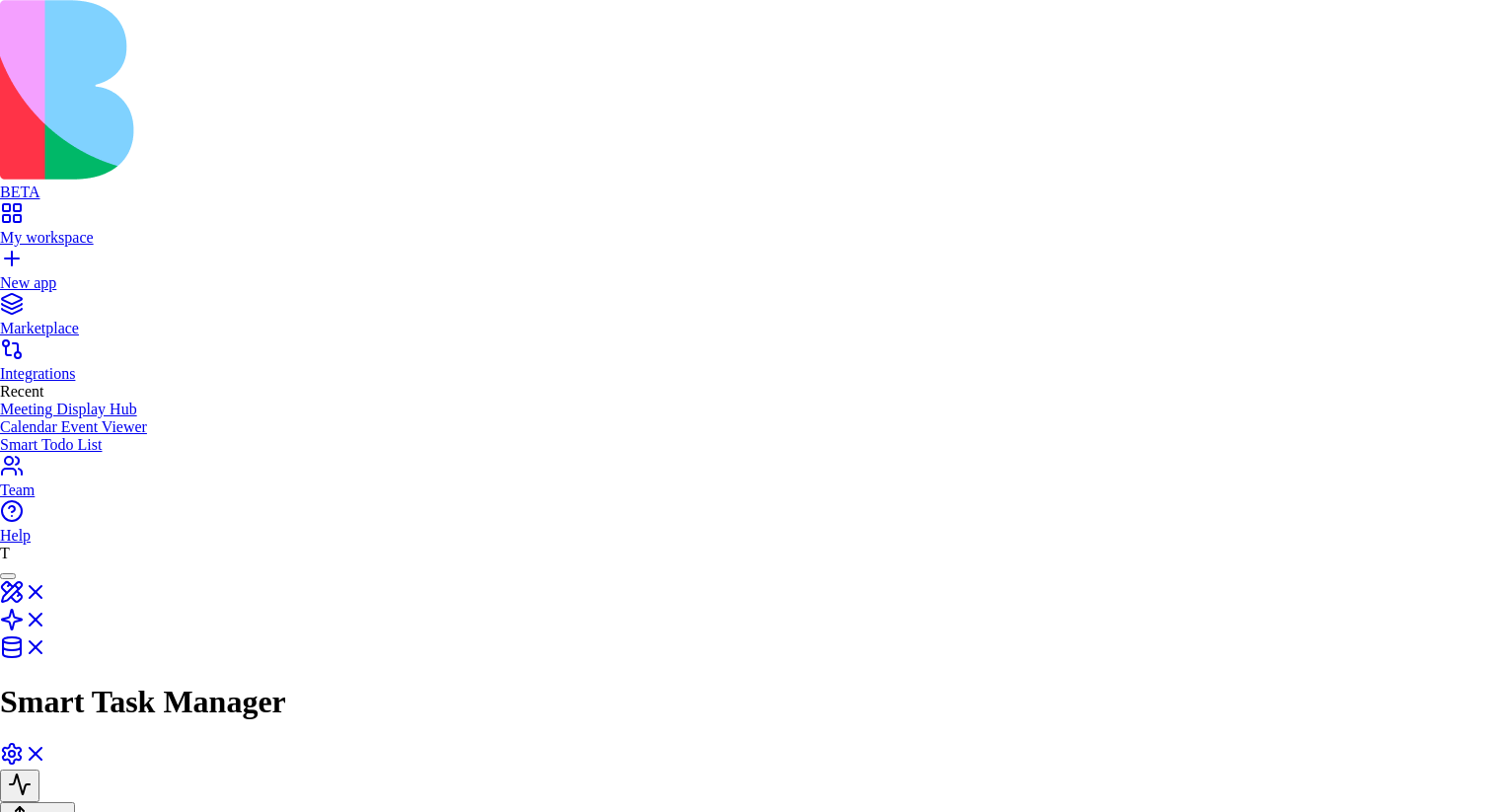 click on "Add" at bounding box center [20, 3506] 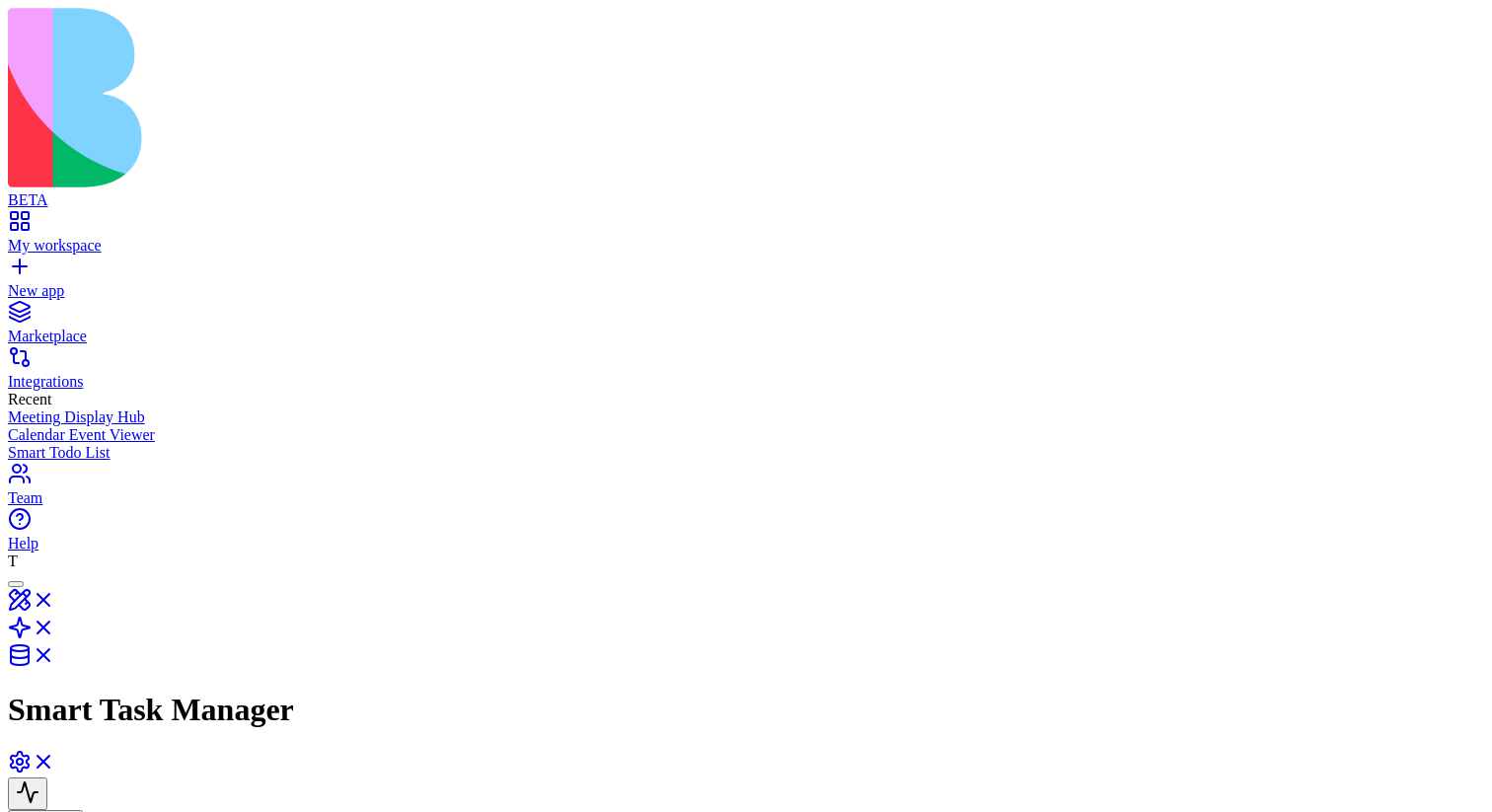 click on "Add tools" at bounding box center [55, 1408] 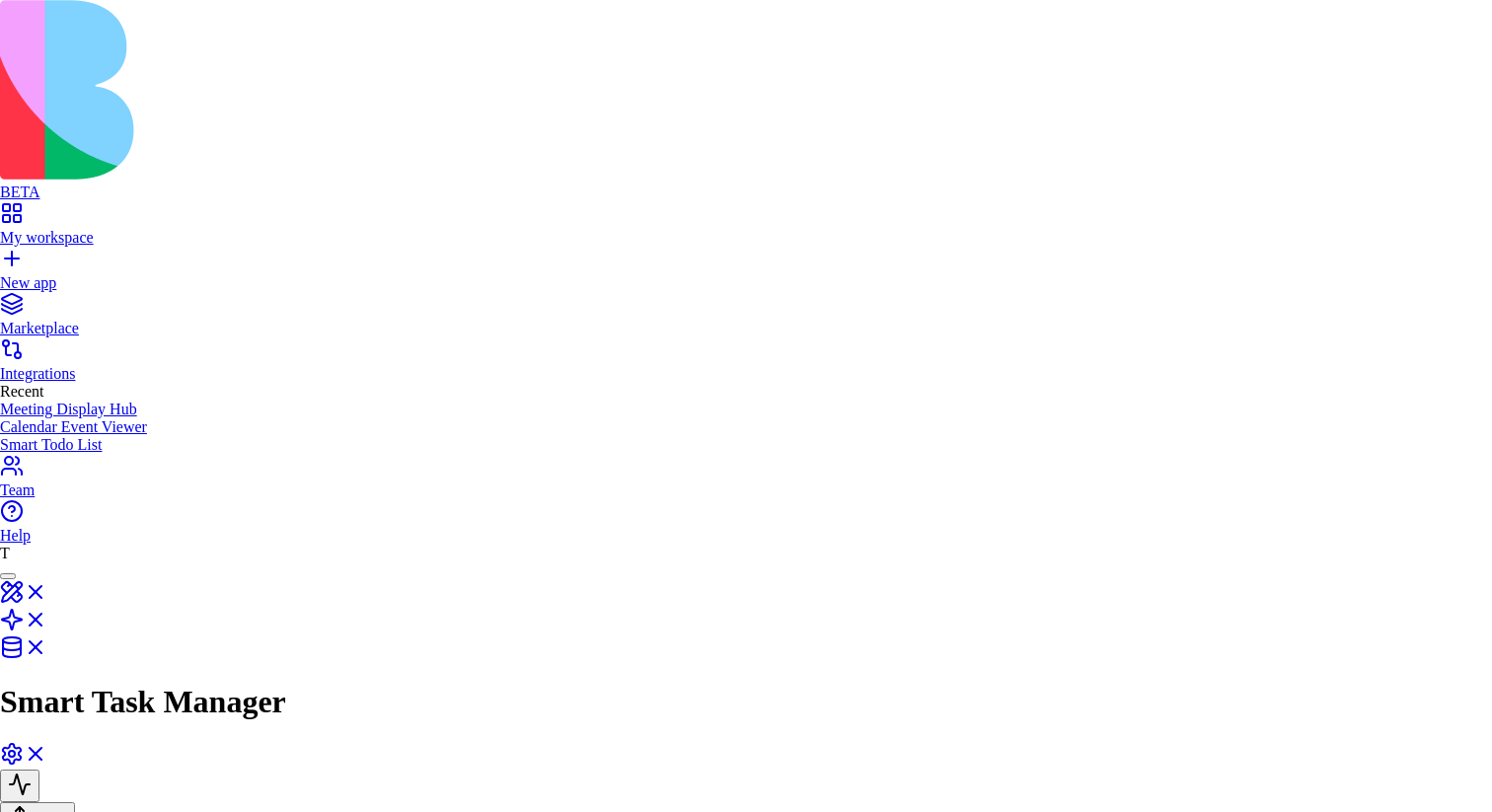 click on "Add" at bounding box center [20, 3518] 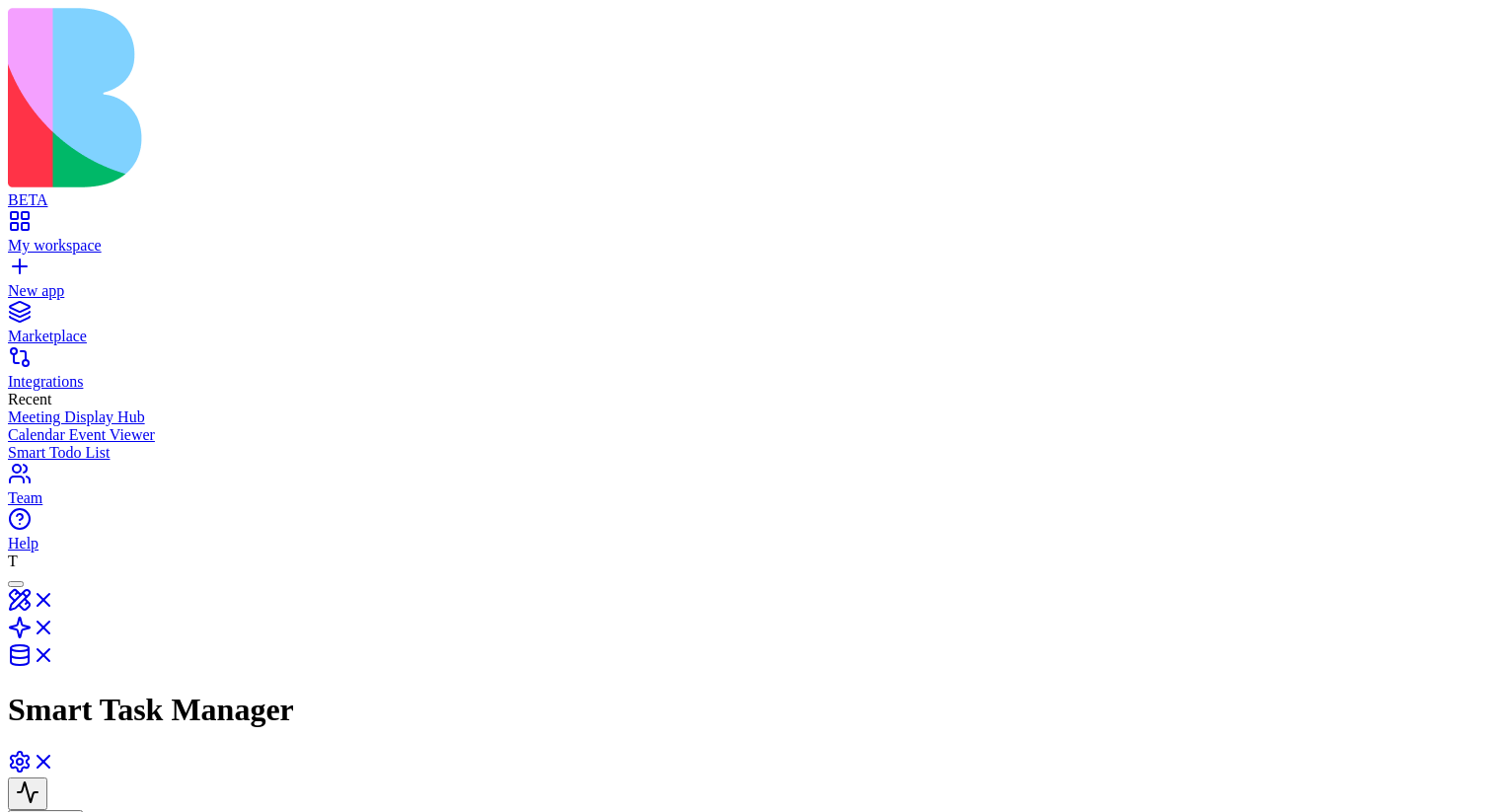 click on "Add tools" at bounding box center (55, 1486) 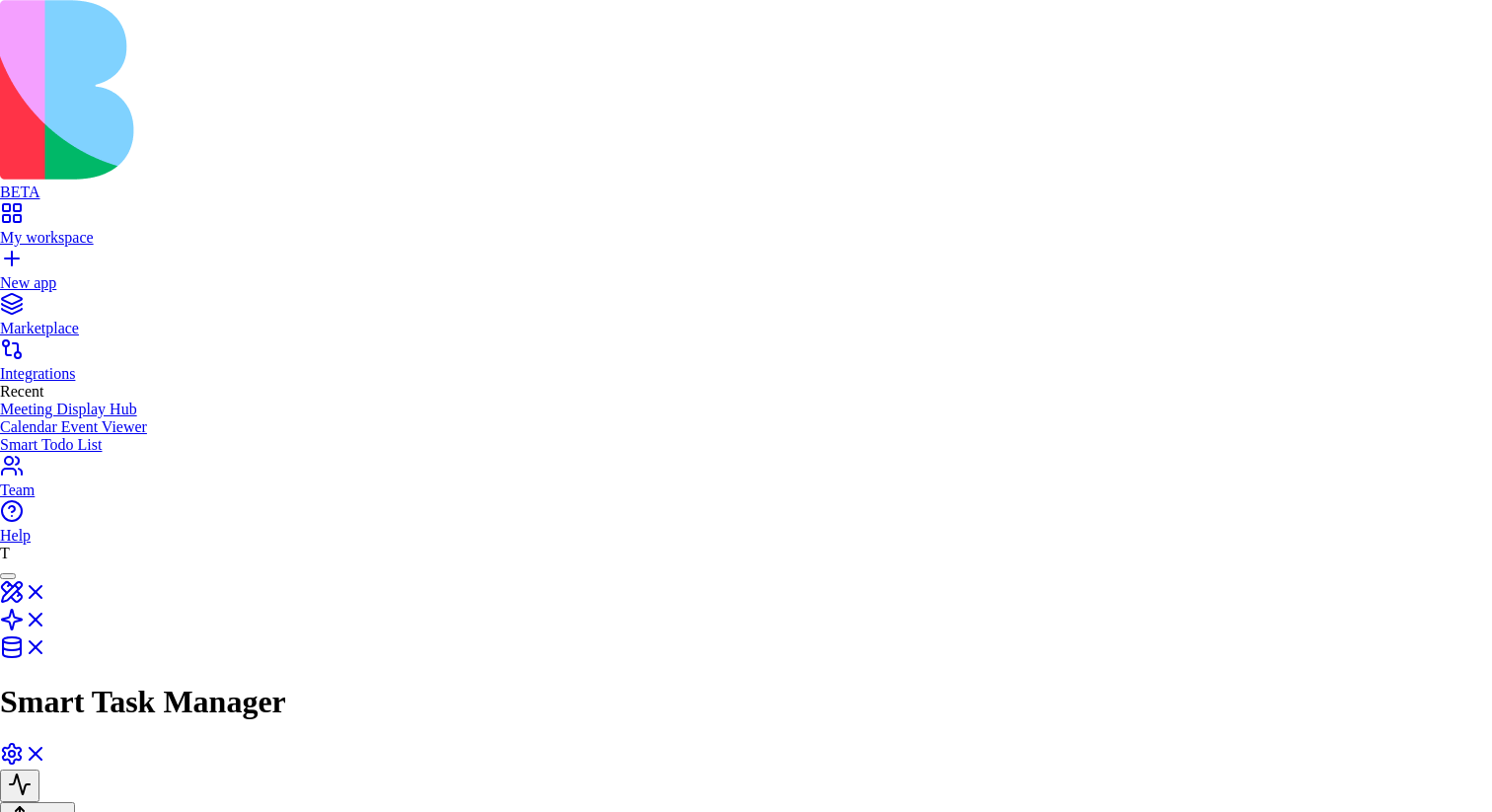 click on "Add" at bounding box center (20, 3530) 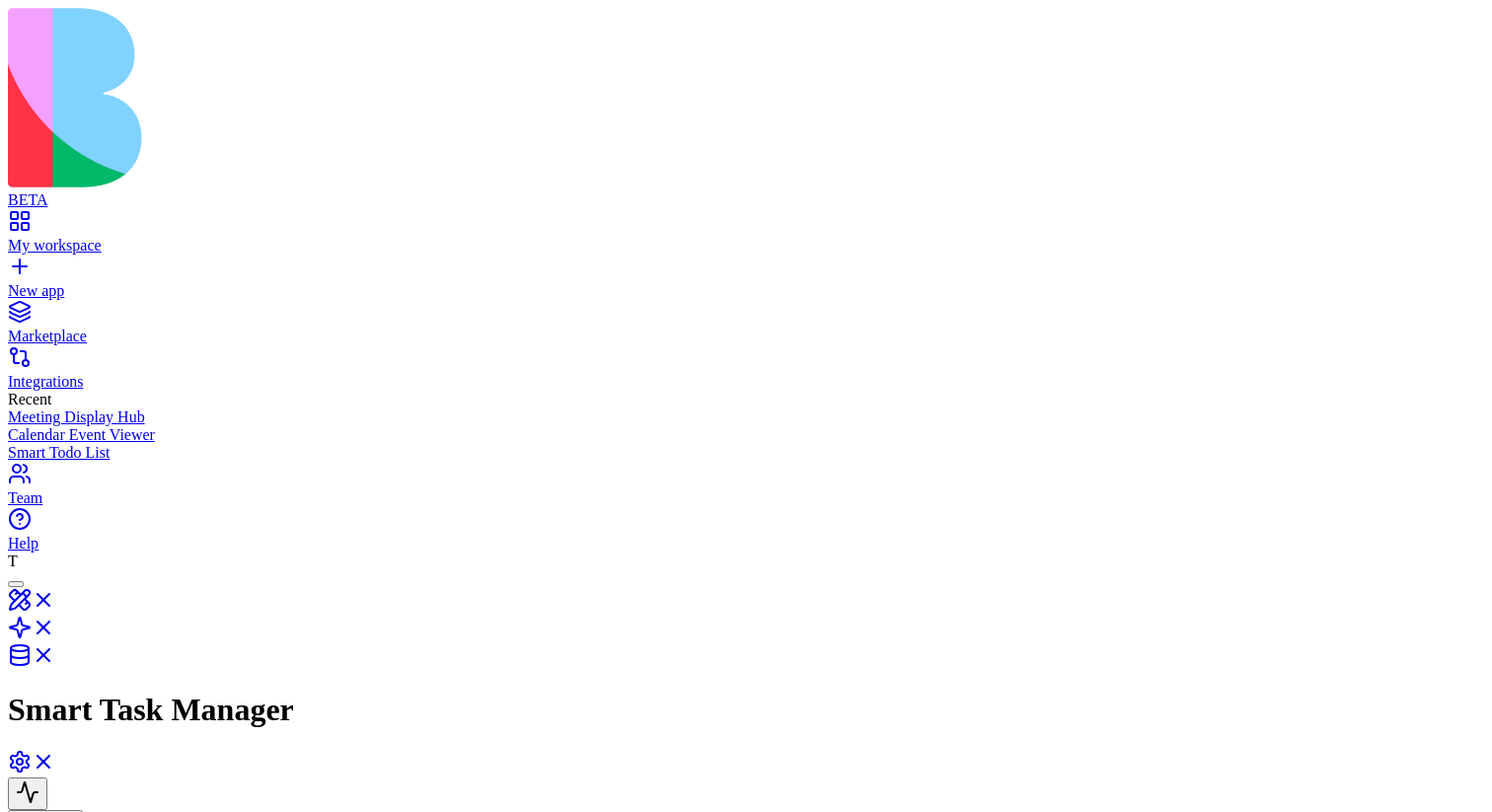 click on "Add tools" at bounding box center (55, 1564) 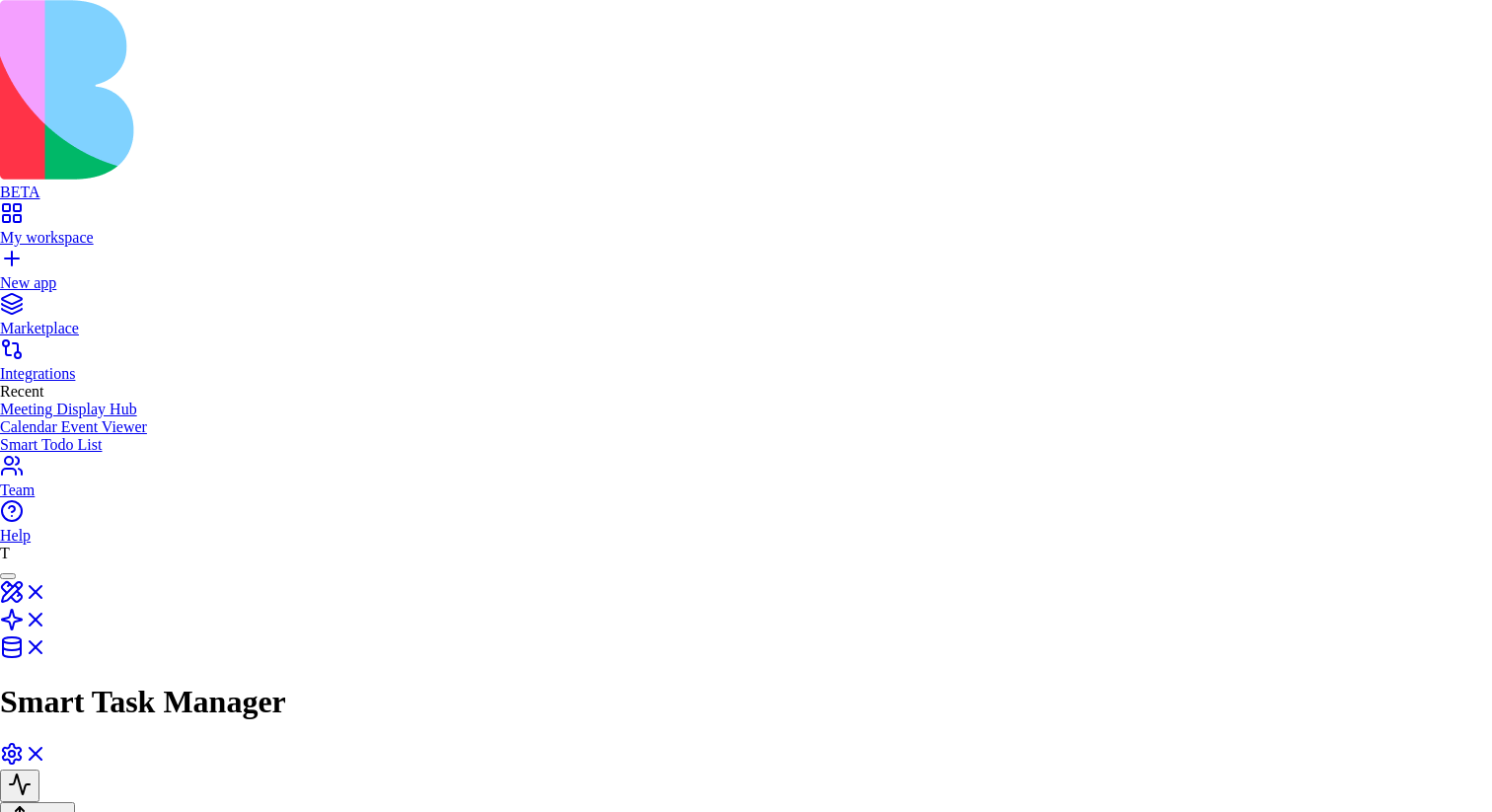 click on "Add" at bounding box center (20, 3674) 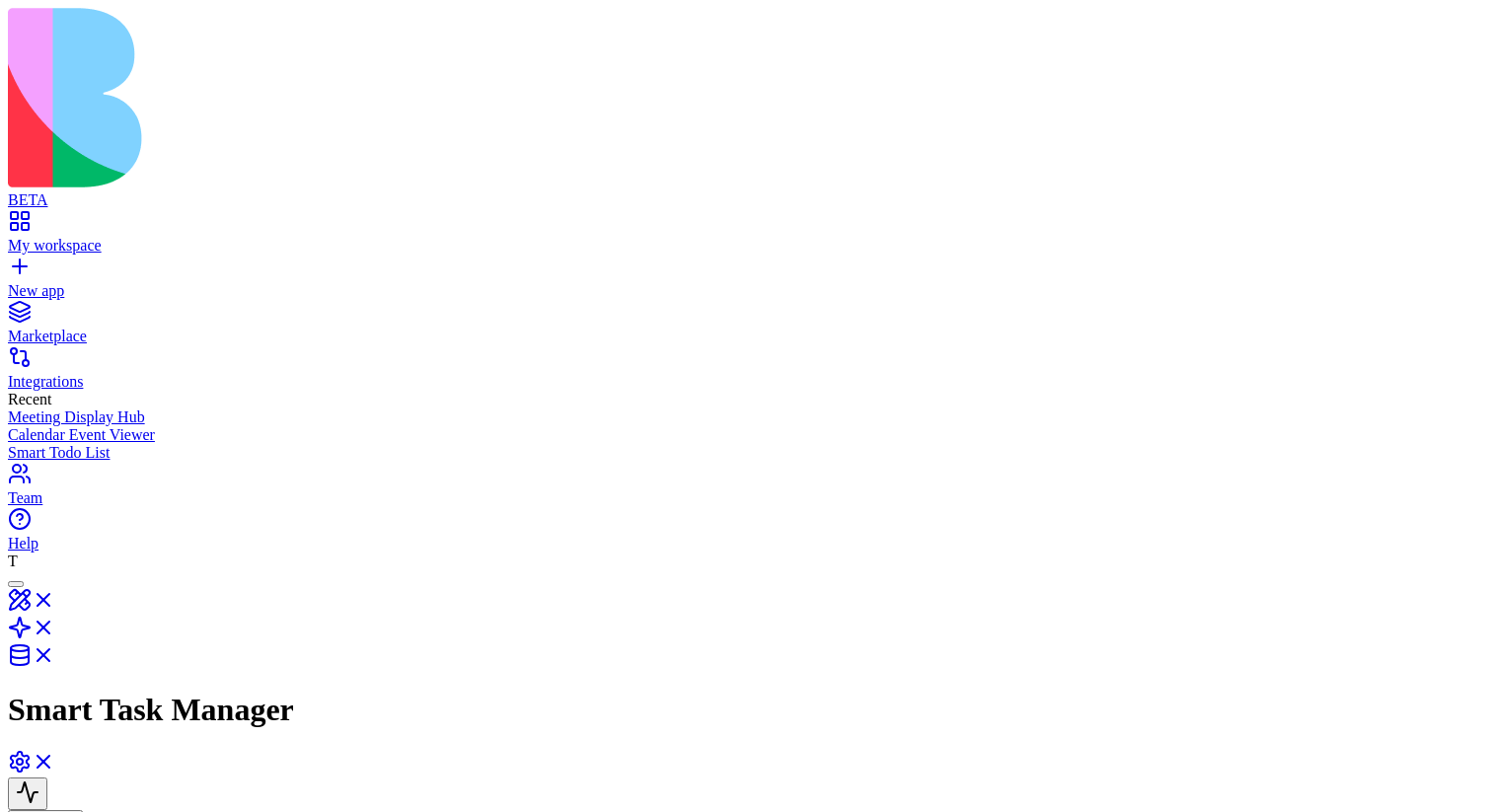 click 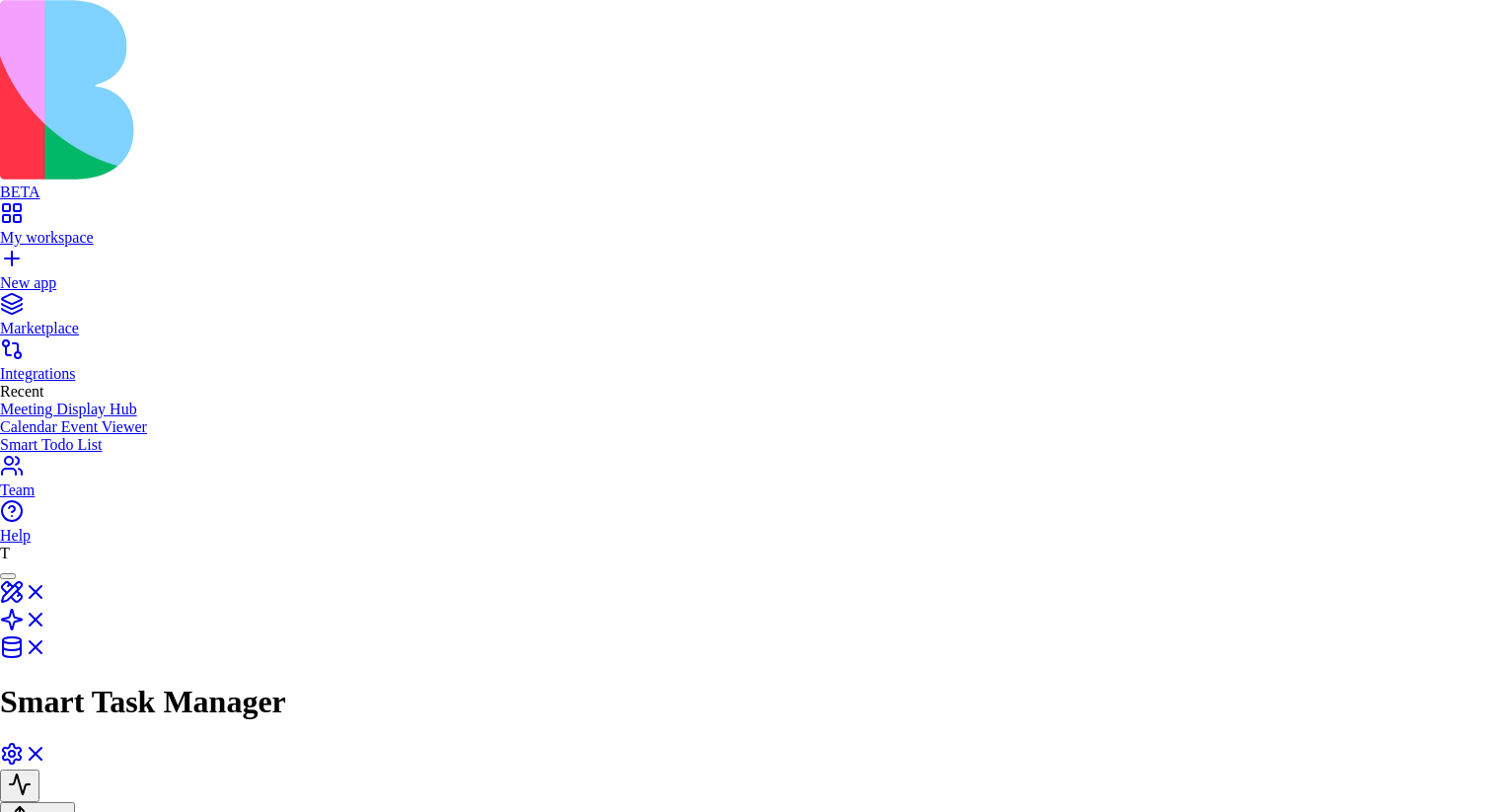 scroll, scrollTop: 173, scrollLeft: 0, axis: vertical 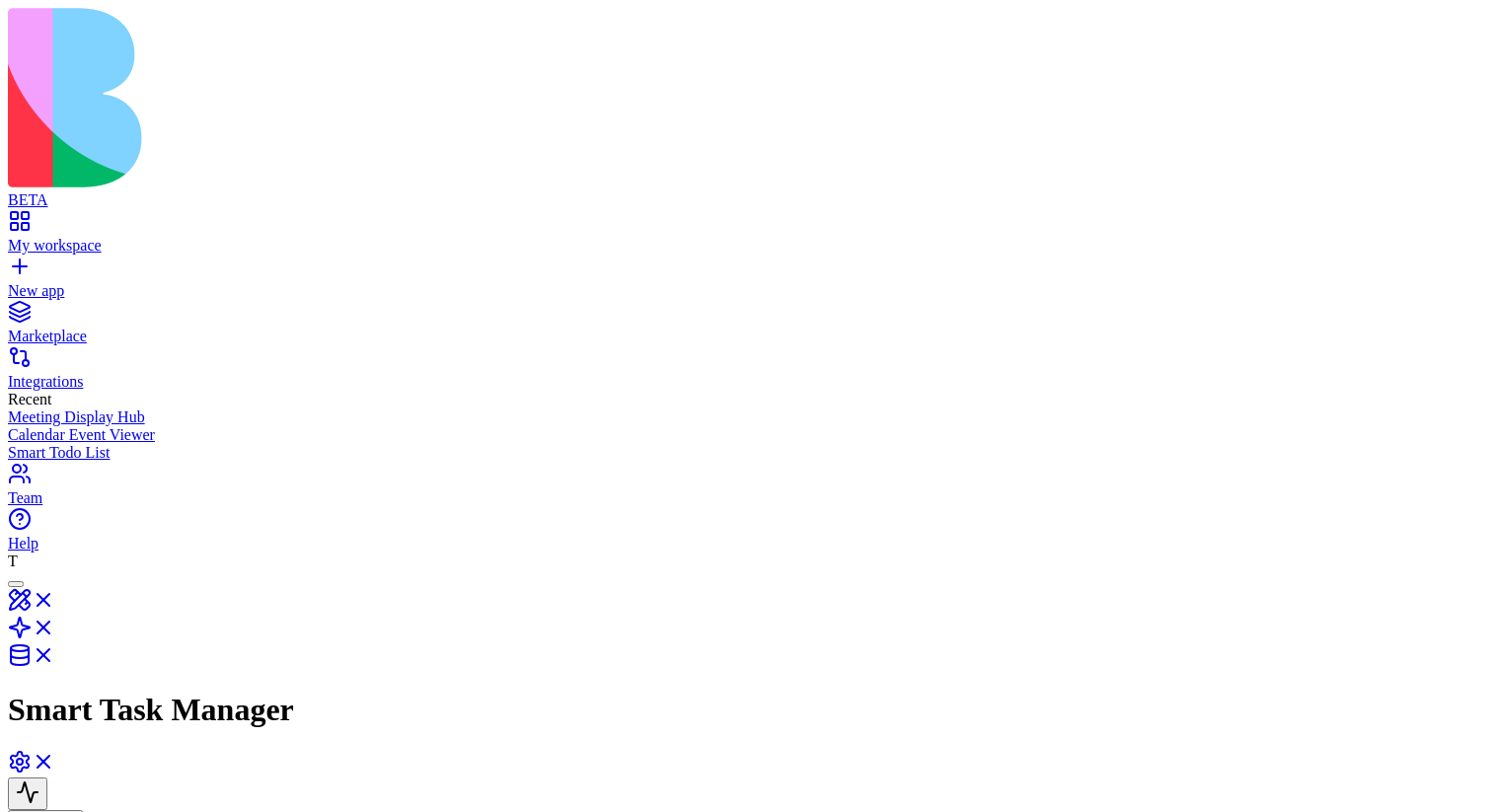 drag, startPoint x: 927, startPoint y: 525, endPoint x: 958, endPoint y: 488, distance: 48.2701 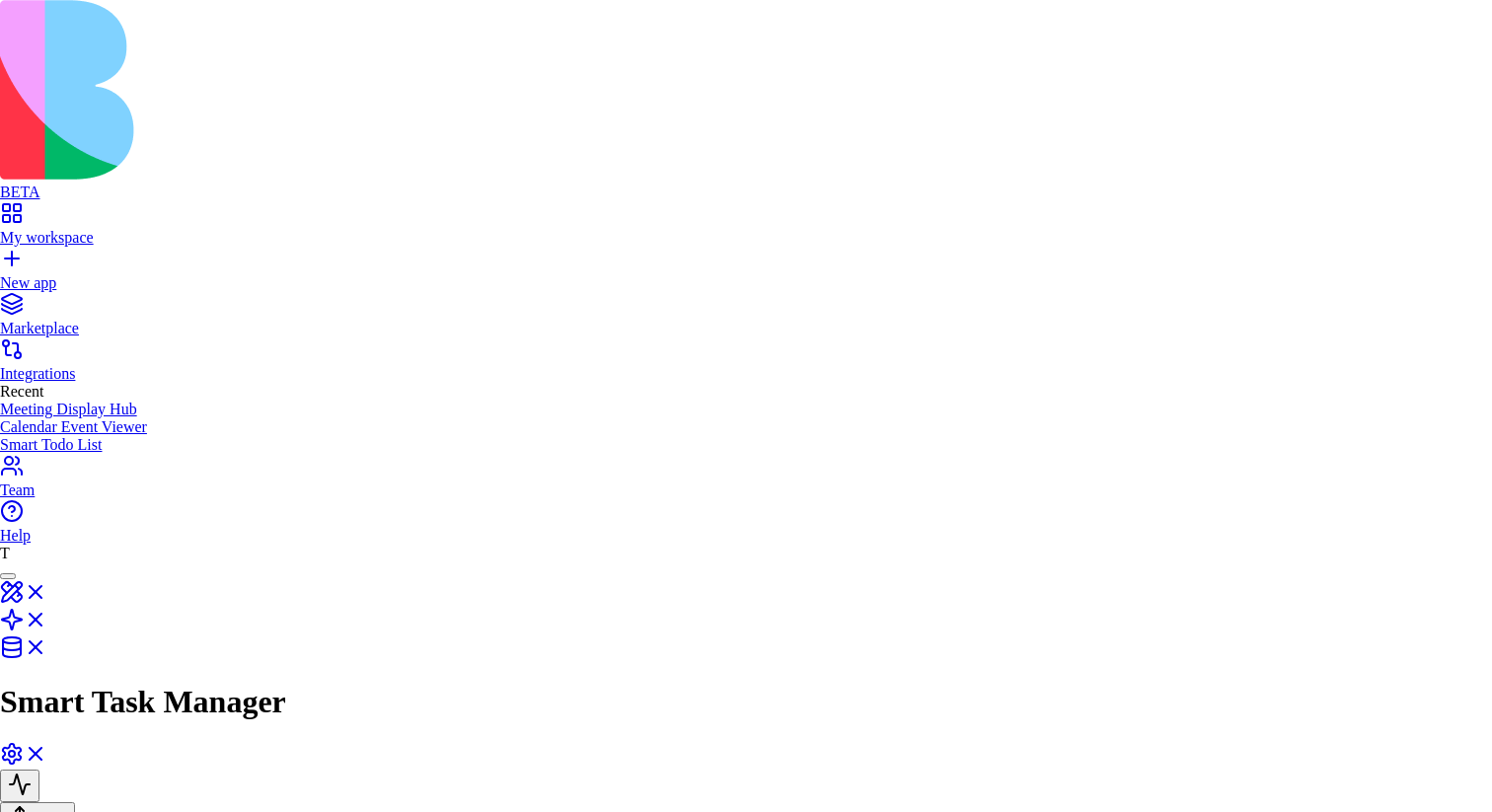 click on "Add" at bounding box center [20, 3576] 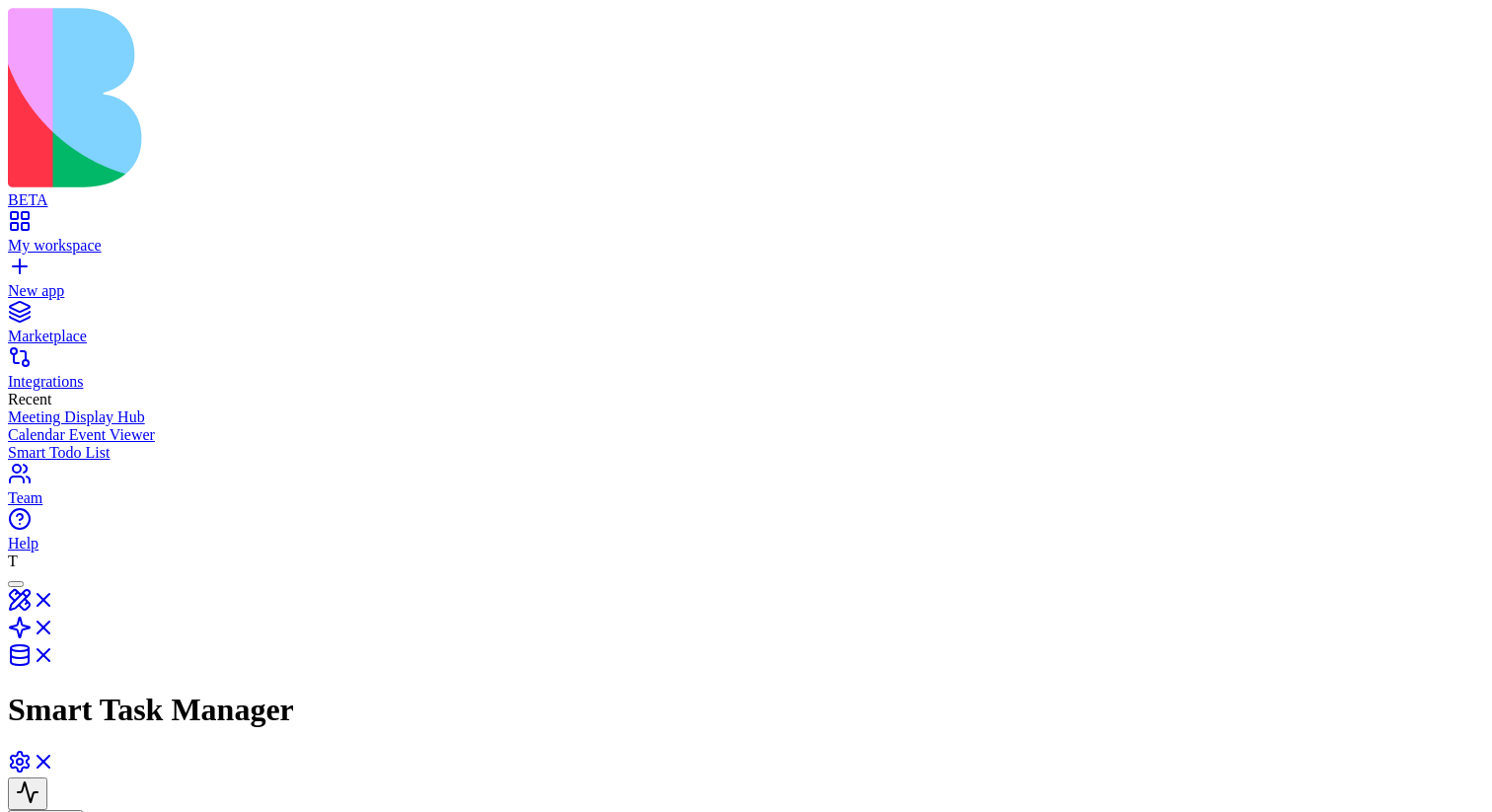 drag, startPoint x: 702, startPoint y: 405, endPoint x: 922, endPoint y: 542, distance: 259.16983 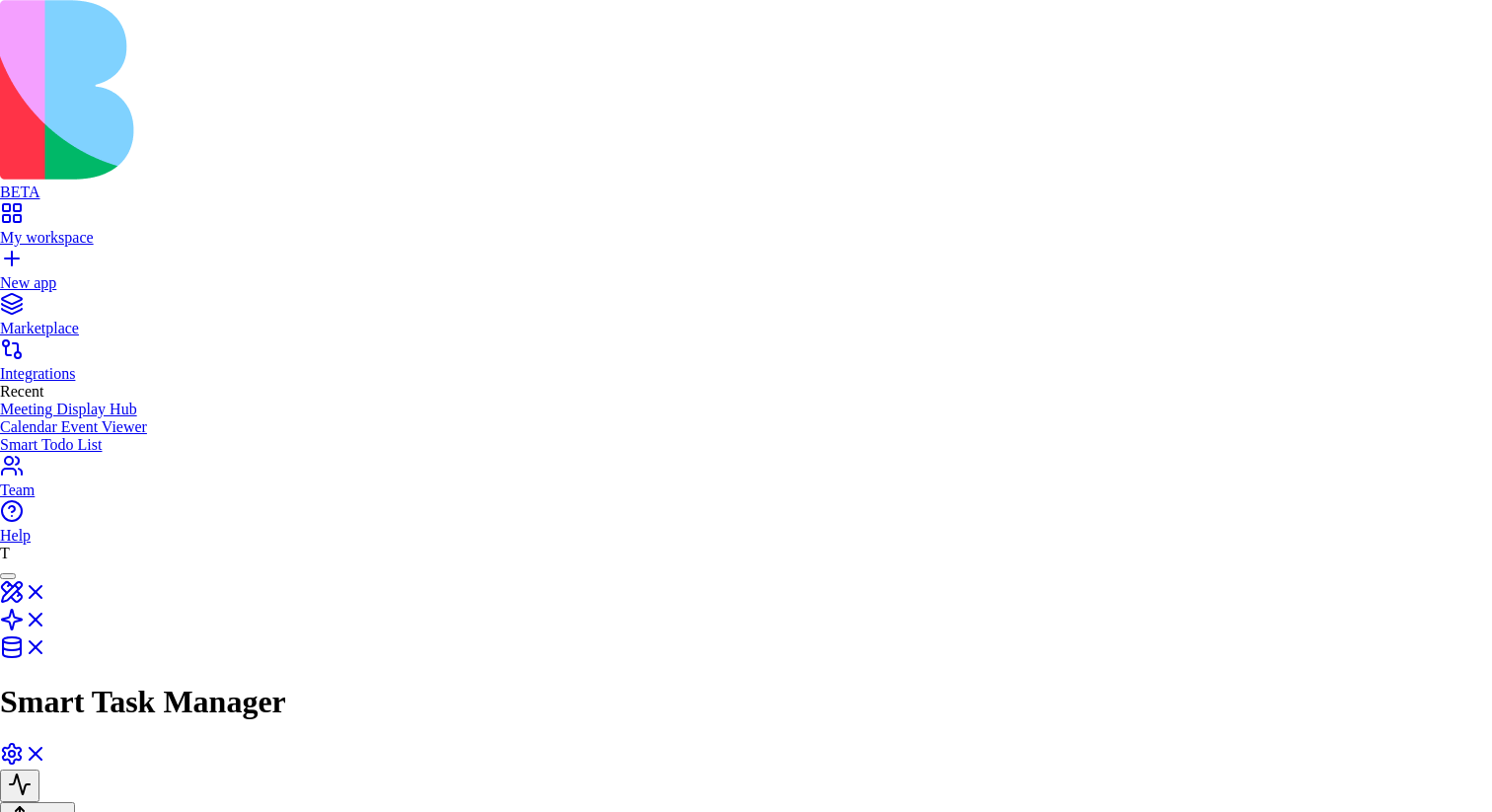 scroll, scrollTop: 0, scrollLeft: 0, axis: both 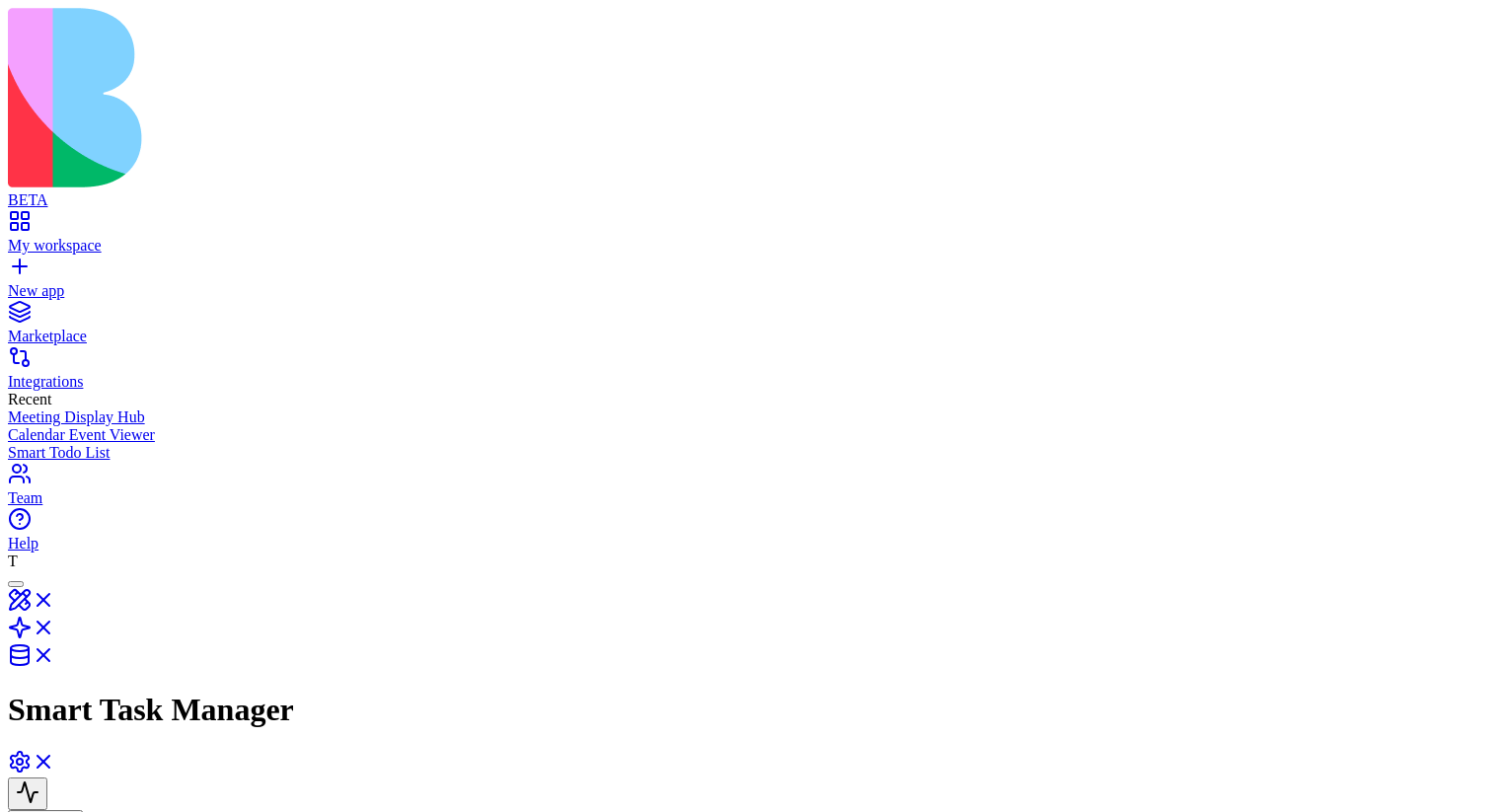 drag, startPoint x: 960, startPoint y: 478, endPoint x: 914, endPoint y: 397, distance: 93.15042 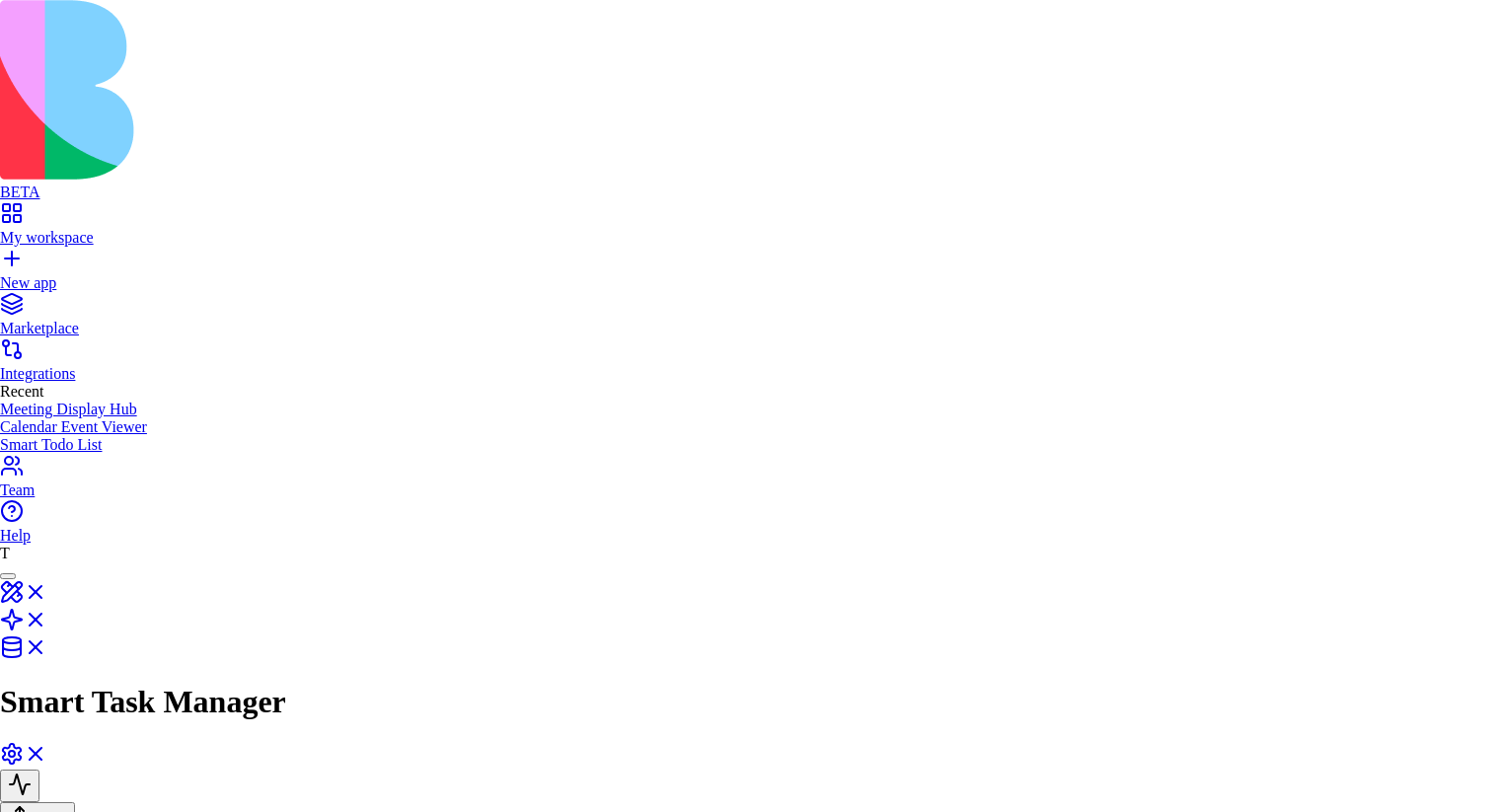 scroll, scrollTop: 1414, scrollLeft: 0, axis: vertical 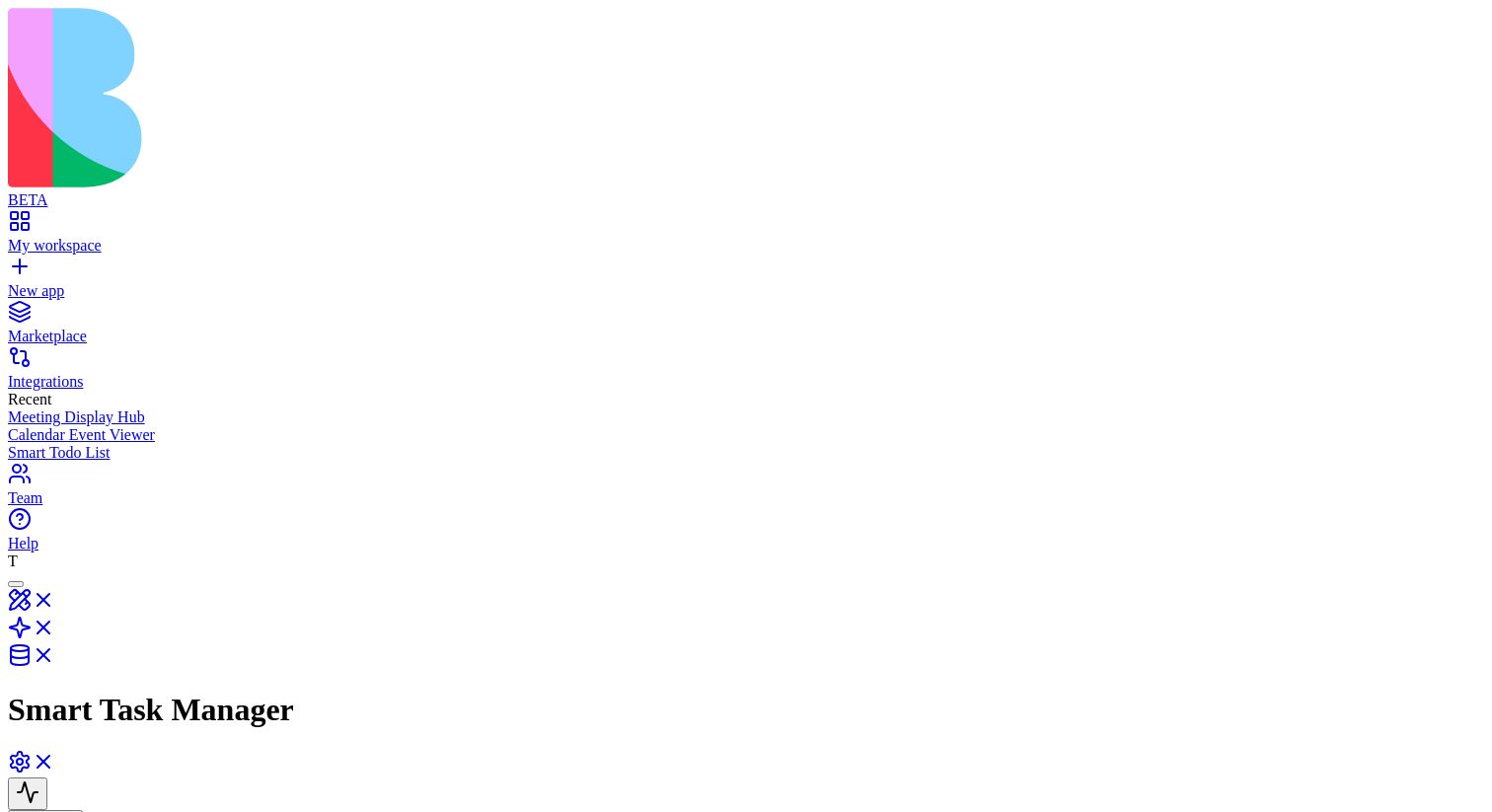 click at bounding box center (75, 1018) 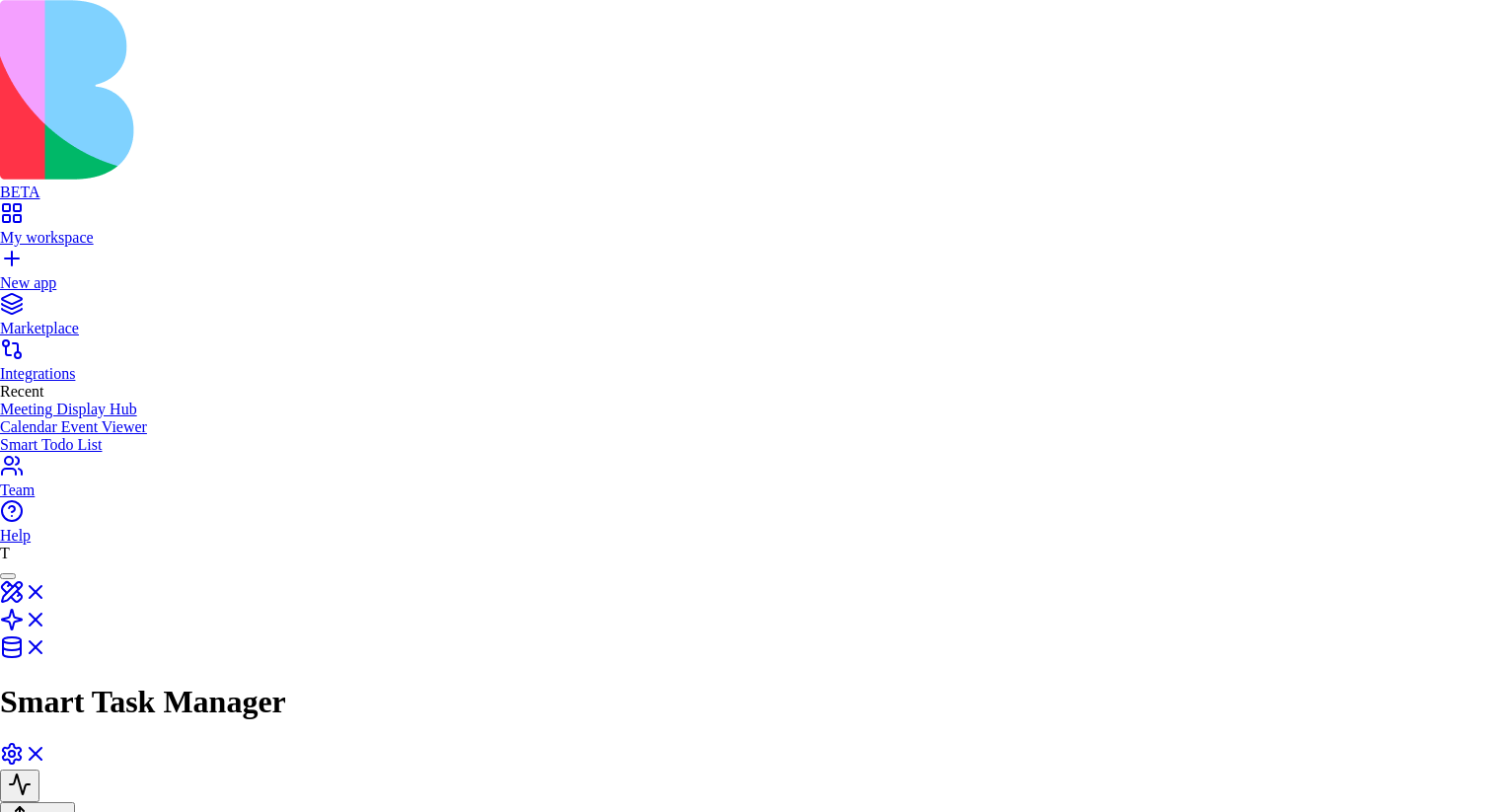 scroll, scrollTop: 0, scrollLeft: 0, axis: both 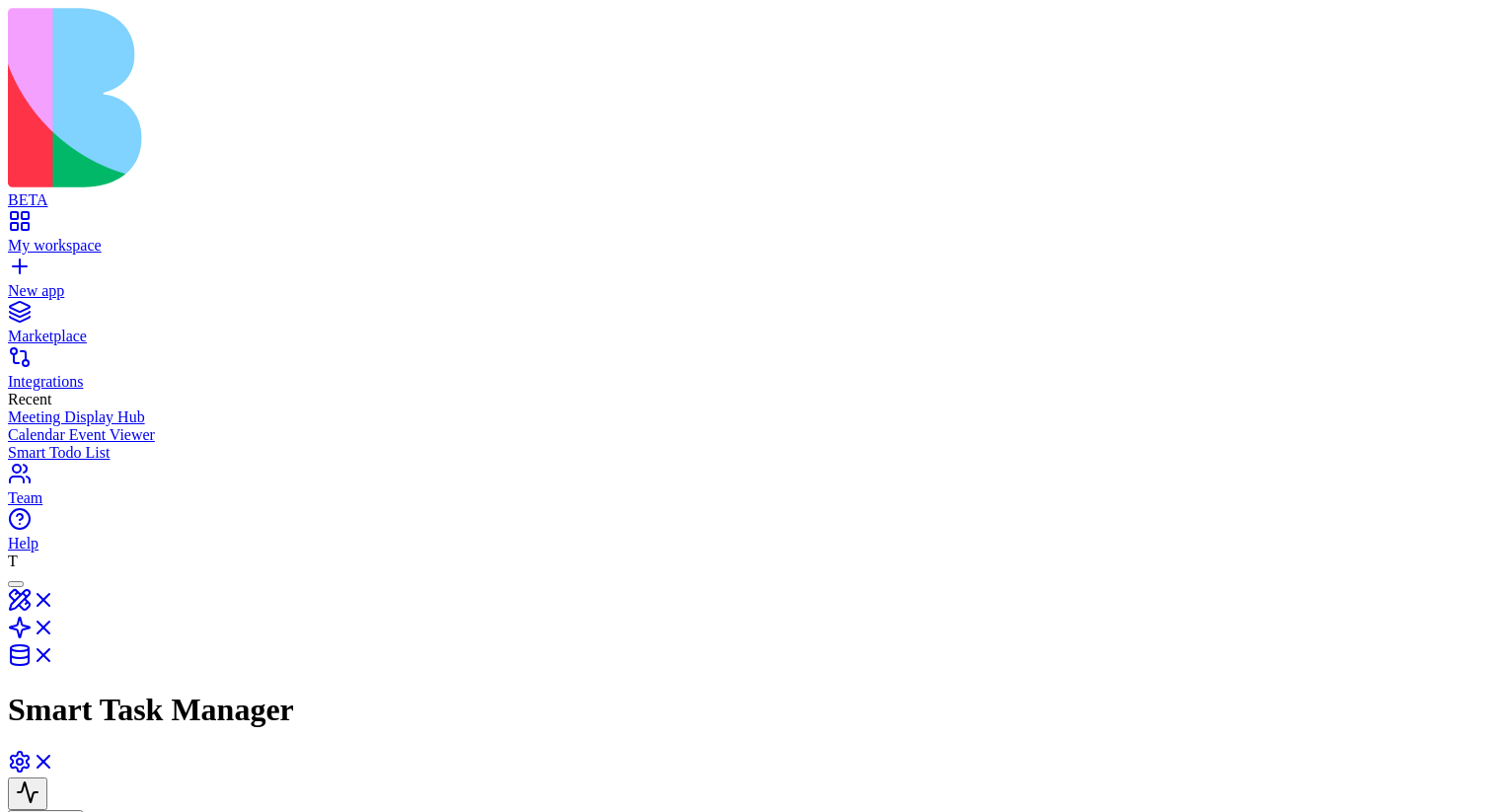 click on "TableOps Table Operations" at bounding box center [544, 1182] 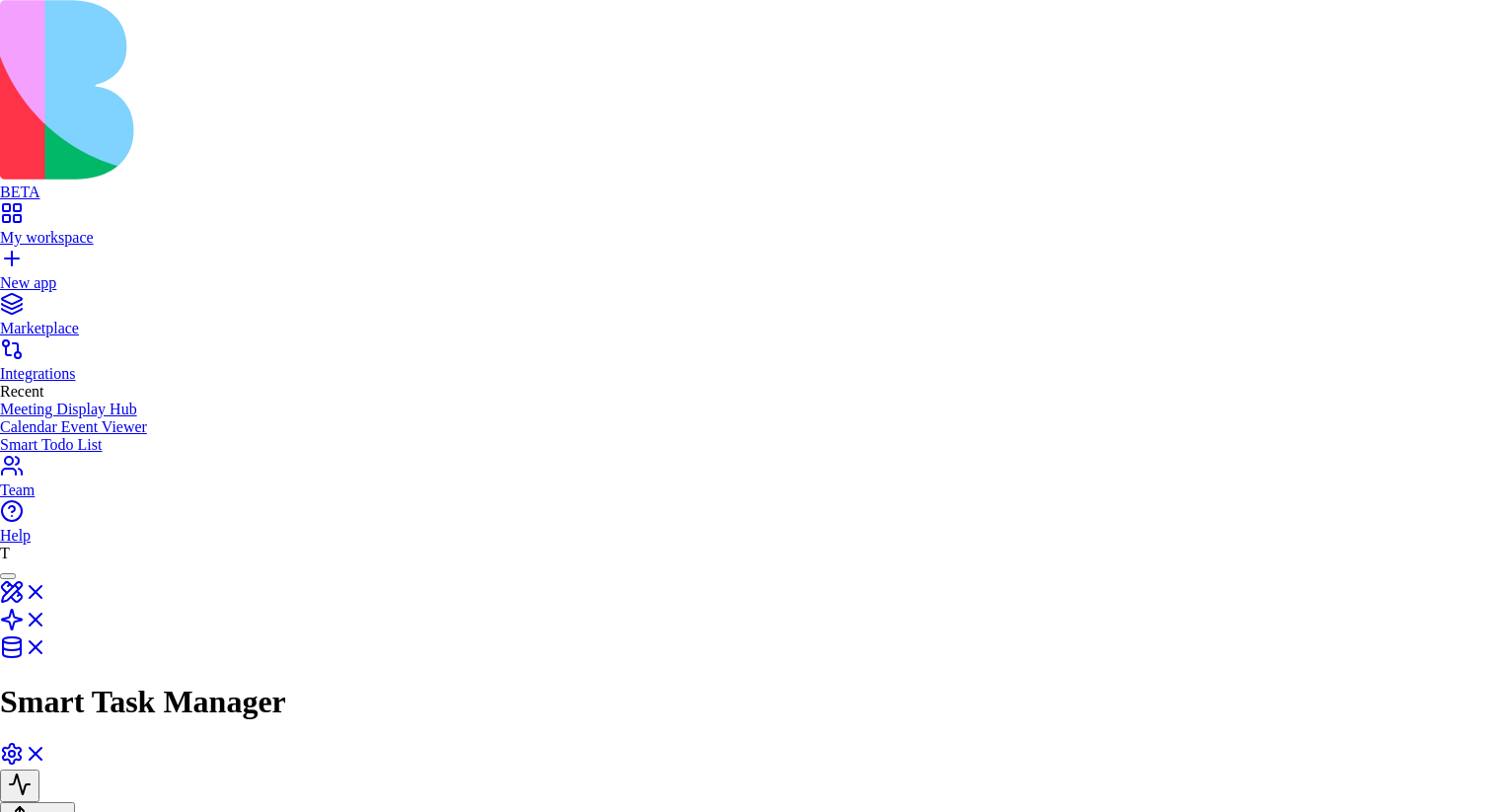click on "Add Action App actions GenerateTaskDescription AI agent that generates detailed, helpful descriptions for tasks based on the task title and context Add ProcessNewTask AI agent that processes new tasks by generating descriptions and updating the task record Add Custom Action Add Data actions Insert item in Tasks Add Insert items in Tasks Add Update item in Tasks Add Update items in Tasks Add Get item from Tasks Add Get all items from Tasks Add Tools Speech To Text Convert audio and voice recordings into accurate text. Add Details Text To Speech Transform written text into natural-sounding voice audio. Add Details Generate Text Create content with AI including articles, emails, and creative writing. Add Details LinkedIn Data Extract profiles and company insights from LinkedIn. Add Details Generate Image Create original images from text descriptions using AI. Add Details Deep Research Get in-depth answers with real-time sources and citations • Powered by Perplexity Add Details Web Scraping Add Details Add" at bounding box center (746, 4076) 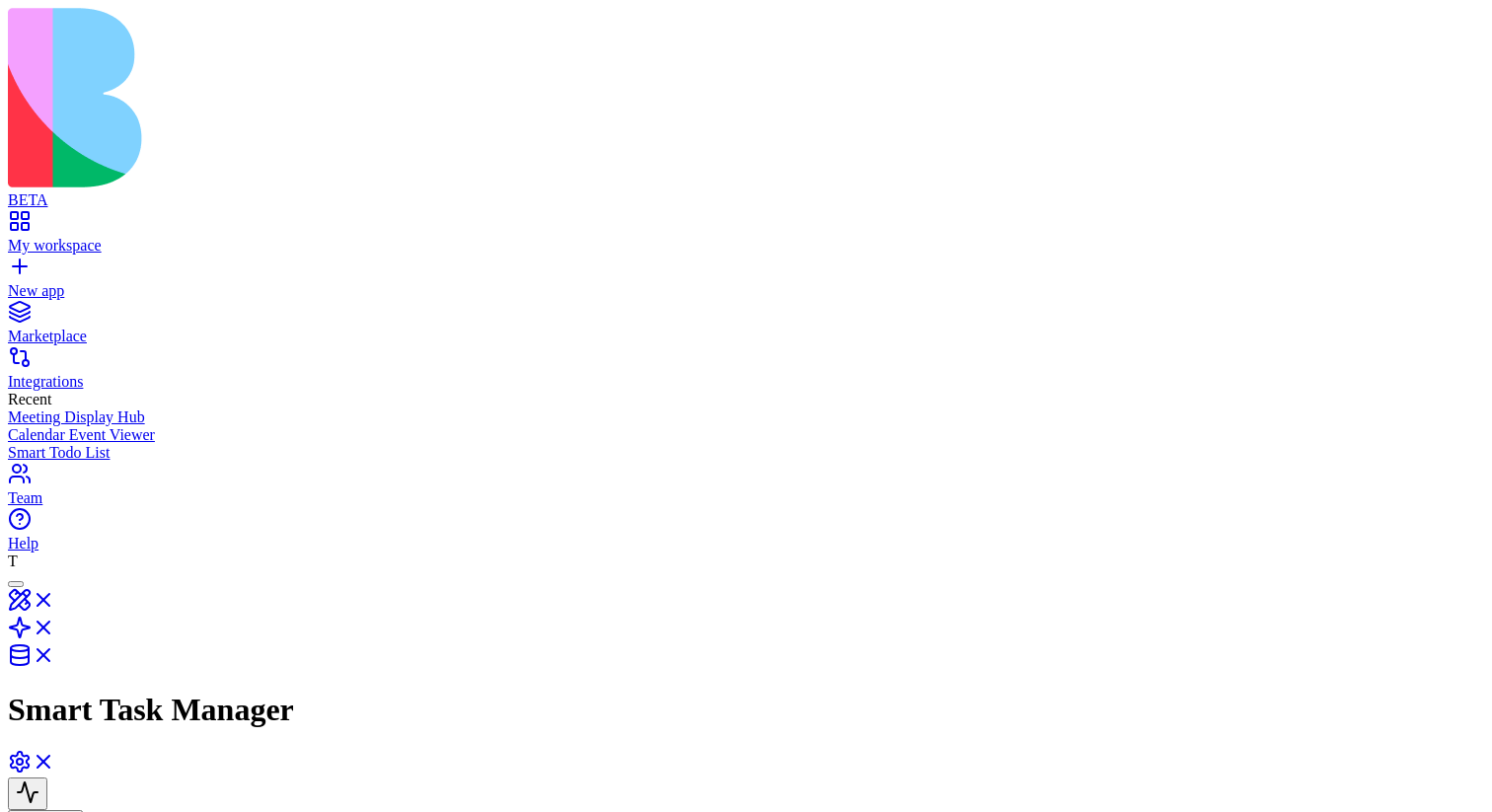 click at bounding box center [75, 1018] 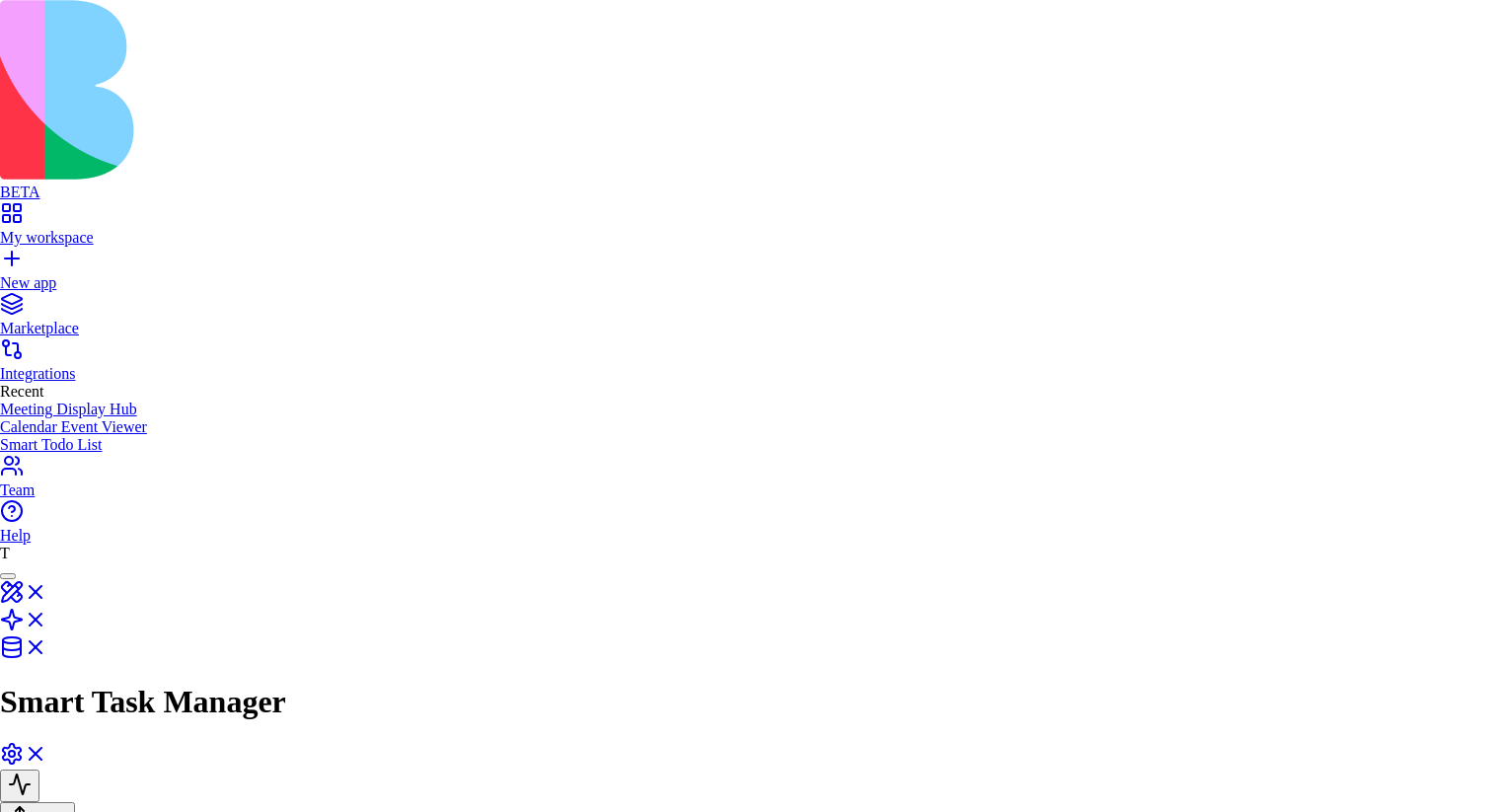 scroll, scrollTop: 1167, scrollLeft: 0, axis: vertical 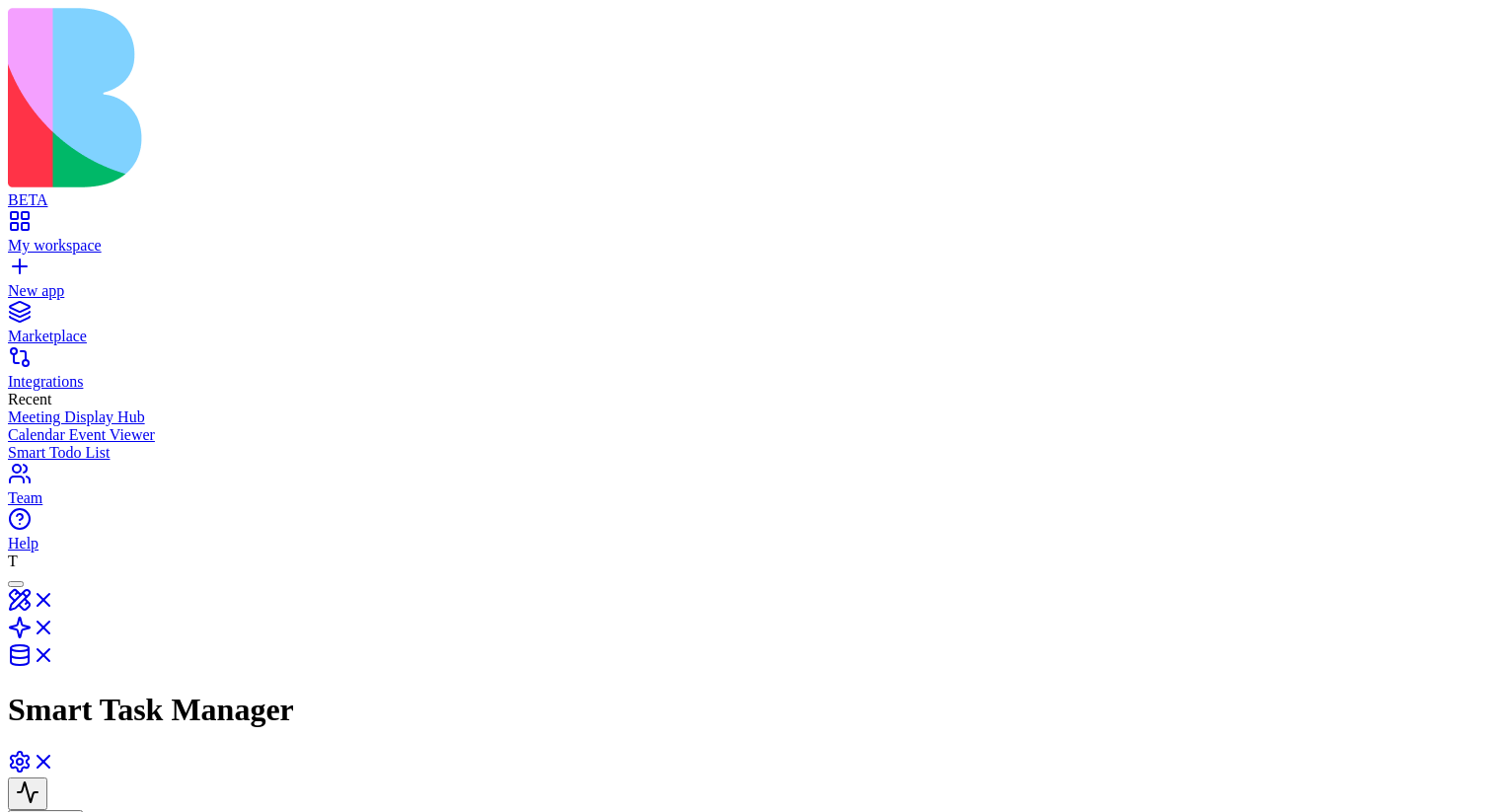 click on "Tools GenerateTaskDescription Gmail UpdateItemInTasksTable InsertItemsToTasksTable GetItemFromTasksTable" at bounding box center [259, 1242] 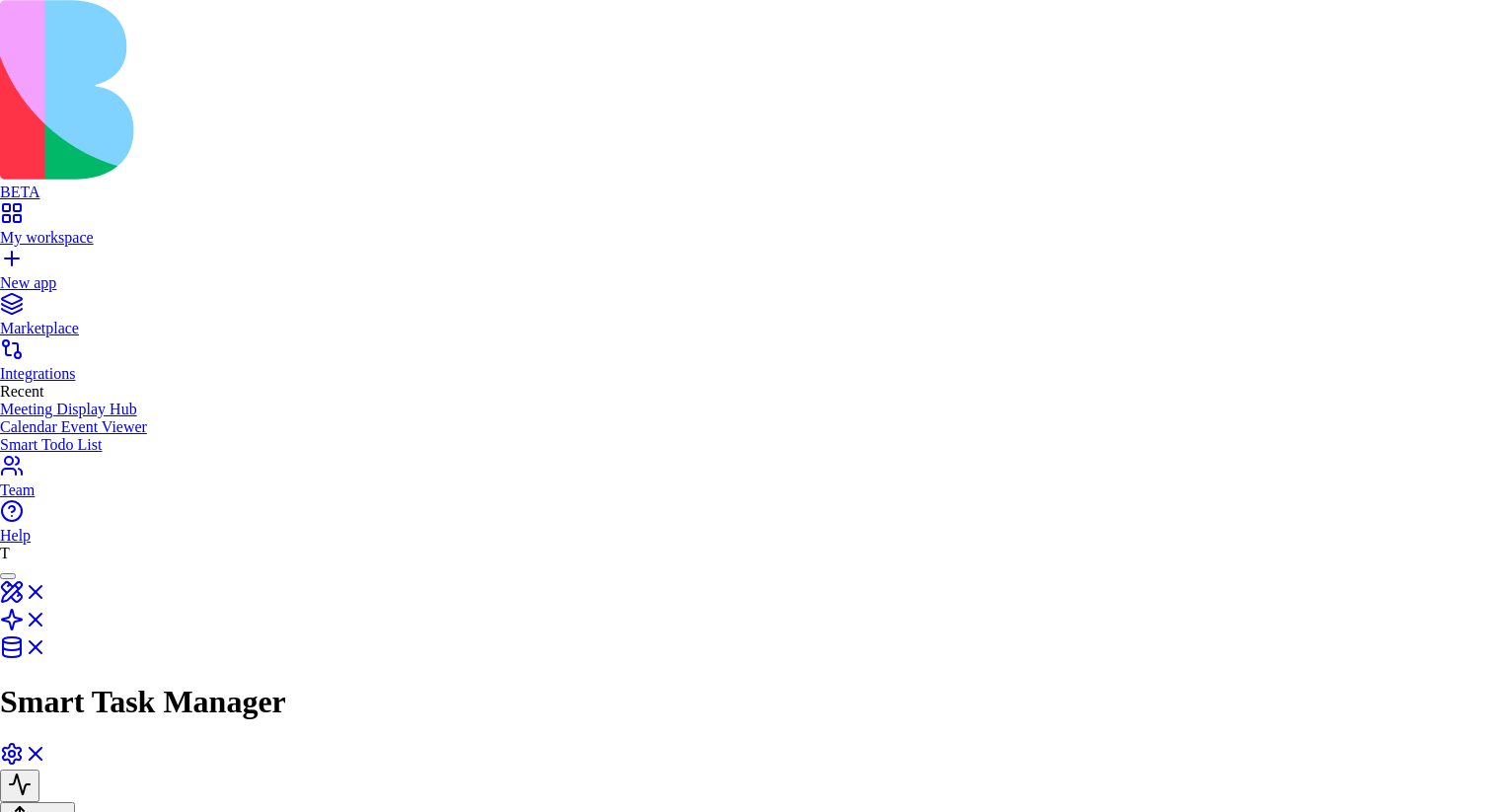 scroll, scrollTop: 219, scrollLeft: 0, axis: vertical 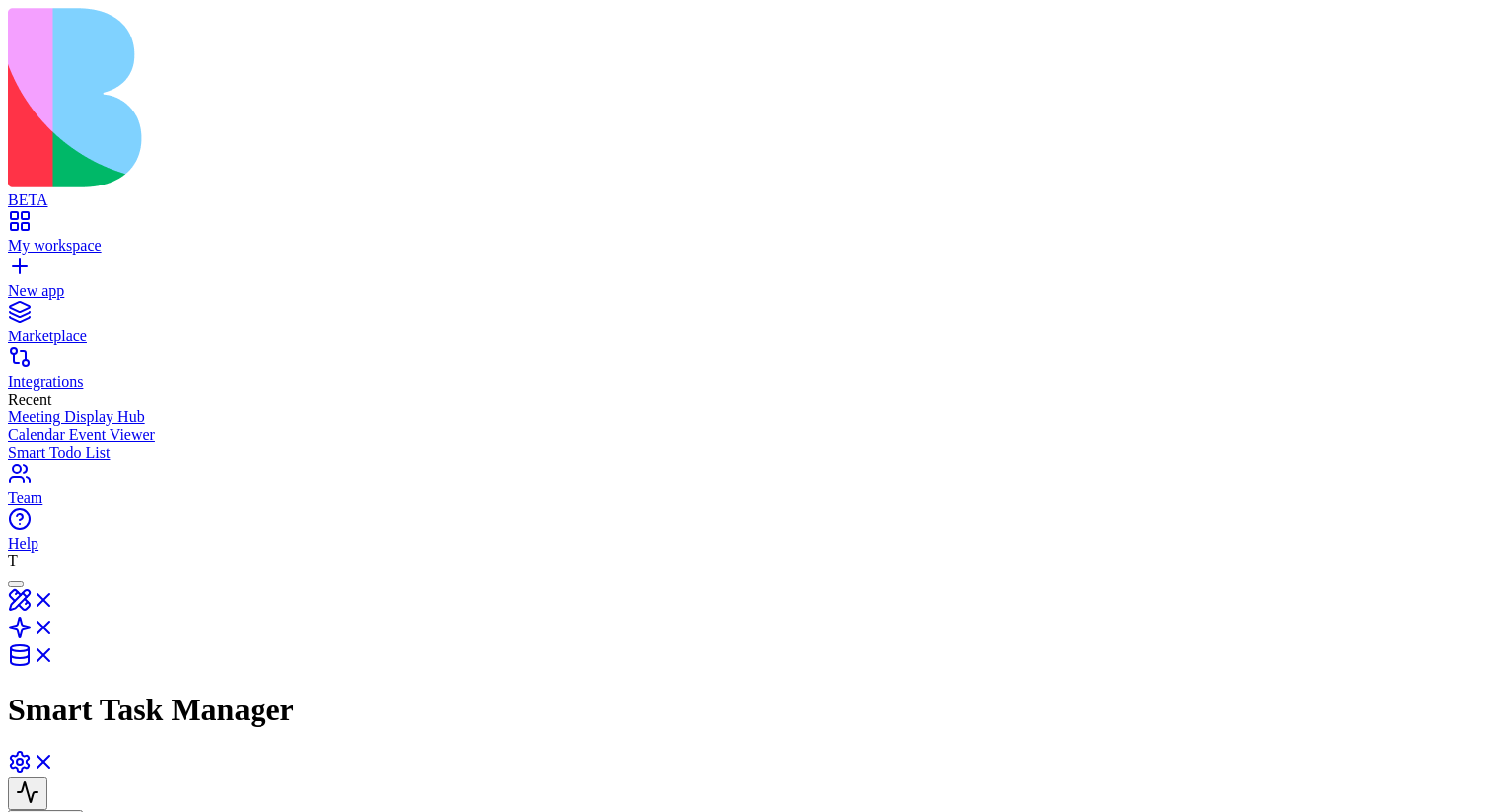 click at bounding box center (47, 1008) 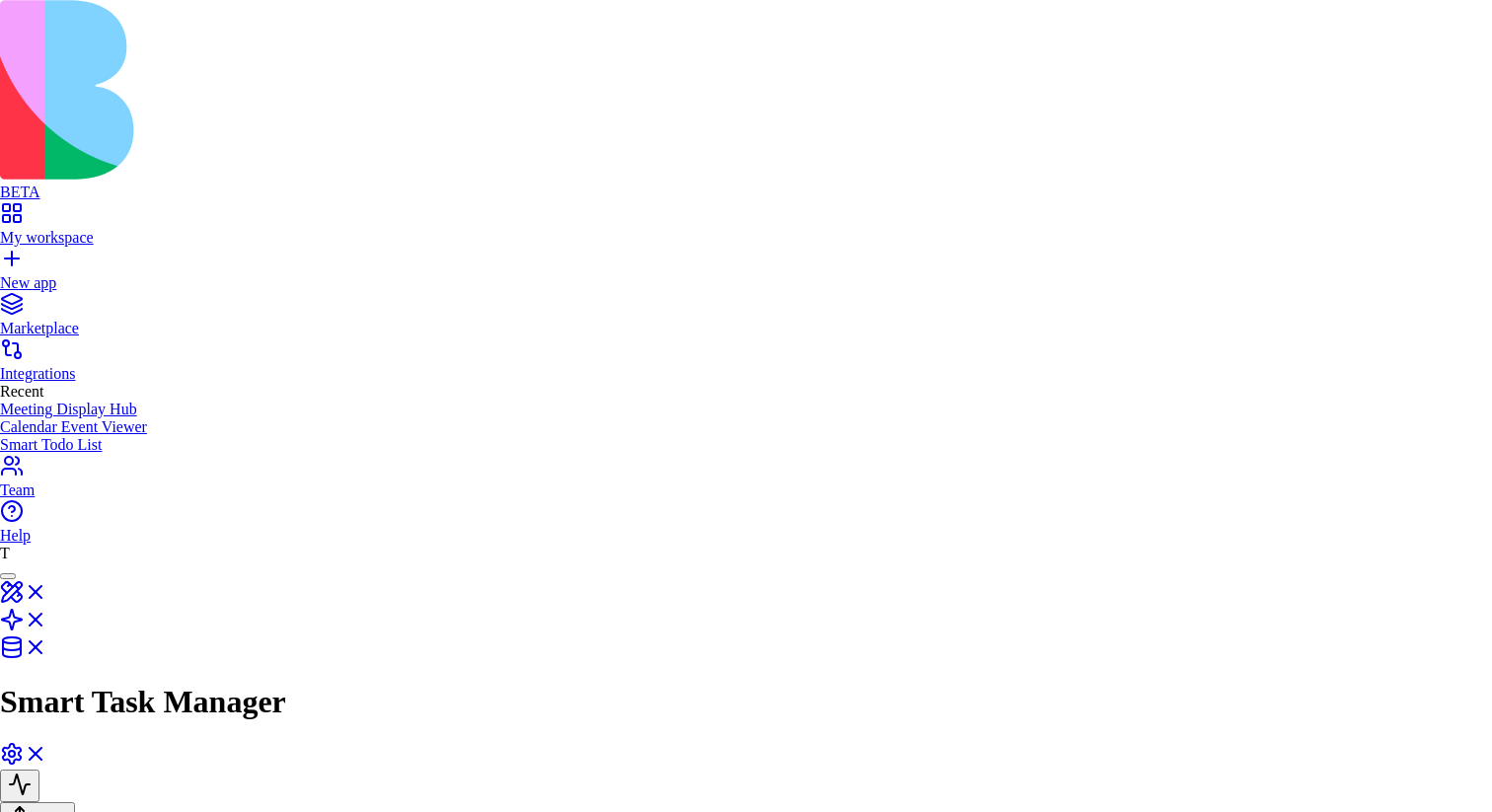 scroll, scrollTop: 0, scrollLeft: 0, axis: both 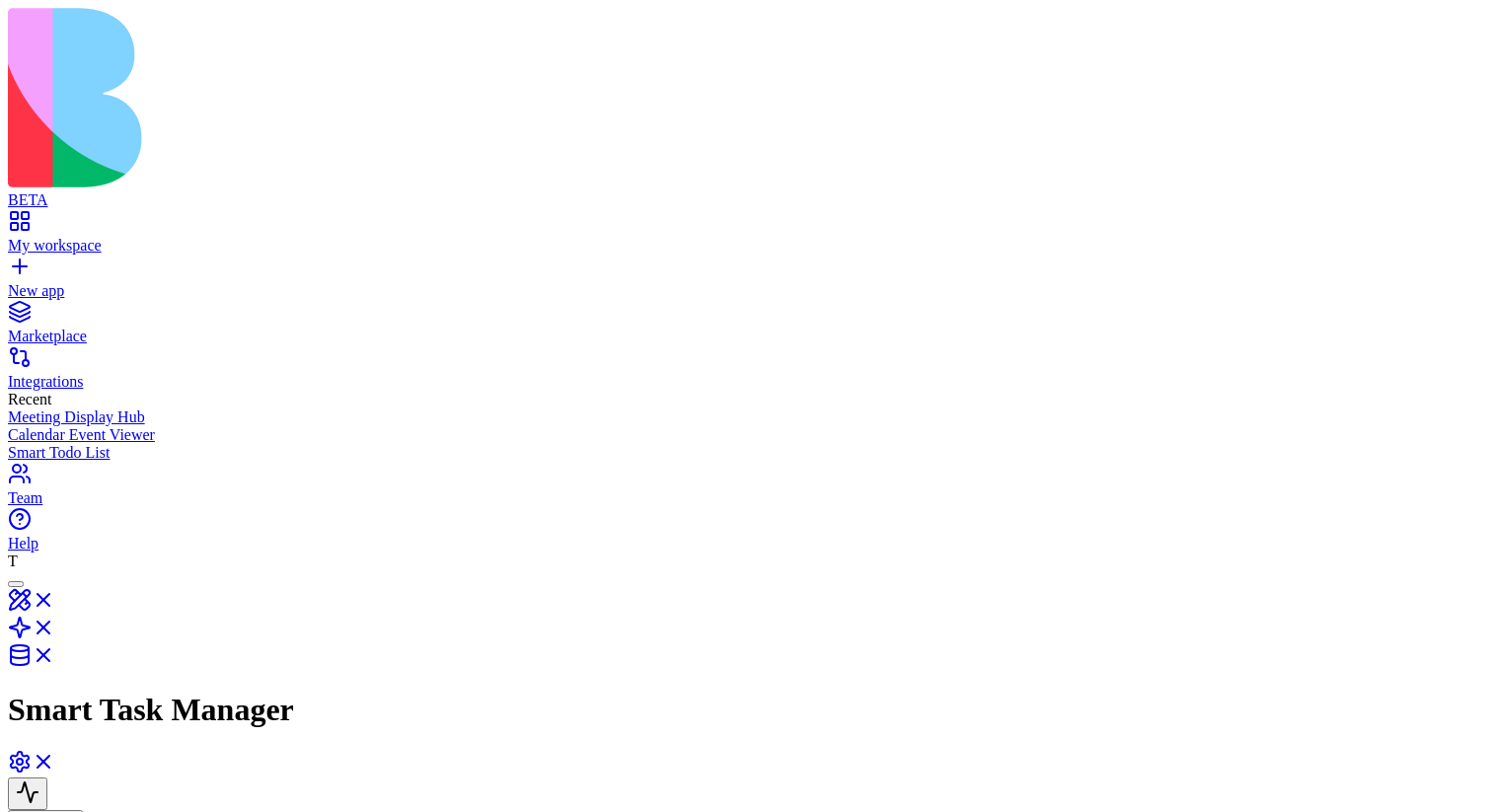 click on "Input ProcessNewTask AI agent that processes new tasks by generating descriptions and updating the task record Output" at bounding box center [378, 970] 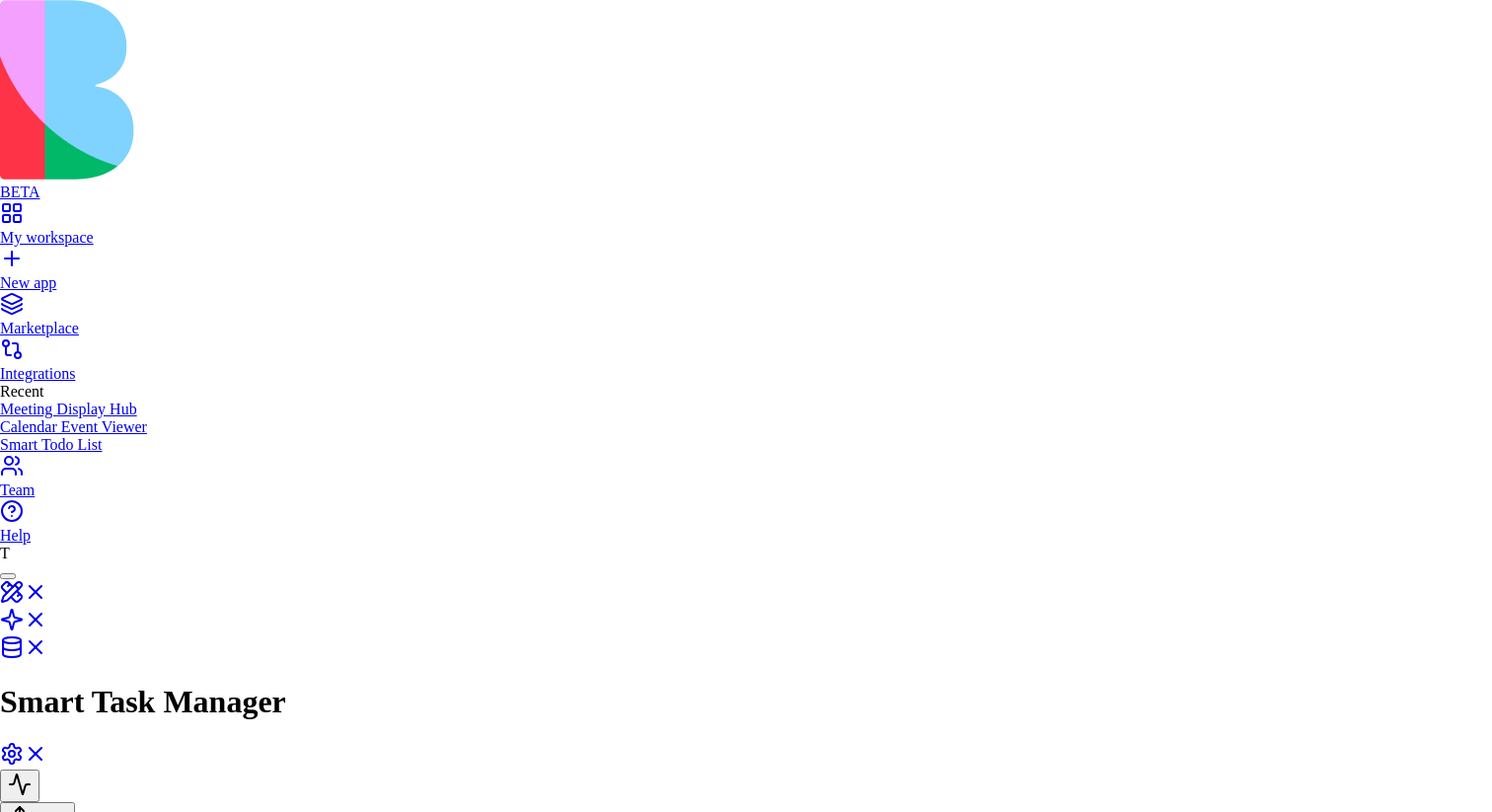 scroll, scrollTop: 1400, scrollLeft: 0, axis: vertical 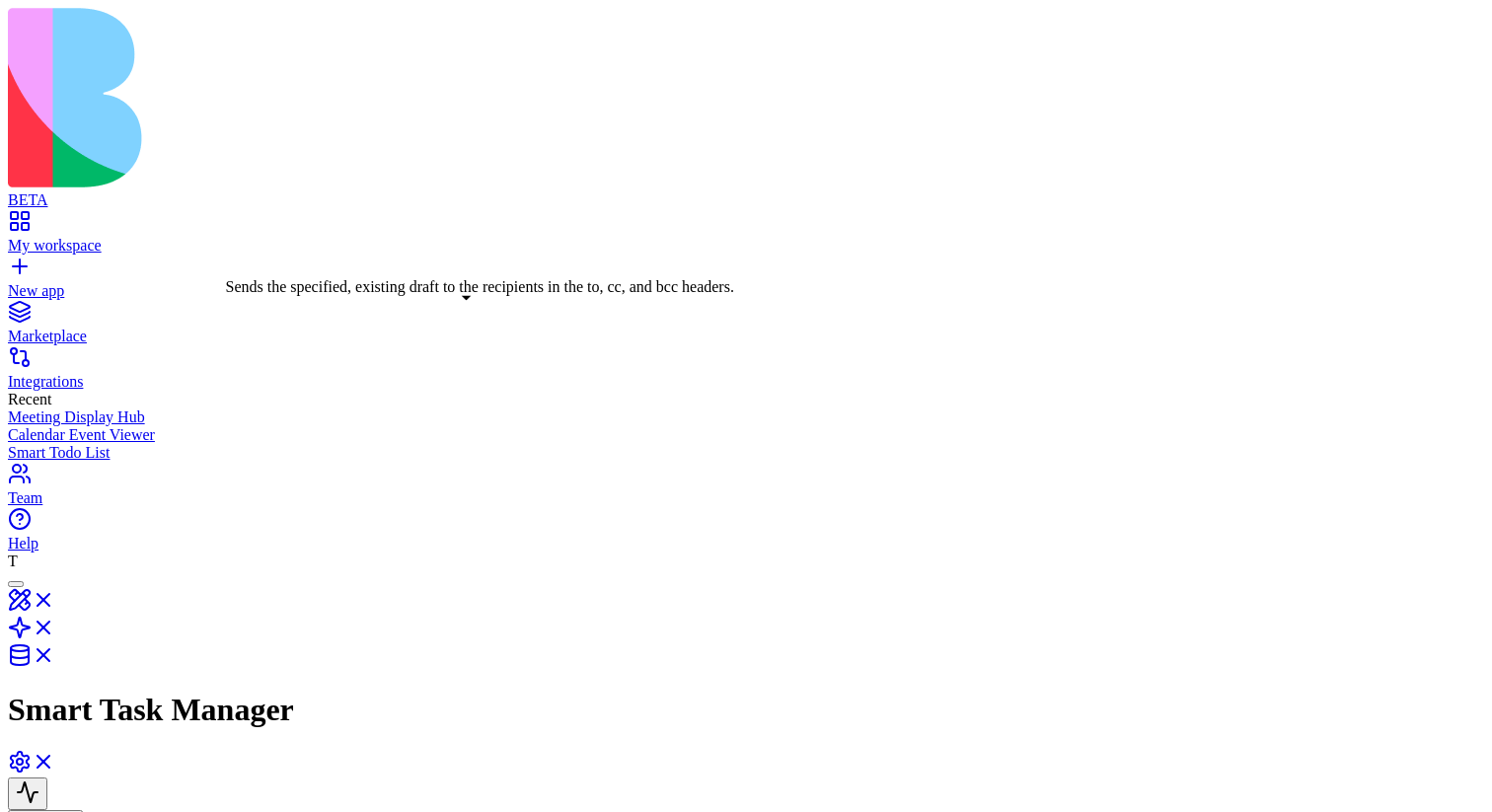 click on "Sends the specified, existing draft to the recipients in the to, cc, and bcc headers." at bounding box center [285, 1119] 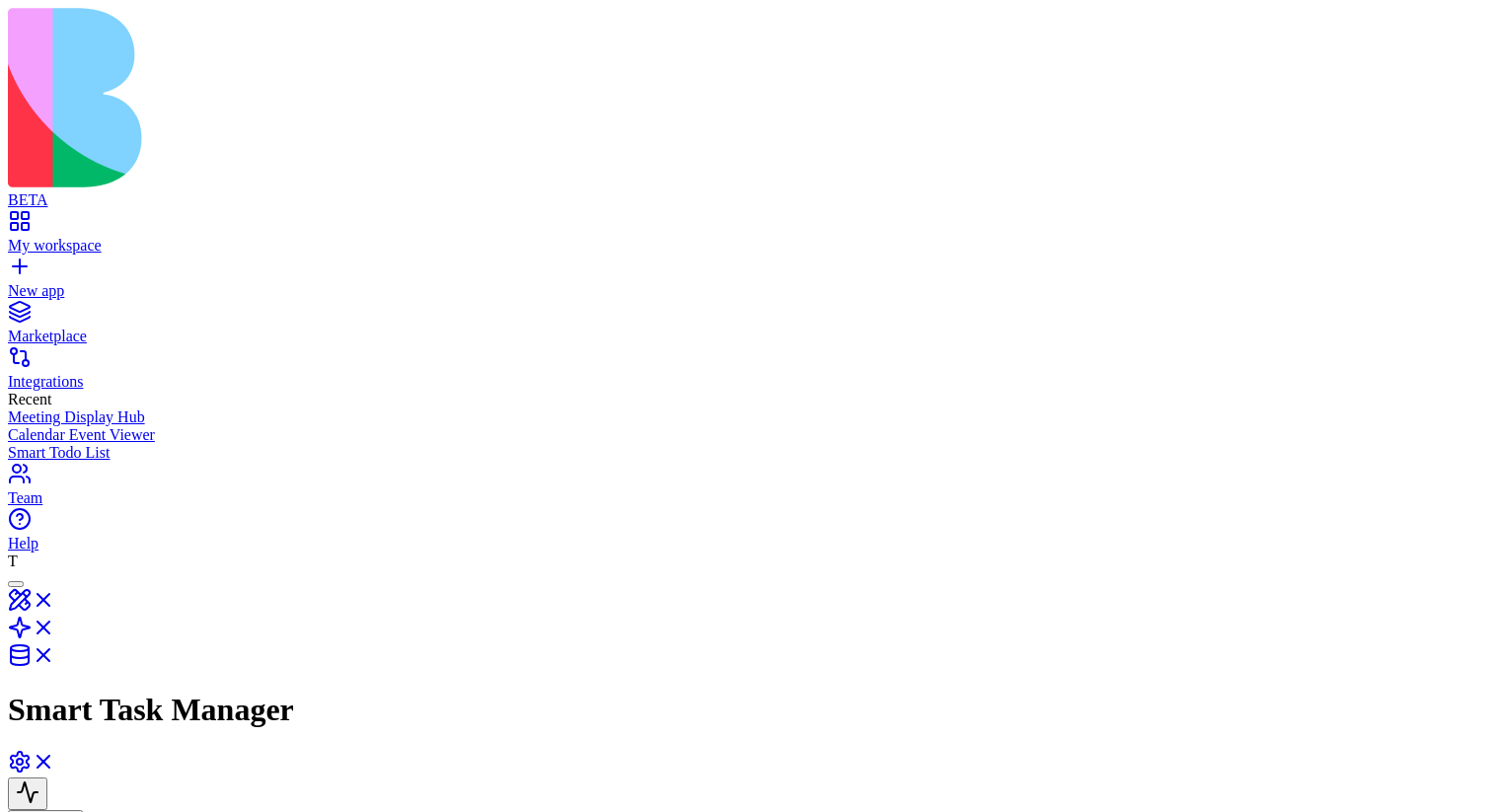 click at bounding box center (37, 1015) 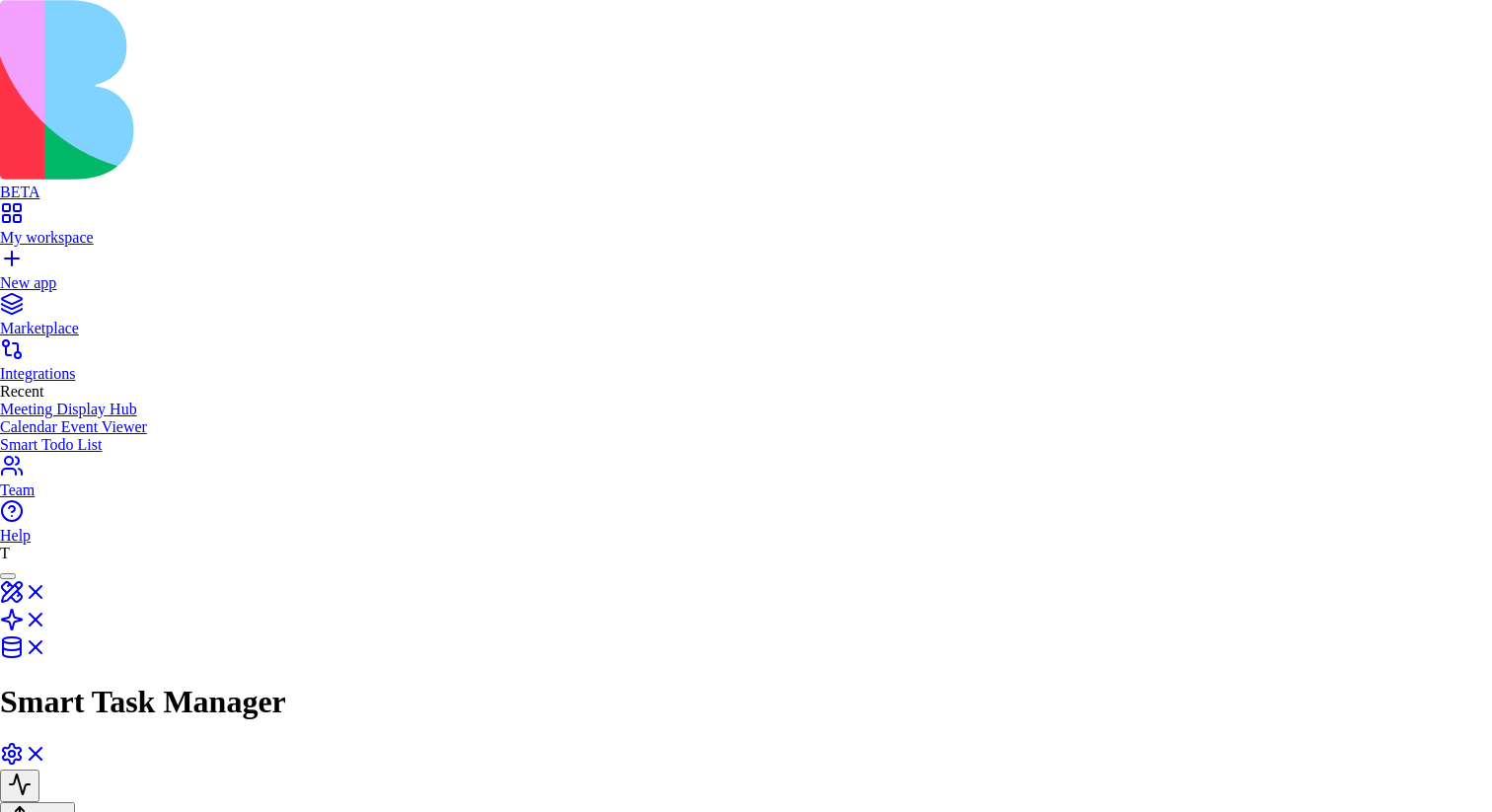 scroll, scrollTop: 1508, scrollLeft: 0, axis: vertical 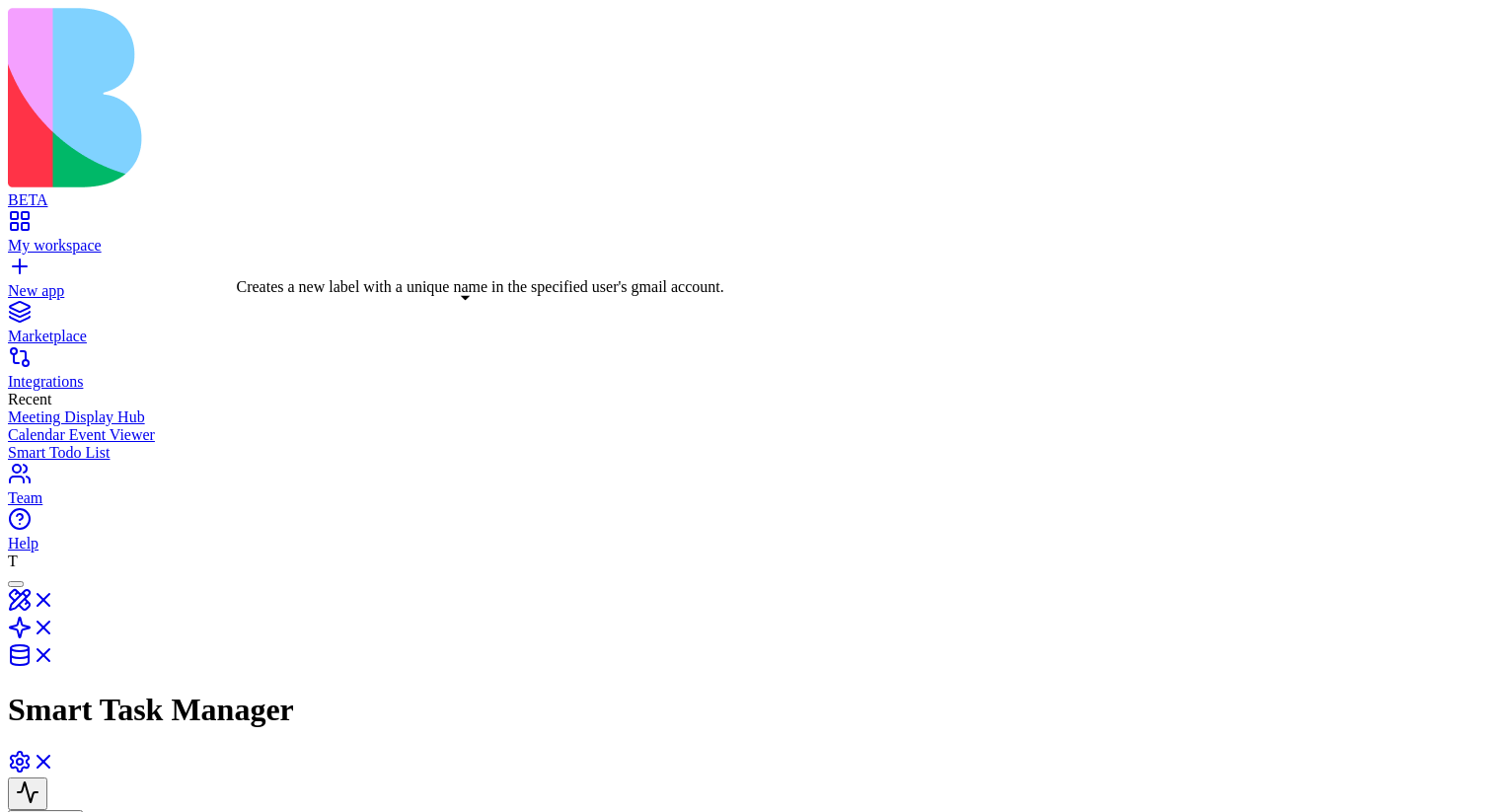 click on "Creates a new label with a unique name in the specified user's gmail account." at bounding box center [275, 1119] 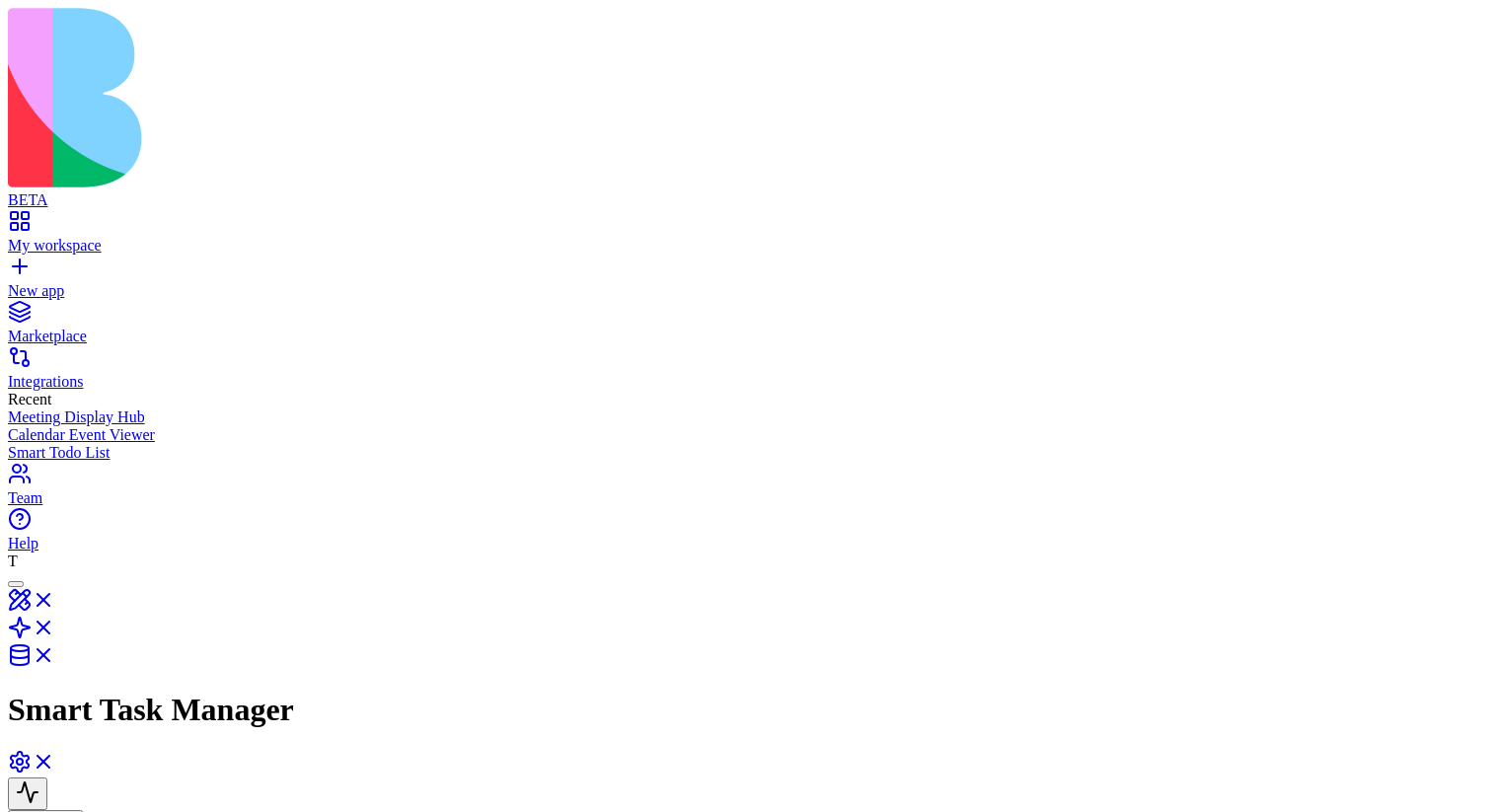 drag, startPoint x: 475, startPoint y: 322, endPoint x: 782, endPoint y: 456, distance: 334.9701 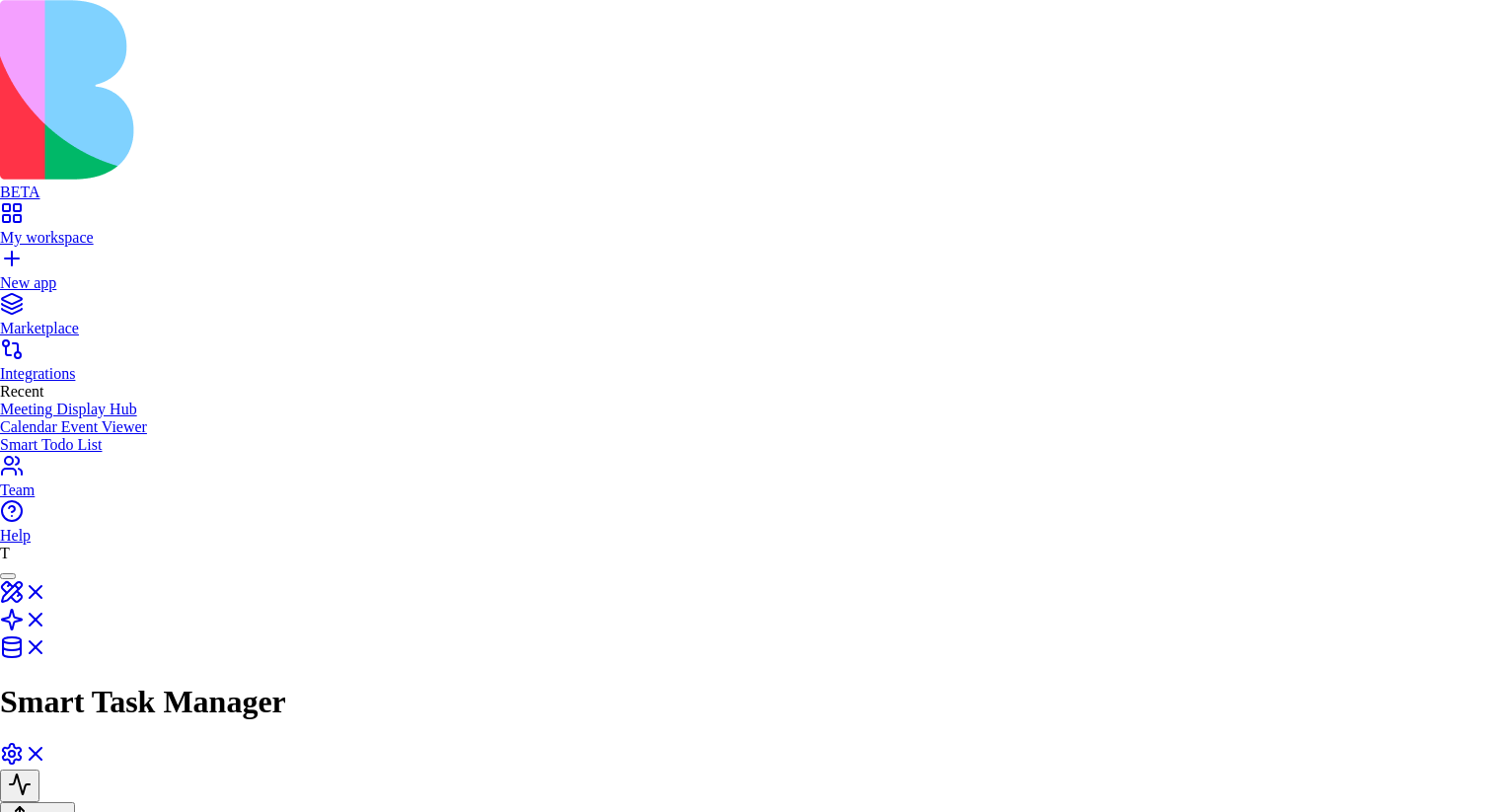 scroll, scrollTop: 1395, scrollLeft: 0, axis: vertical 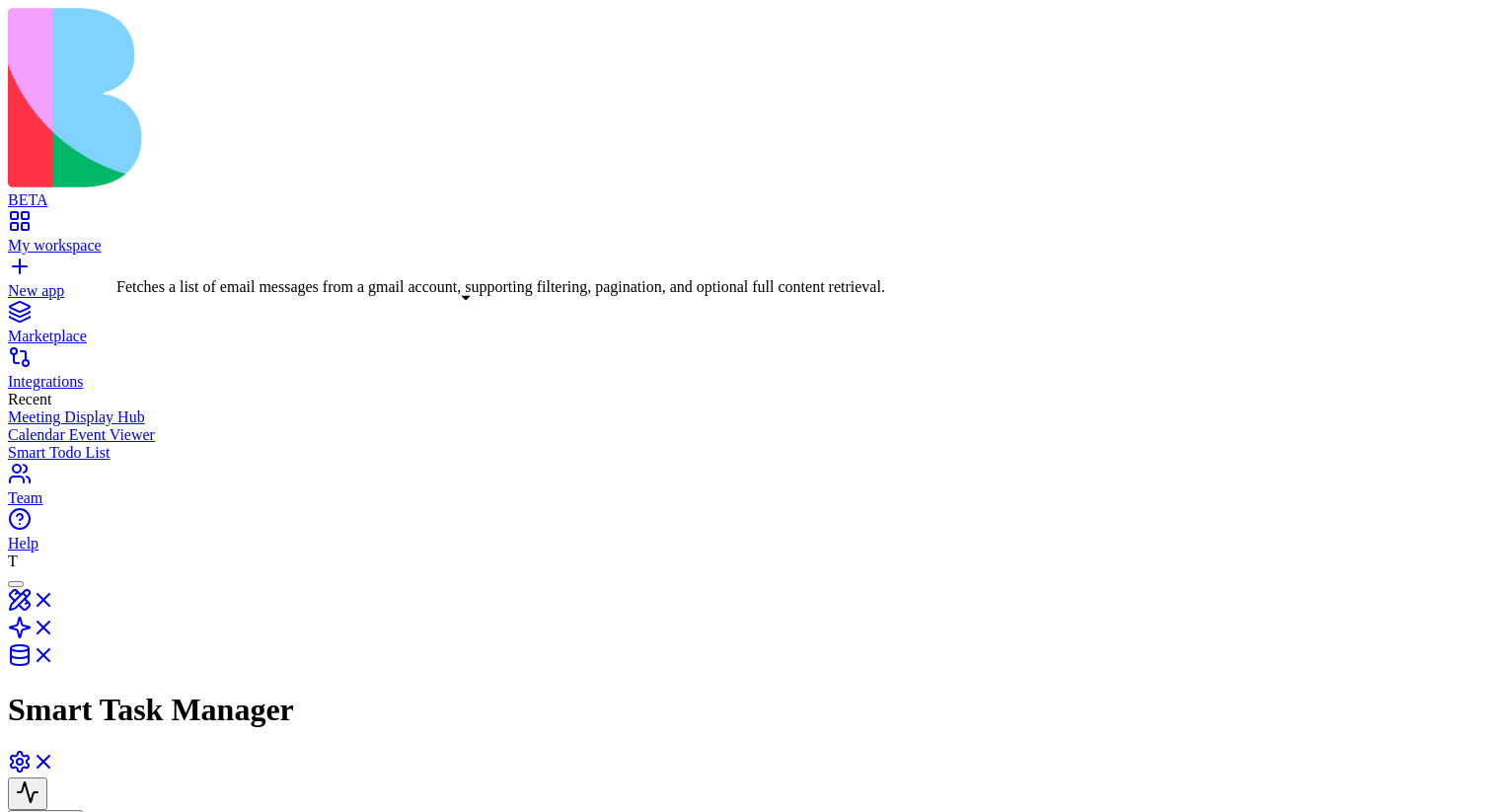 click on "Fetches a list of email messages from a gmail account, supporting filtering, pagination, and optional full content retrieval." at bounding box center [409, 1119] 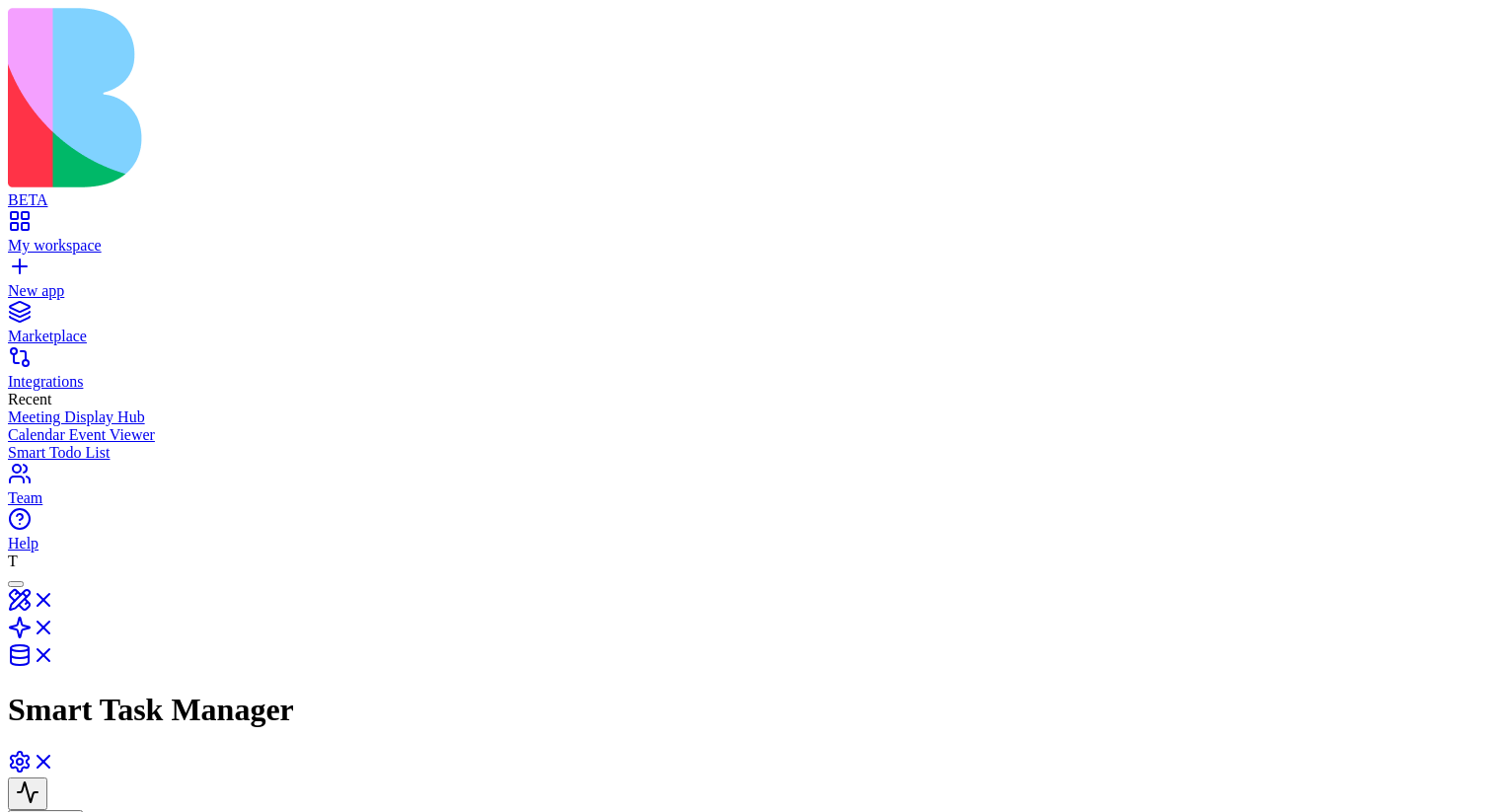 scroll, scrollTop: 632, scrollLeft: 0, axis: vertical 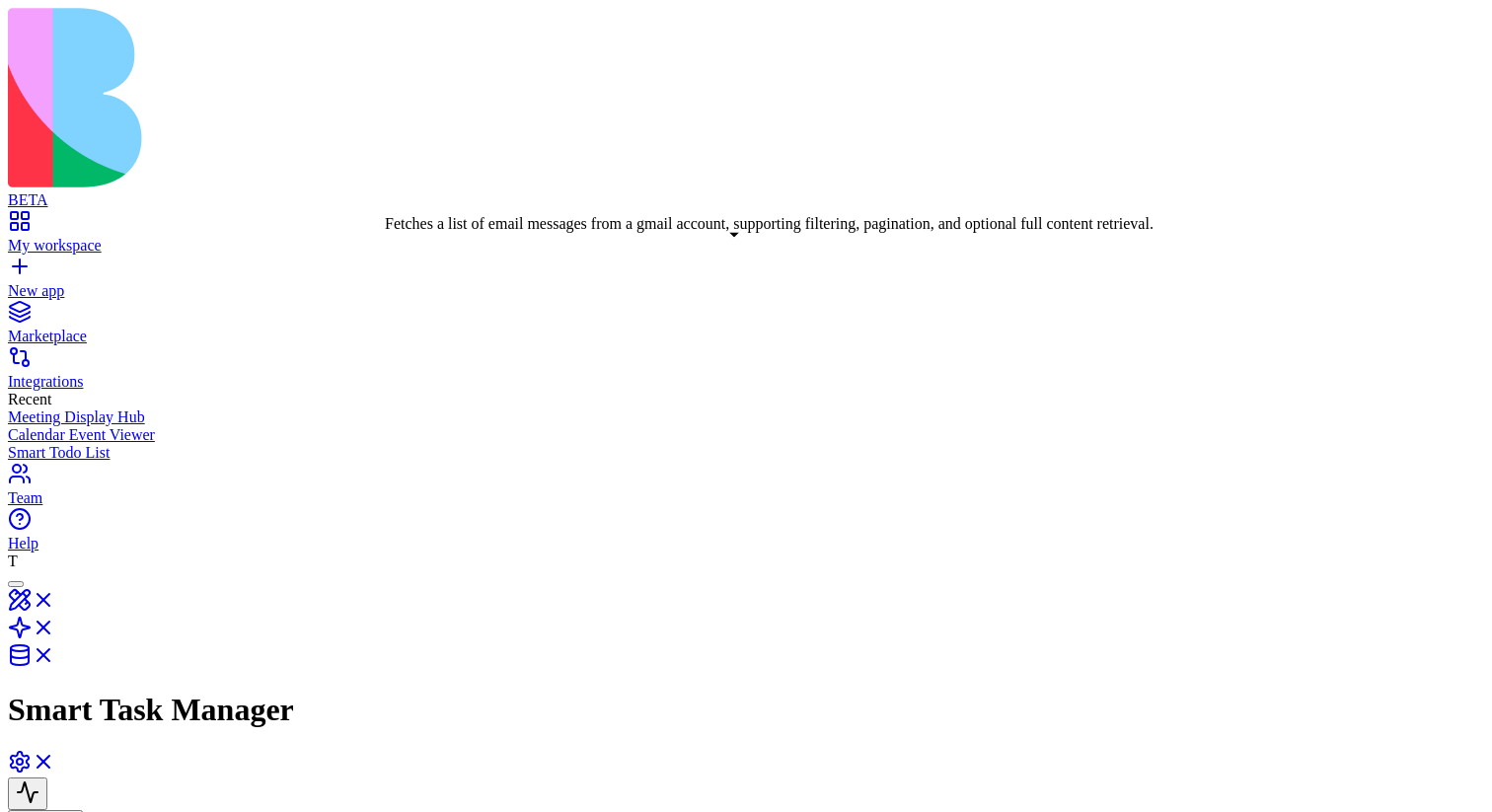 click on "Fetches a list of email messages from a gmail account, supporting filtering, pagination, and optional full content retrieval." at bounding box center (677, 1056) 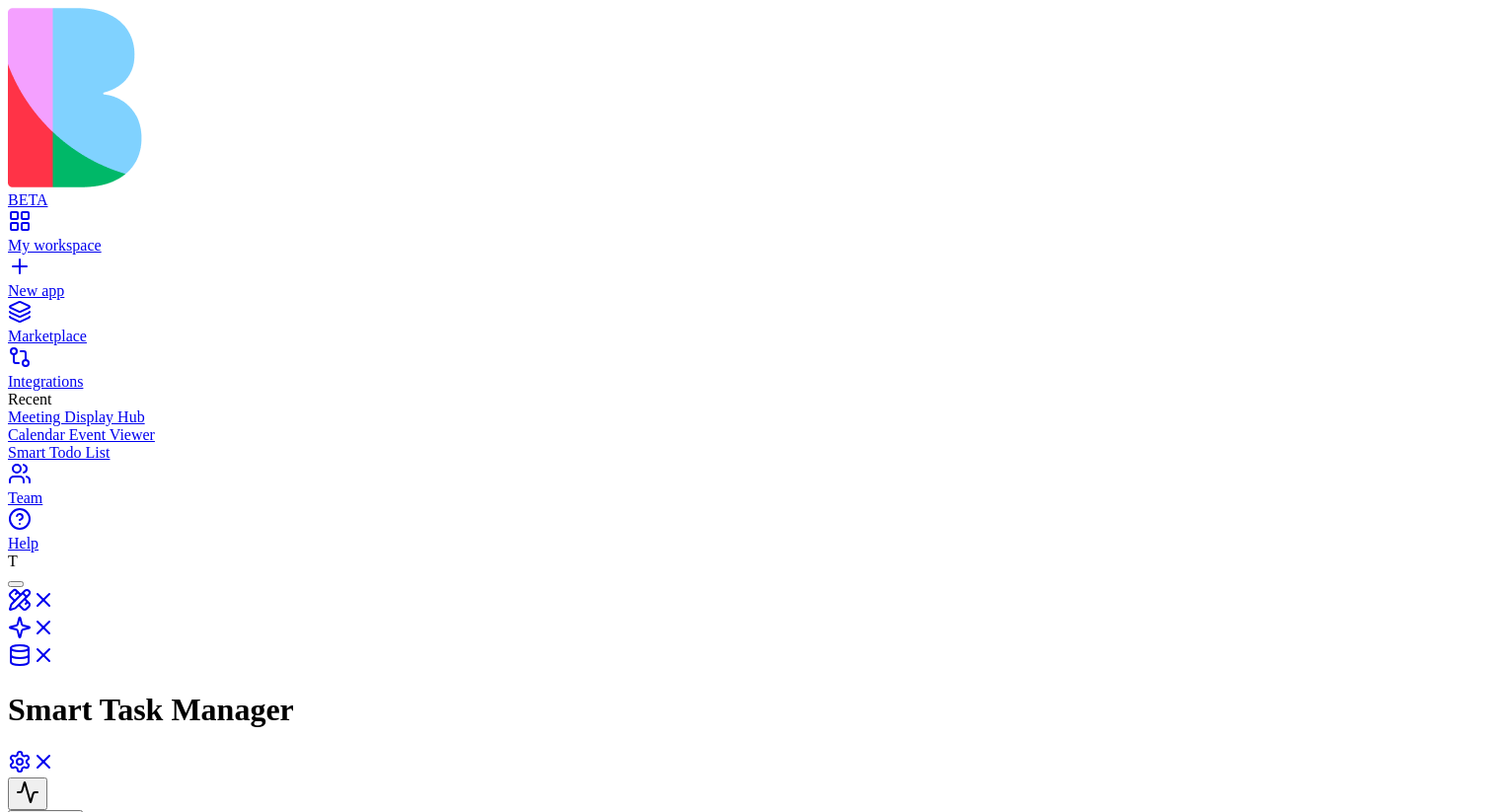 click on "Ids Only" at bounding box center [16, 1051] 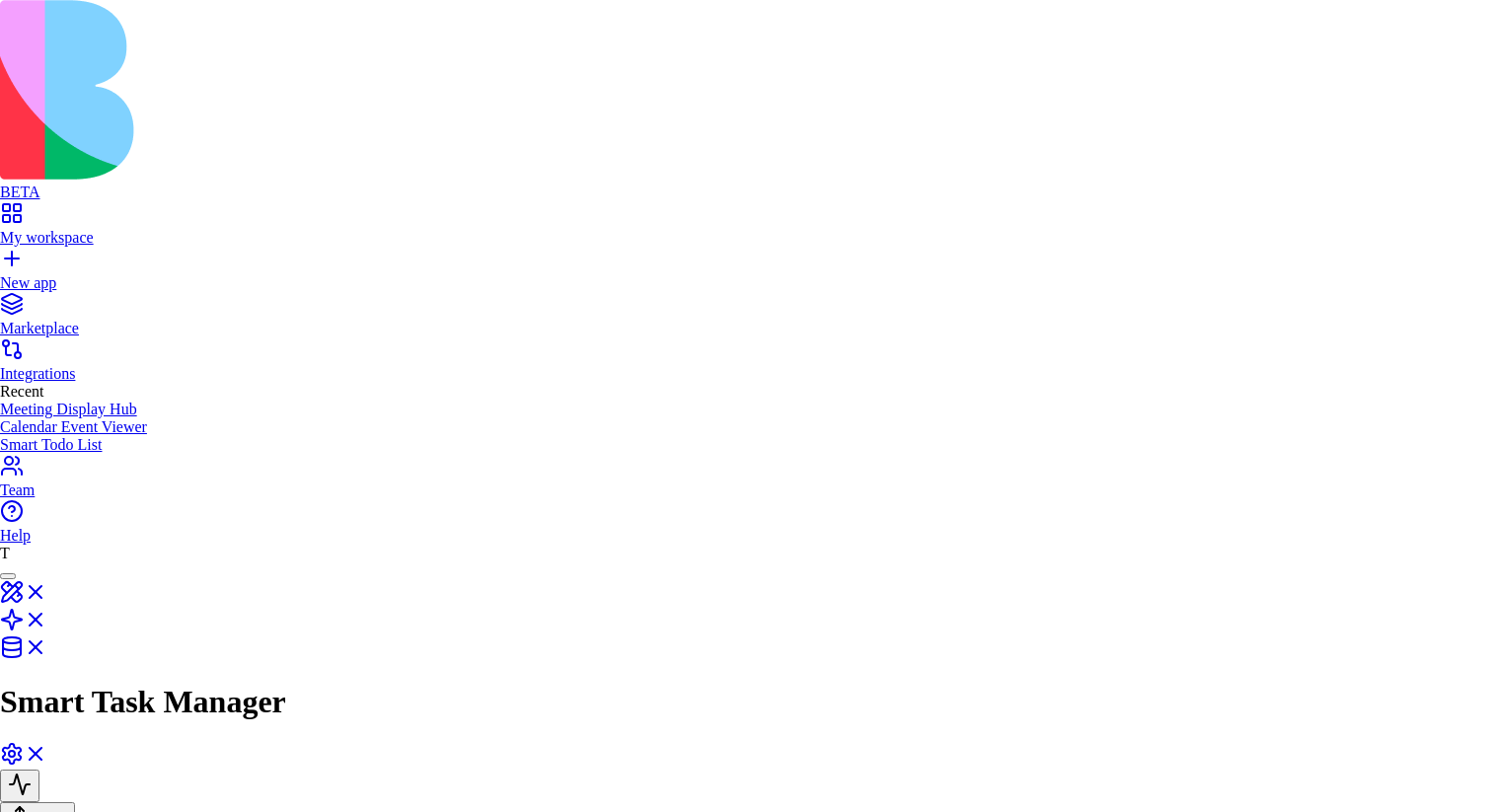scroll, scrollTop: 1256, scrollLeft: 0, axis: vertical 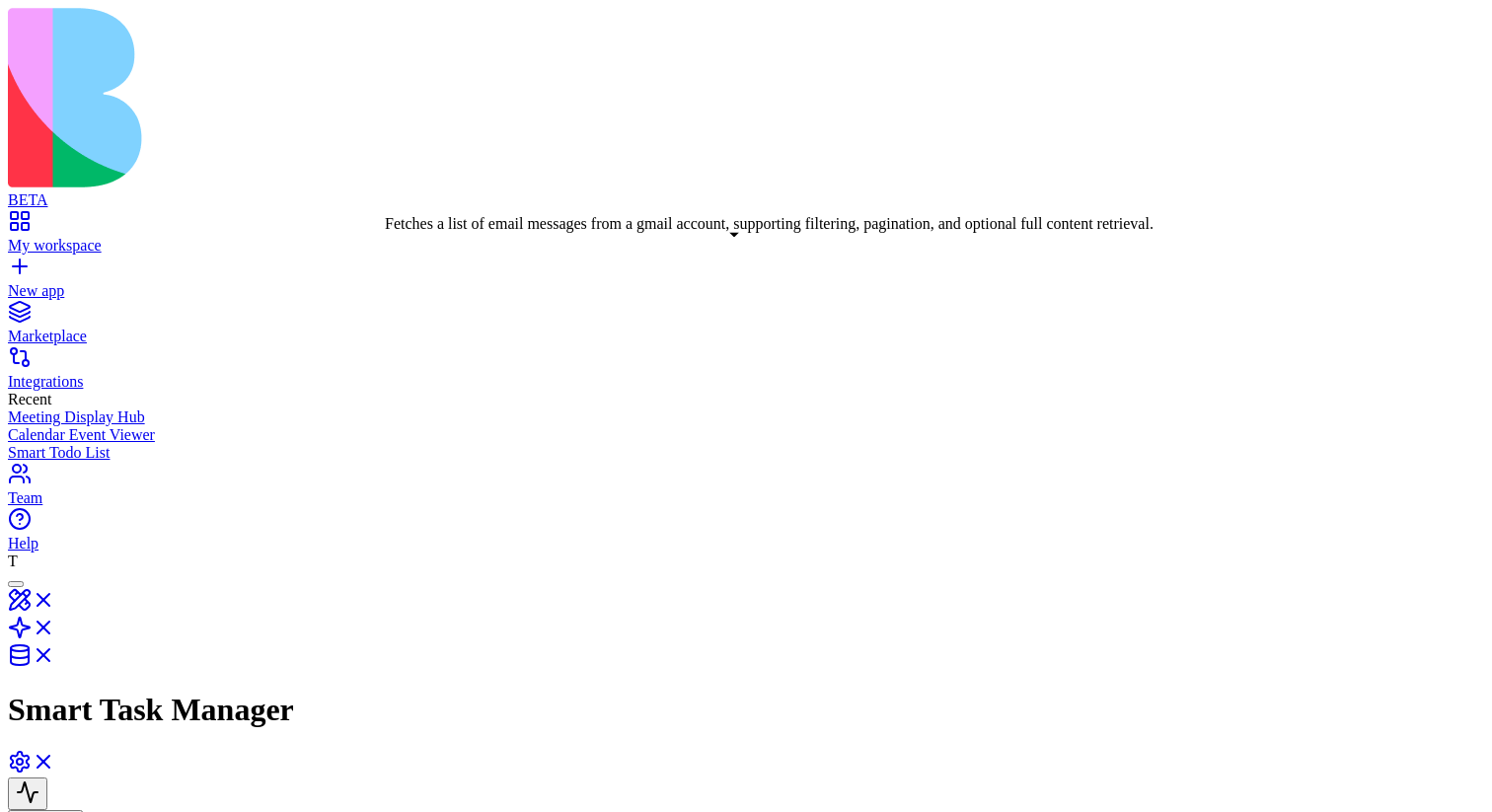 click on "Fetches a list of email messages from a gmail account, supporting filtering, pagination, and optional full content retrieval." at bounding box center (677, 1056) 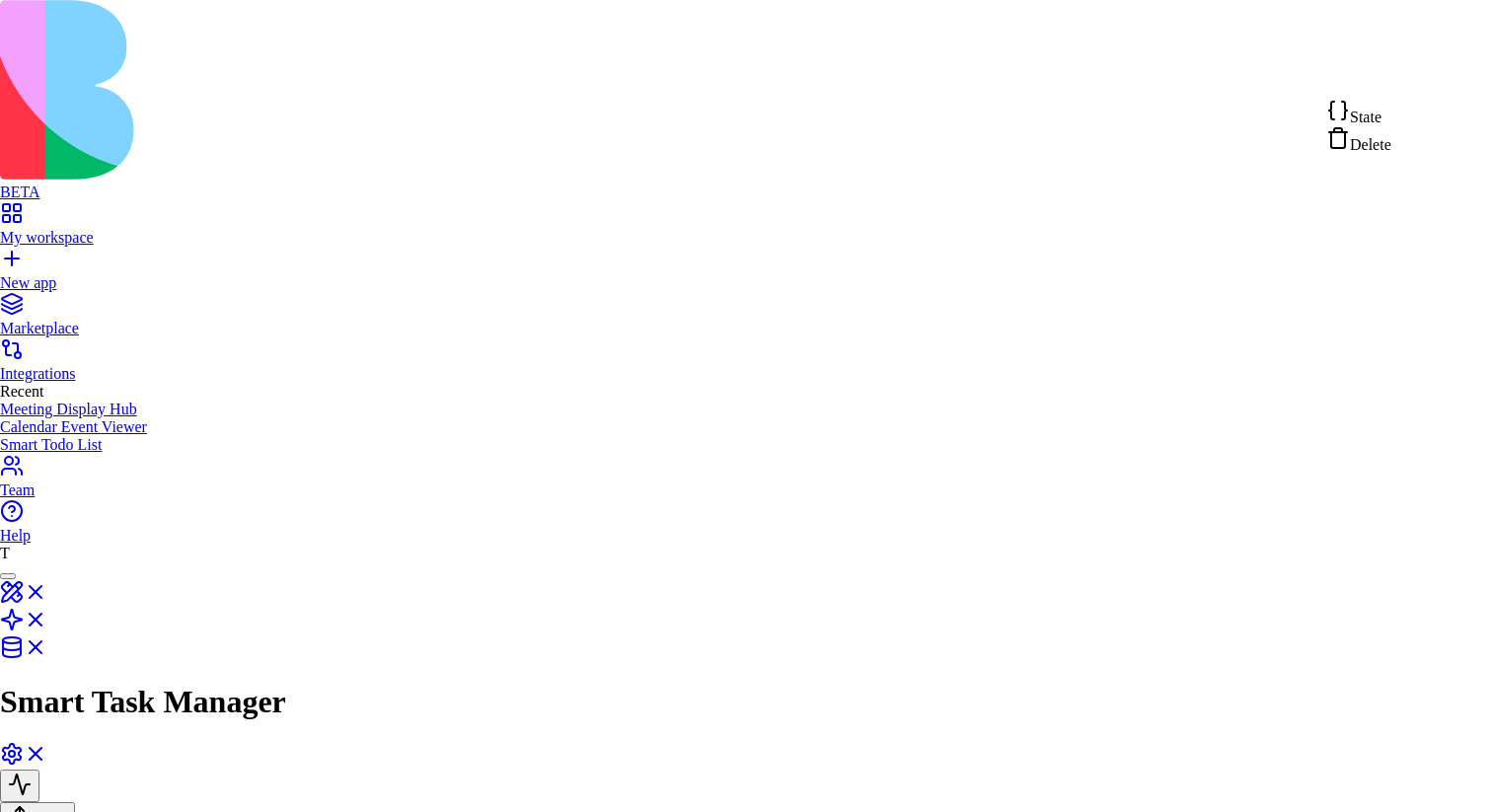 click on "**********" at bounding box center (746, 1554) 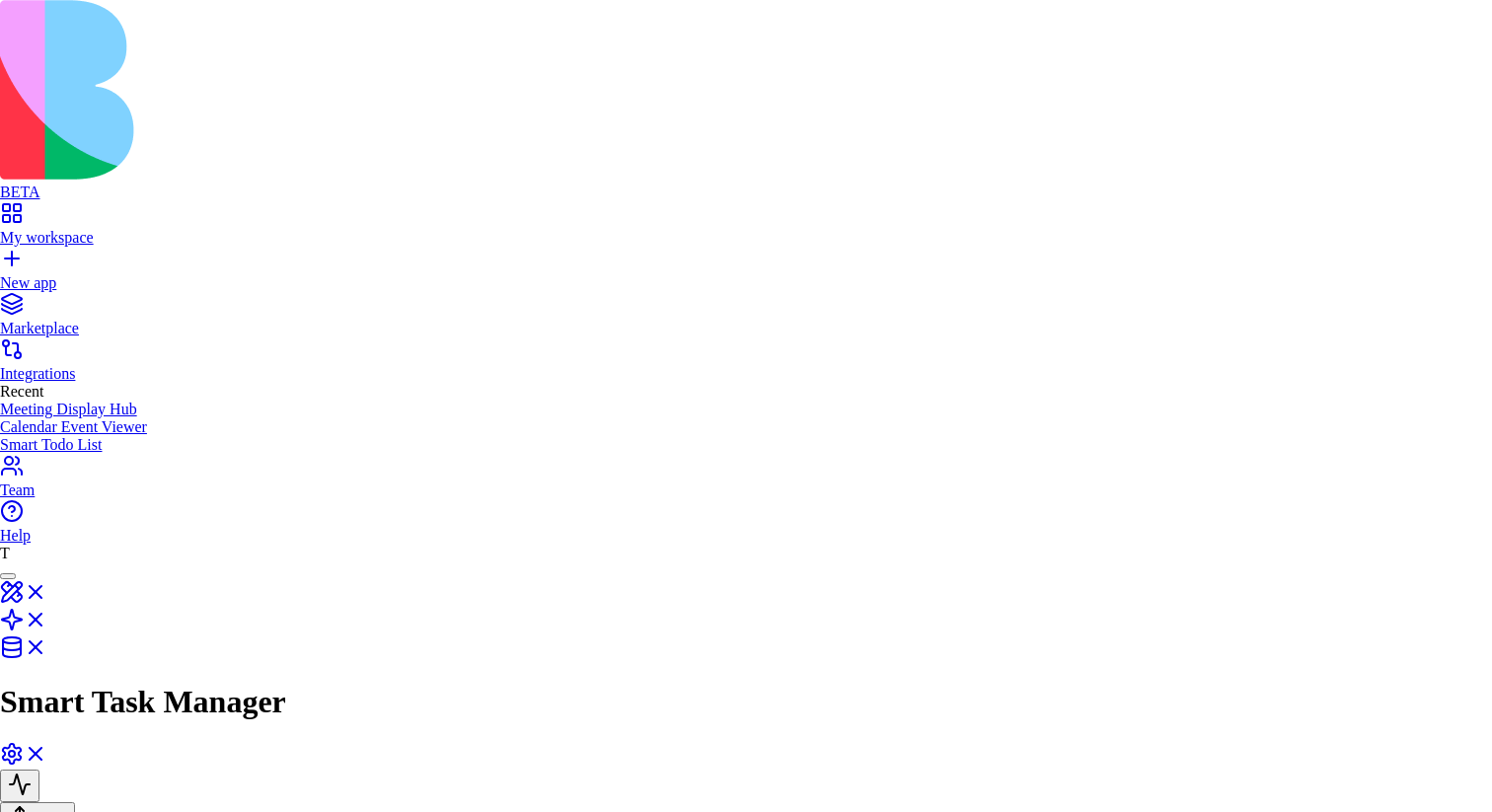 click on "Delete" at bounding box center (84, 3286) 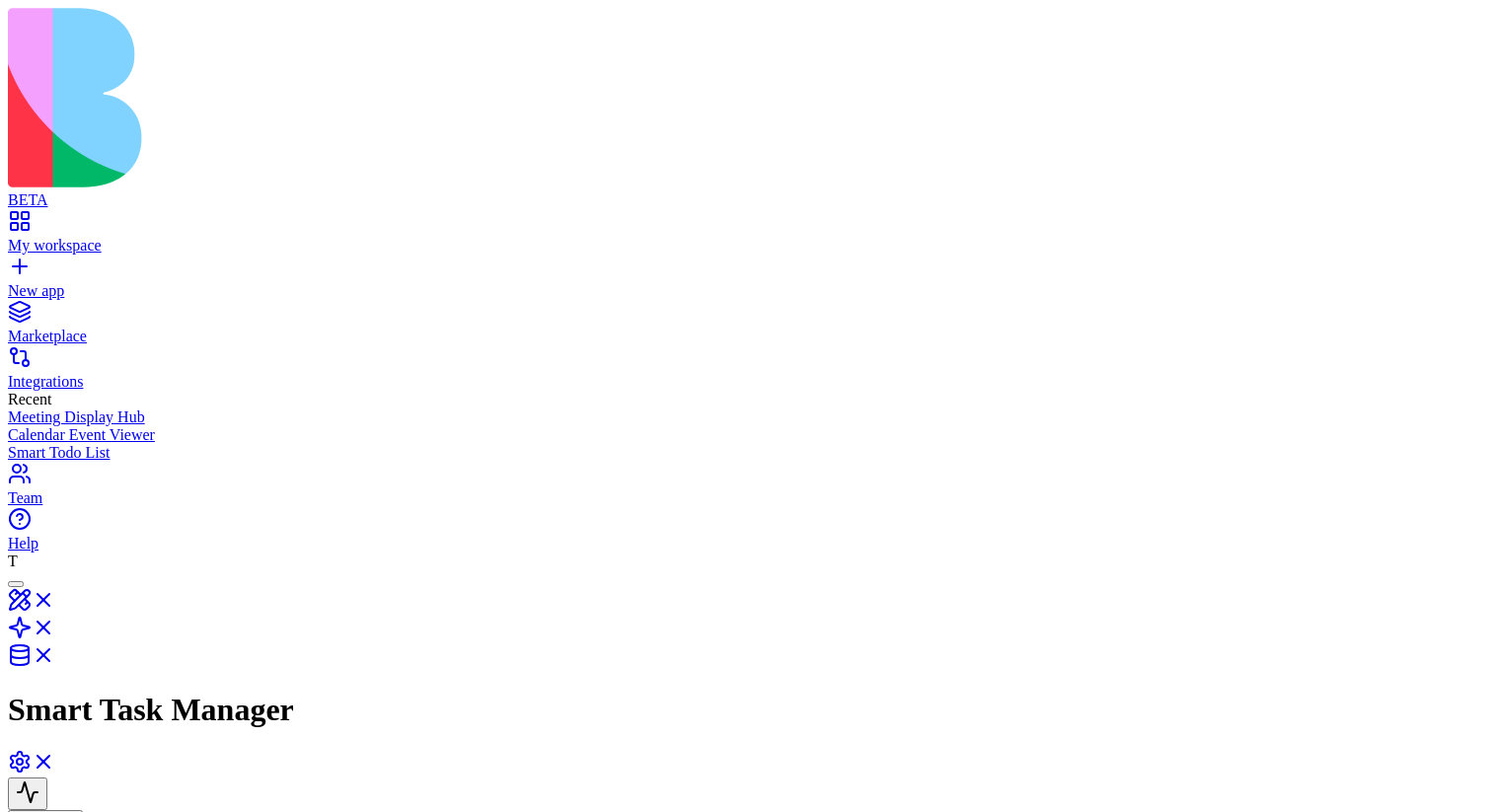 click on "Send Draft" at bounding box center (285, 1102) 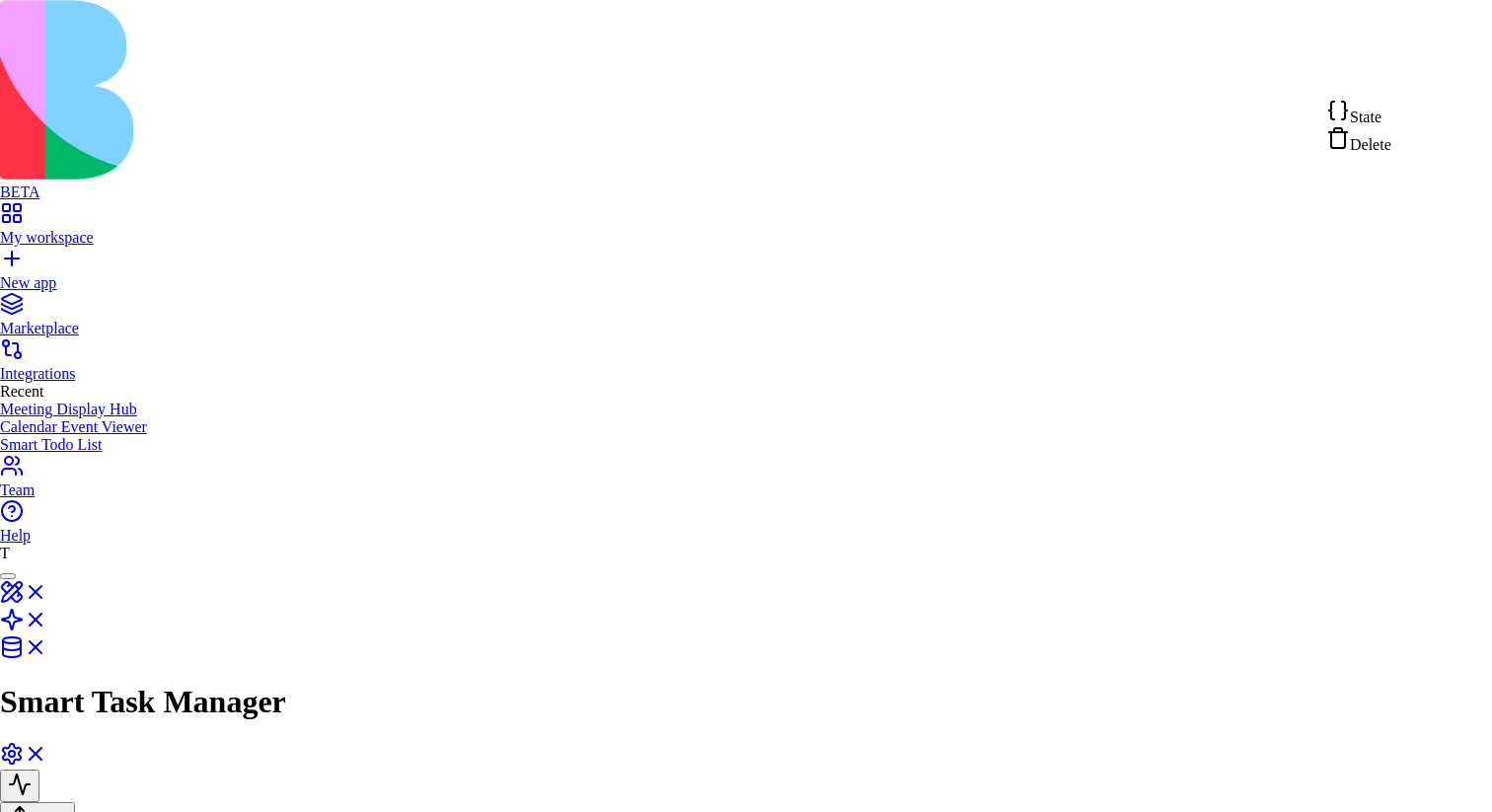 click on "BETA My workspace New app Marketplace Integrations Recent Meeting Display Hub Calendar Event Viewer Smart Todo List Team Help T Smart Task Manager Share Logic Actions GenerateTaskDescription ProcessNewTask CustomAction Triggers Auto-Generate Task DescriptionTrigger DataEvent Scheduler Input ProcessNewTask AI agent that processes new tasks by generating descriptions and updating the task record Output AgentCall Tools GenerateTaskDescription Gmail UpdateItemInTasksTable InsertItemsToTasksTable GetItemFromTasksTable TableOps Table Operations Get item from Tasks lalala Send Draft Sends the specified, existing draft to the recipients in the to, cc, and bcc headers. Create label Creates a new label with a unique name in the specified user's gmail account. Press enter or space to select a node. You can then use the arrow keys to move the node around. Press delete to remove it and escape to cancel. Press enter or space to select an edge. You can then press delete to remove it or escape to cancel. ********* *" at bounding box center [746, 1257] 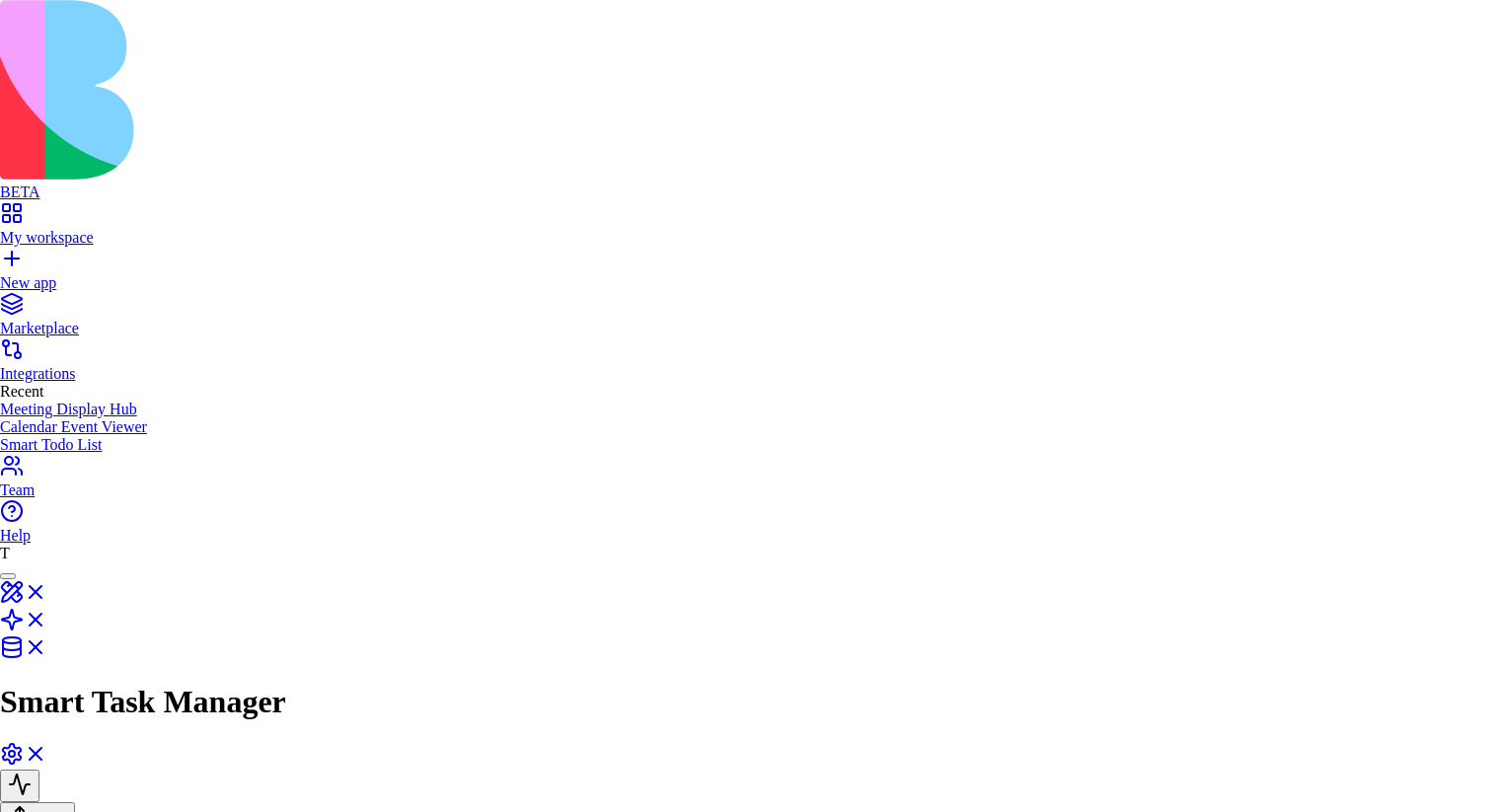 click on "Delete" at bounding box center [84, 2693] 